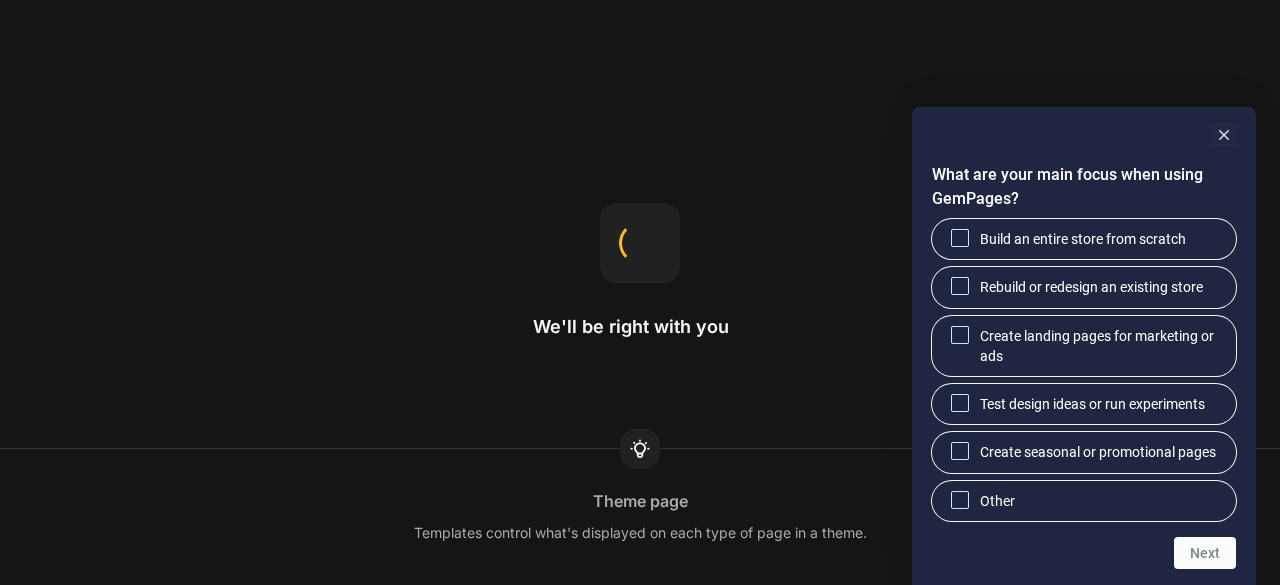 scroll, scrollTop: 0, scrollLeft: 0, axis: both 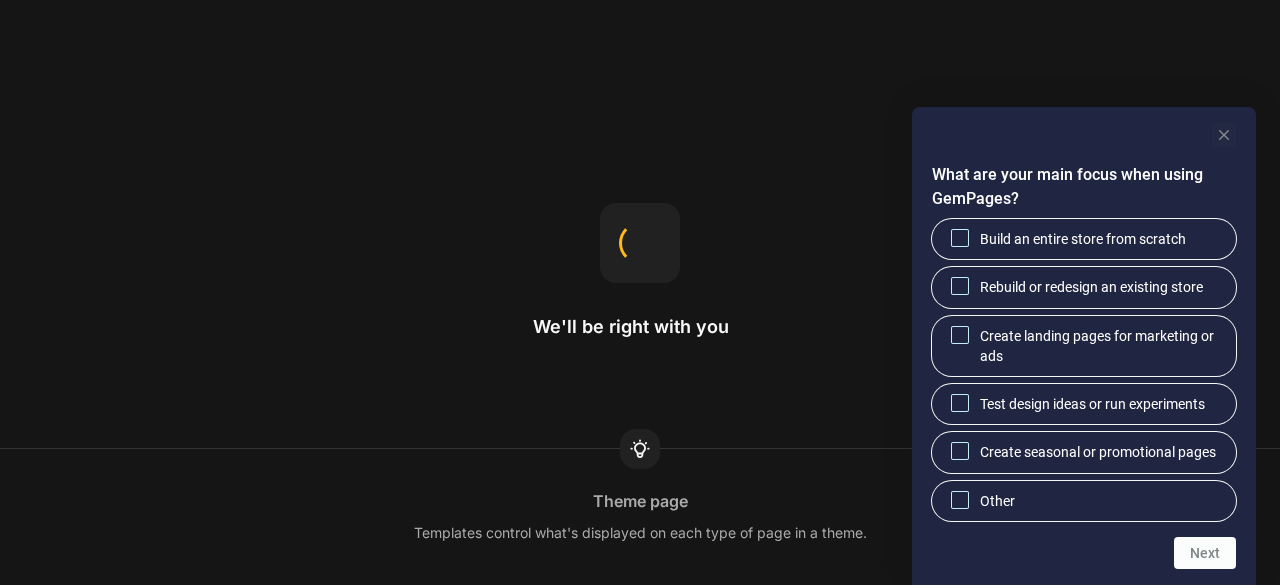 click 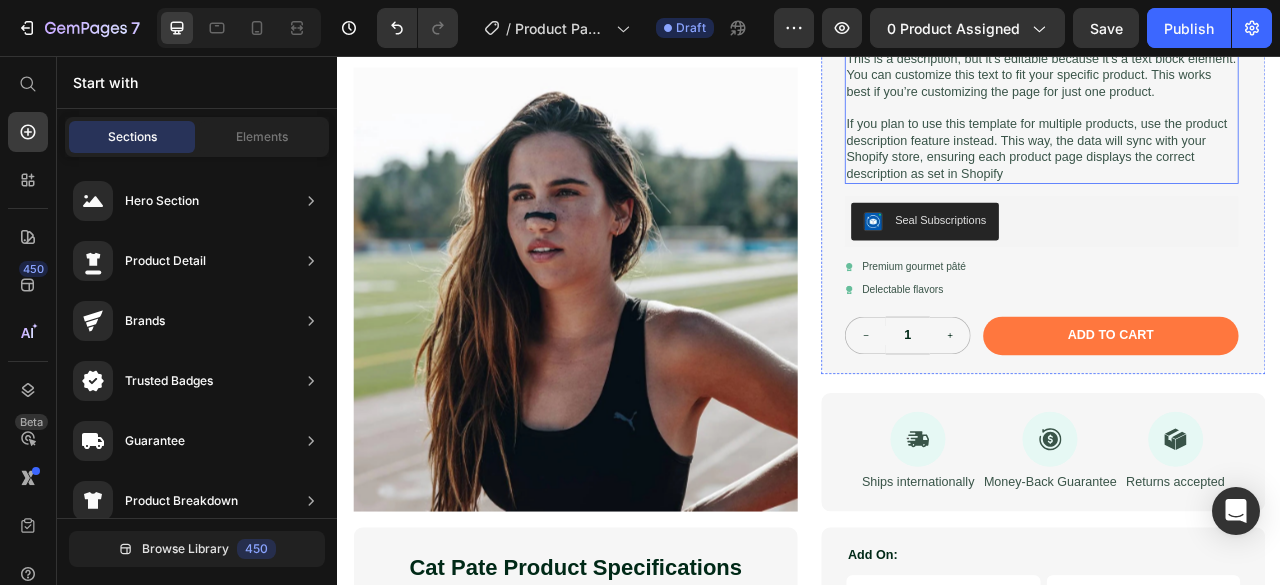 scroll, scrollTop: 0, scrollLeft: 0, axis: both 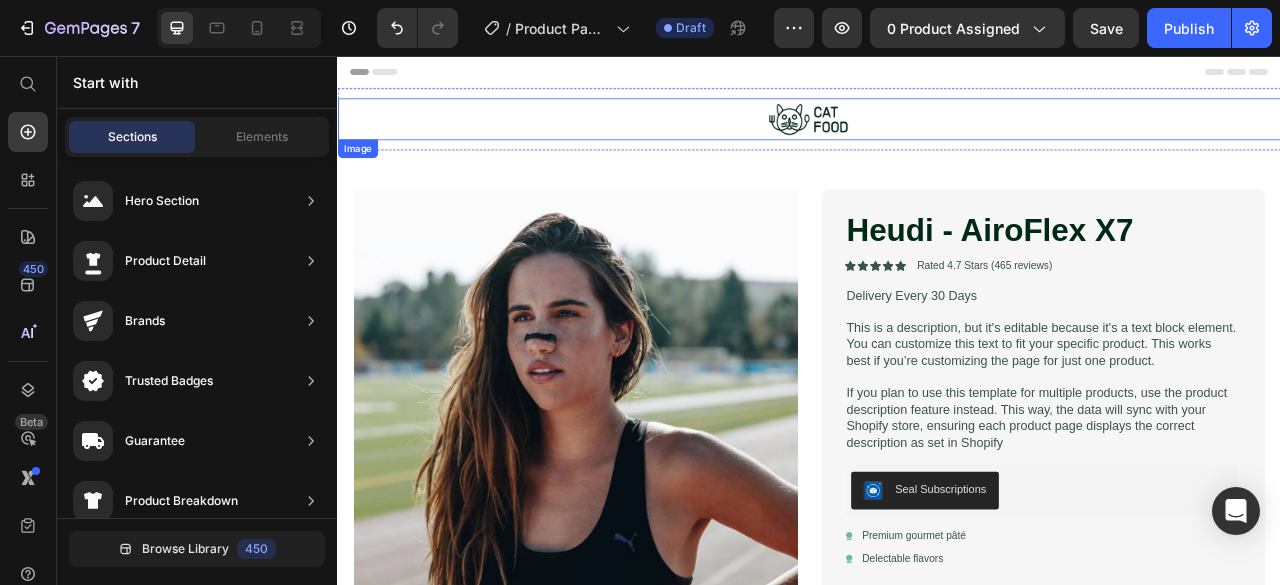 click at bounding box center (937, 136) 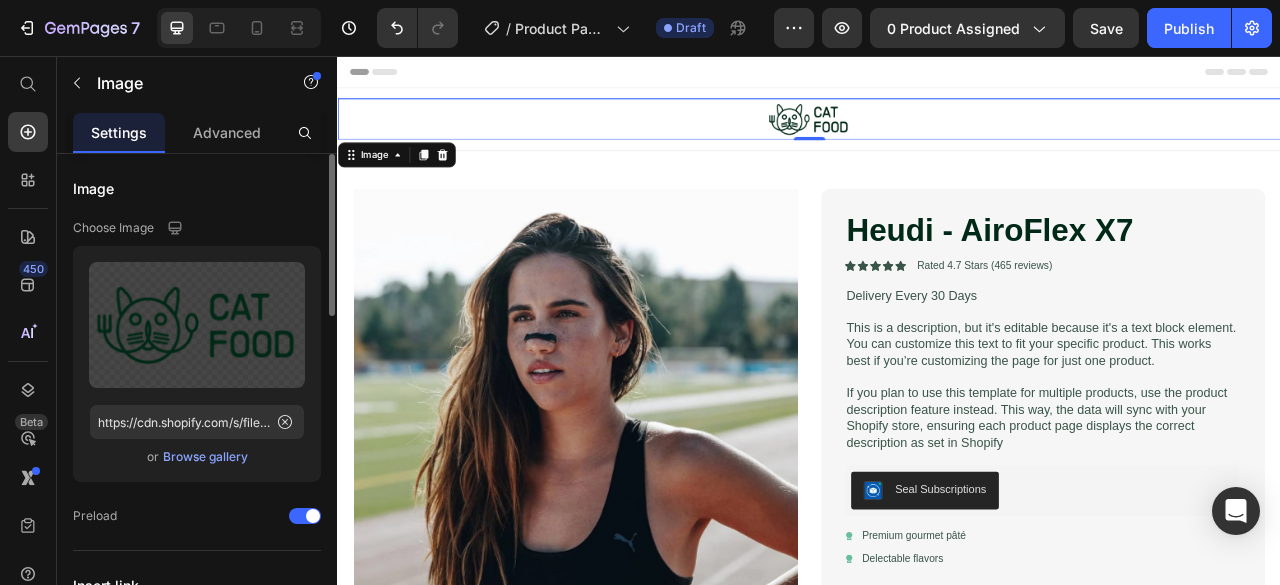 click on "Browse gallery" at bounding box center (205, 457) 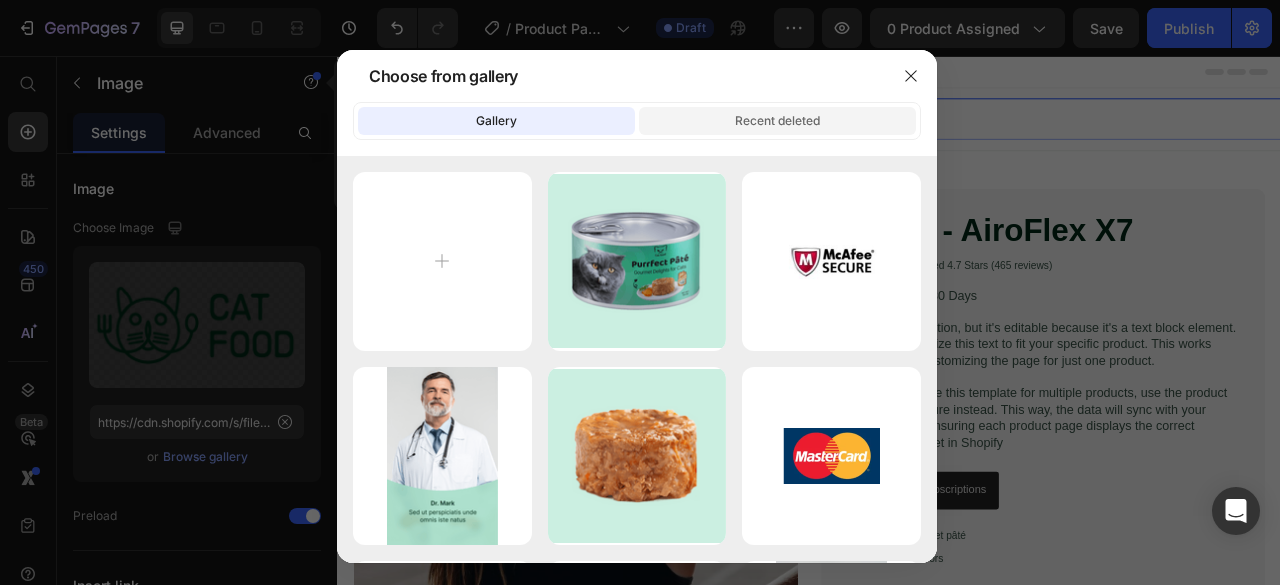 click on "Recent deleted" 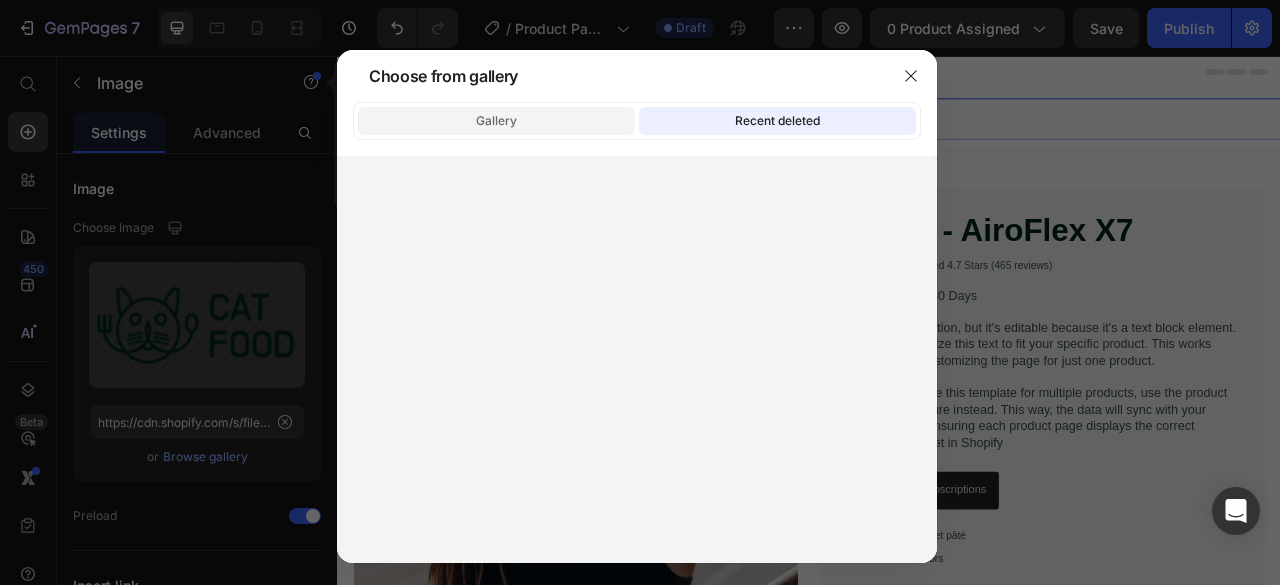 click on "Gallery" 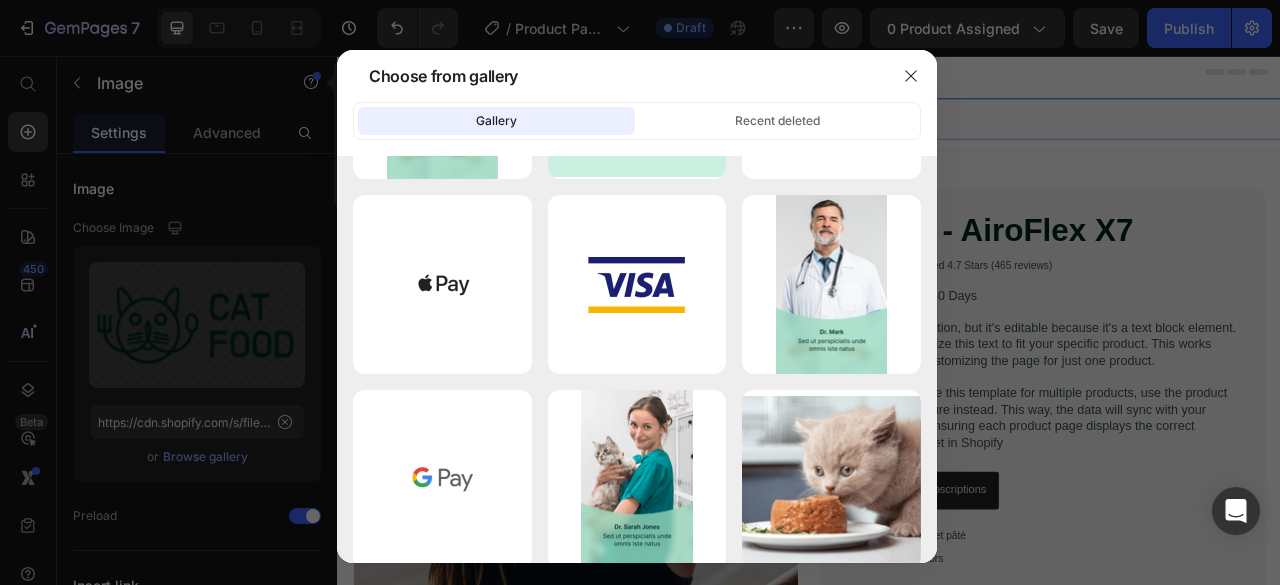 scroll, scrollTop: 579, scrollLeft: 0, axis: vertical 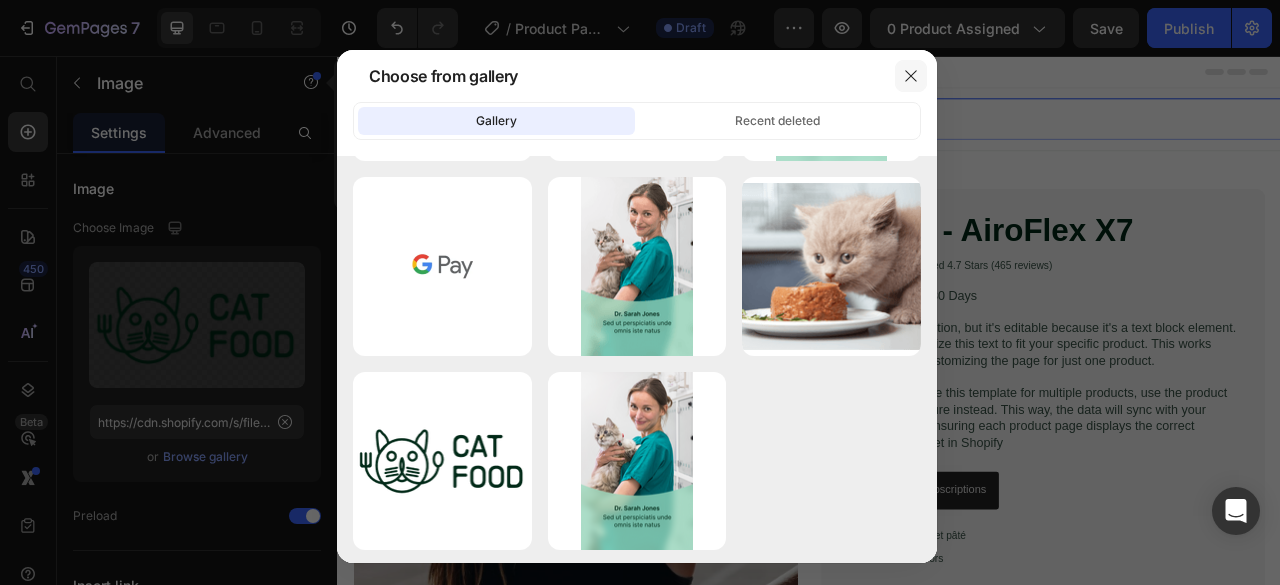 click at bounding box center (911, 76) 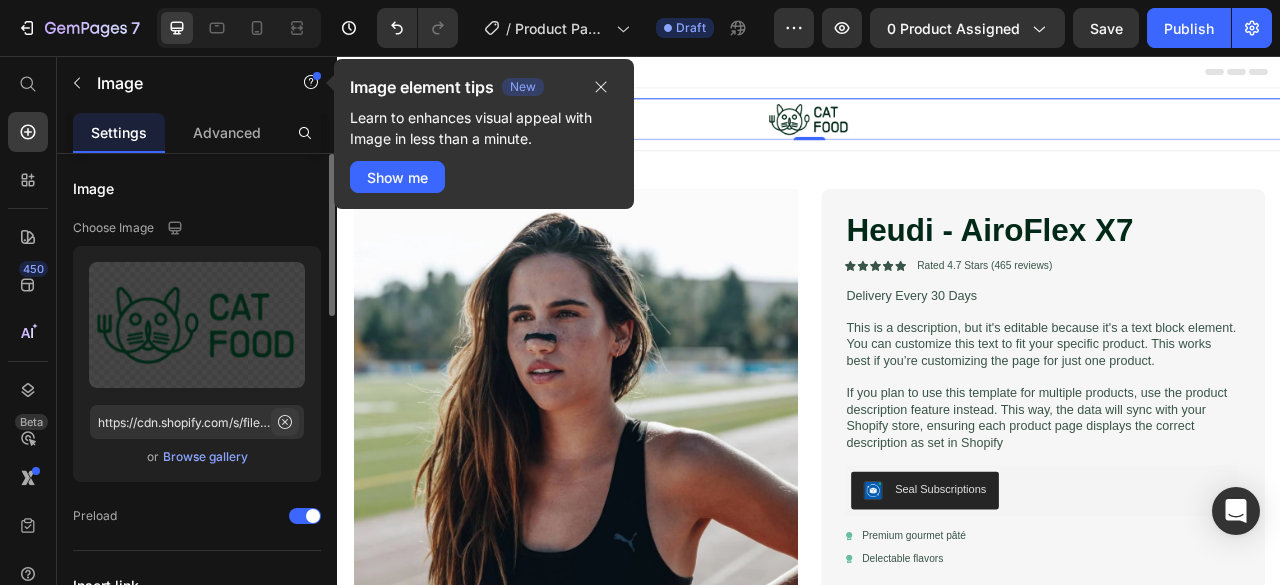 click 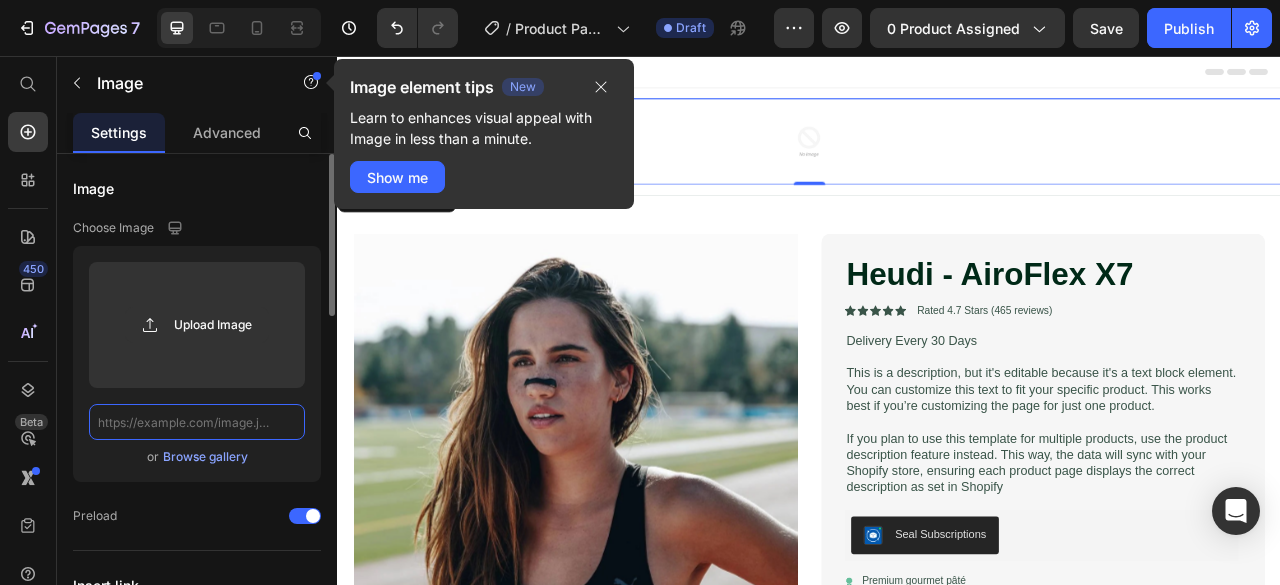 scroll, scrollTop: 0, scrollLeft: 0, axis: both 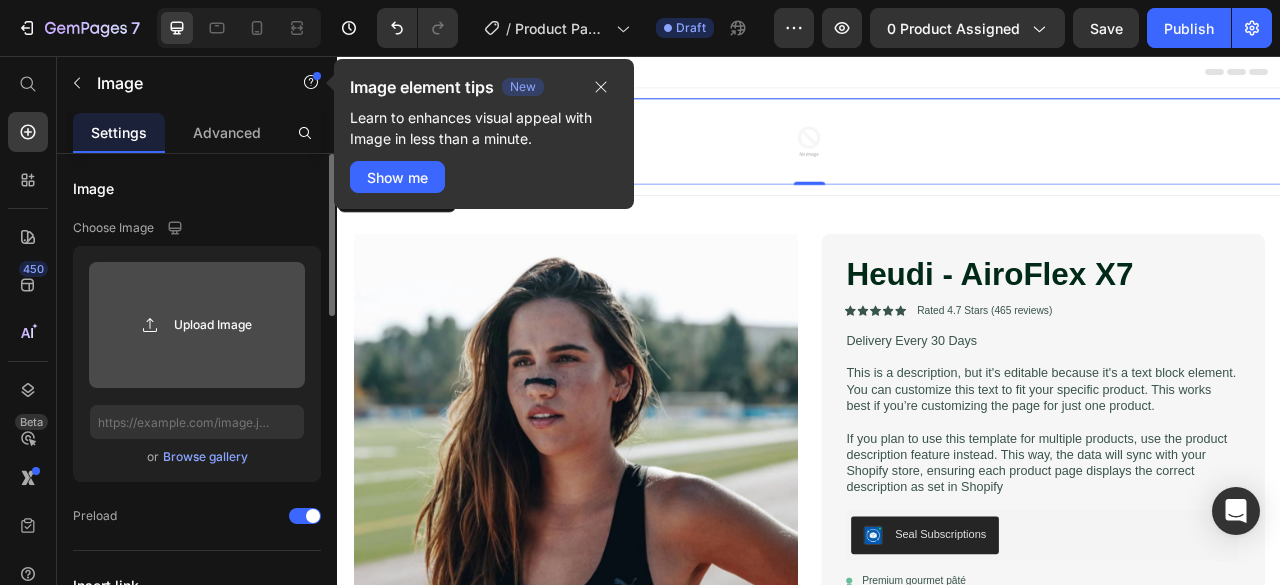 click 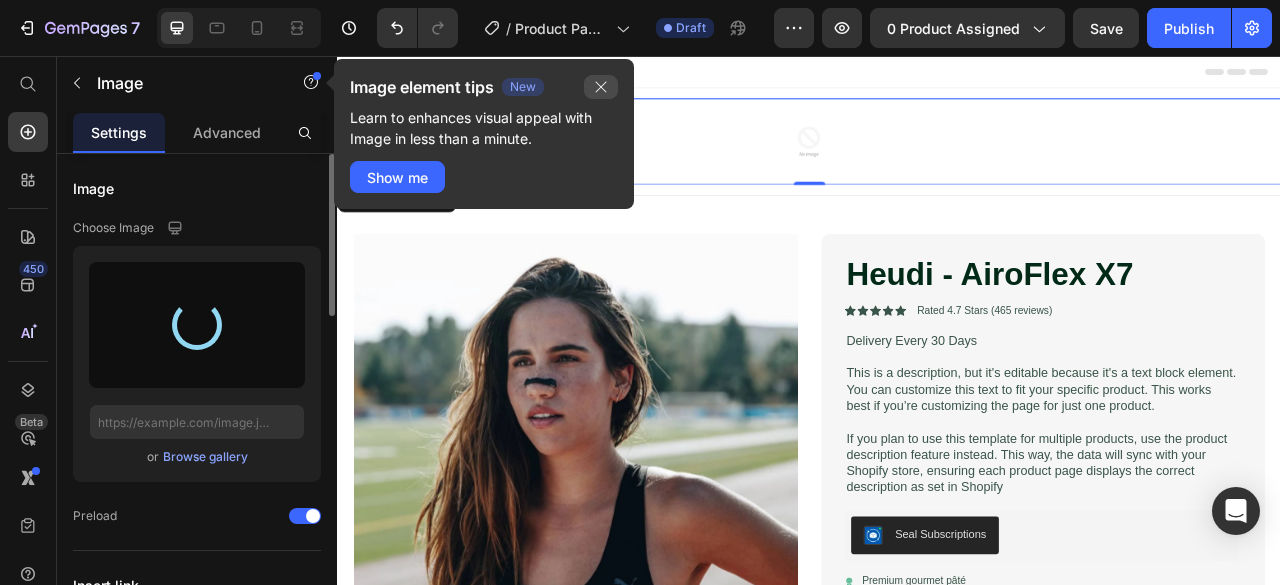 click 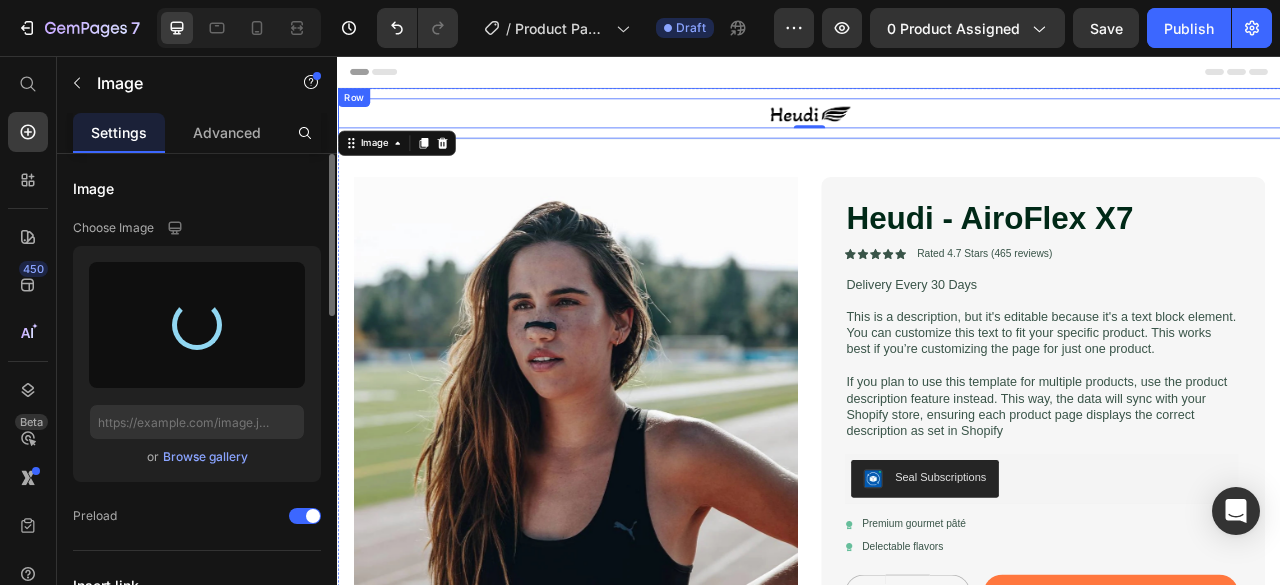 type on "https://cdn.shopify.com/s/files/1/0707/8422/1357/files/gempages_574972031594923120-49b0ea8e-0b4c-428f-8312-76ab26915b20.png" 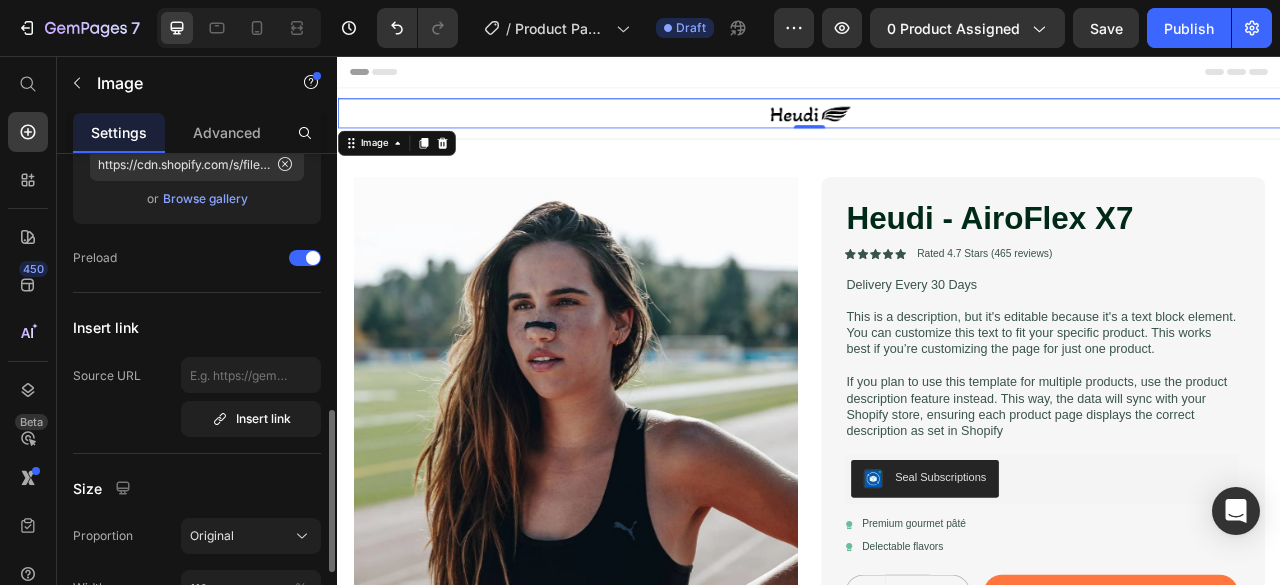 scroll, scrollTop: 402, scrollLeft: 0, axis: vertical 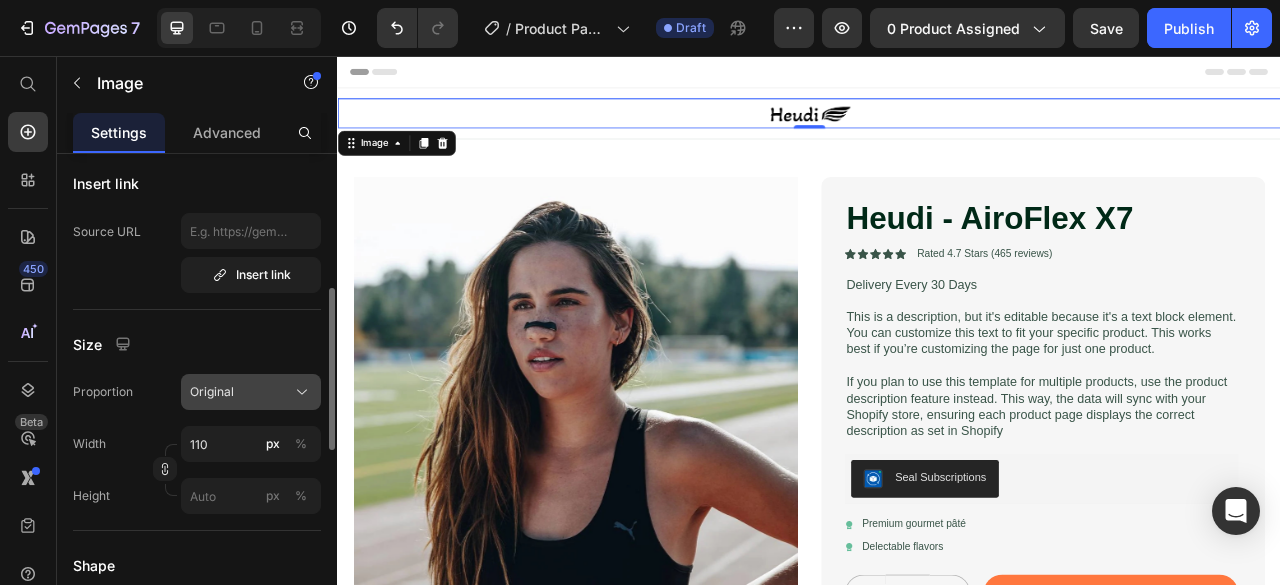 click on "Original" at bounding box center [251, 392] 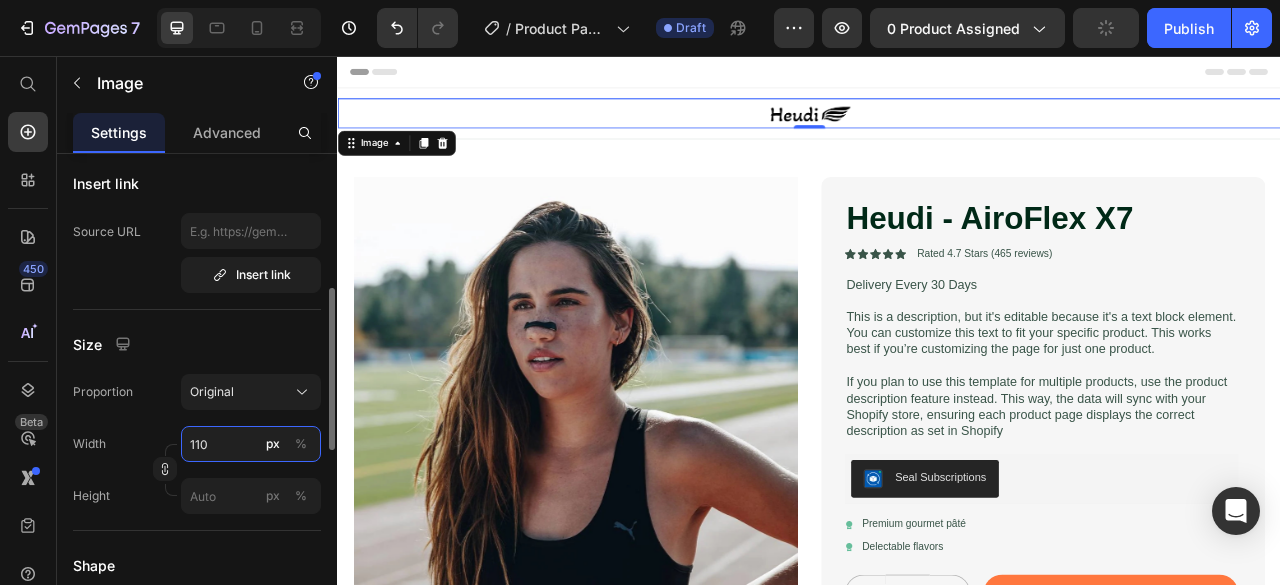 click on "110" at bounding box center (251, 444) 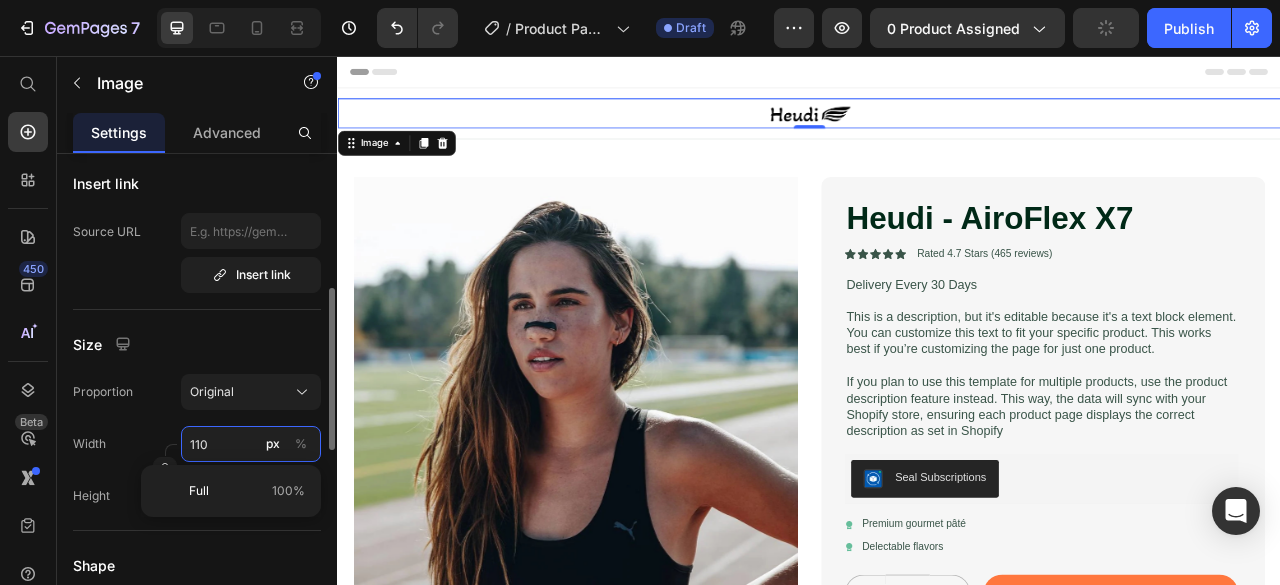click on "110" at bounding box center (251, 444) 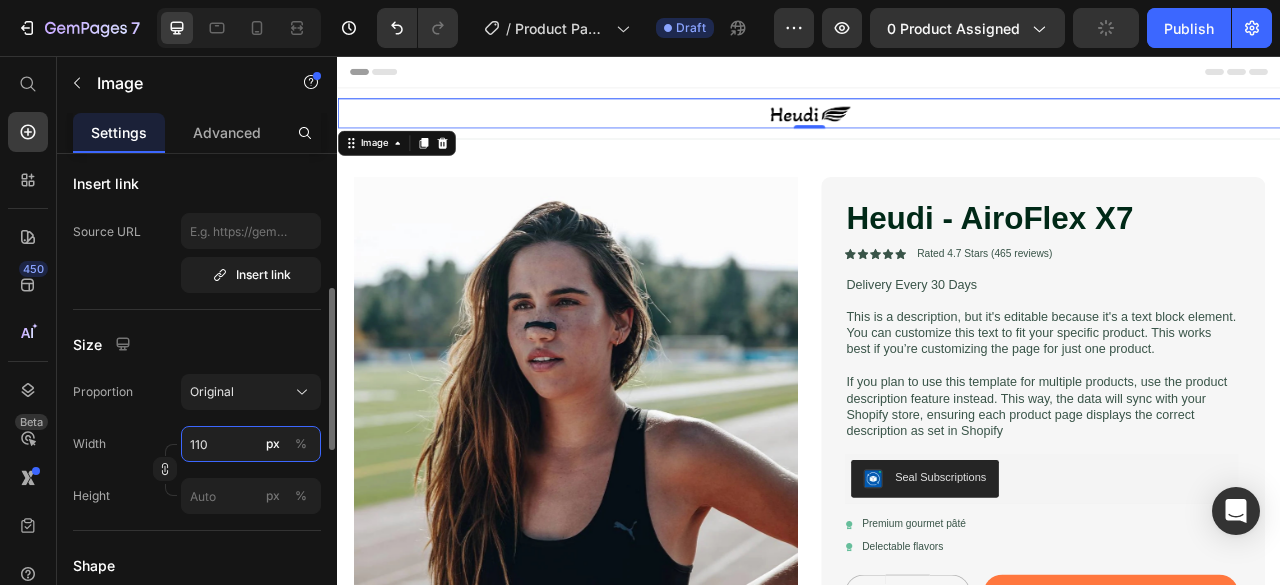 click on "110" at bounding box center (251, 444) 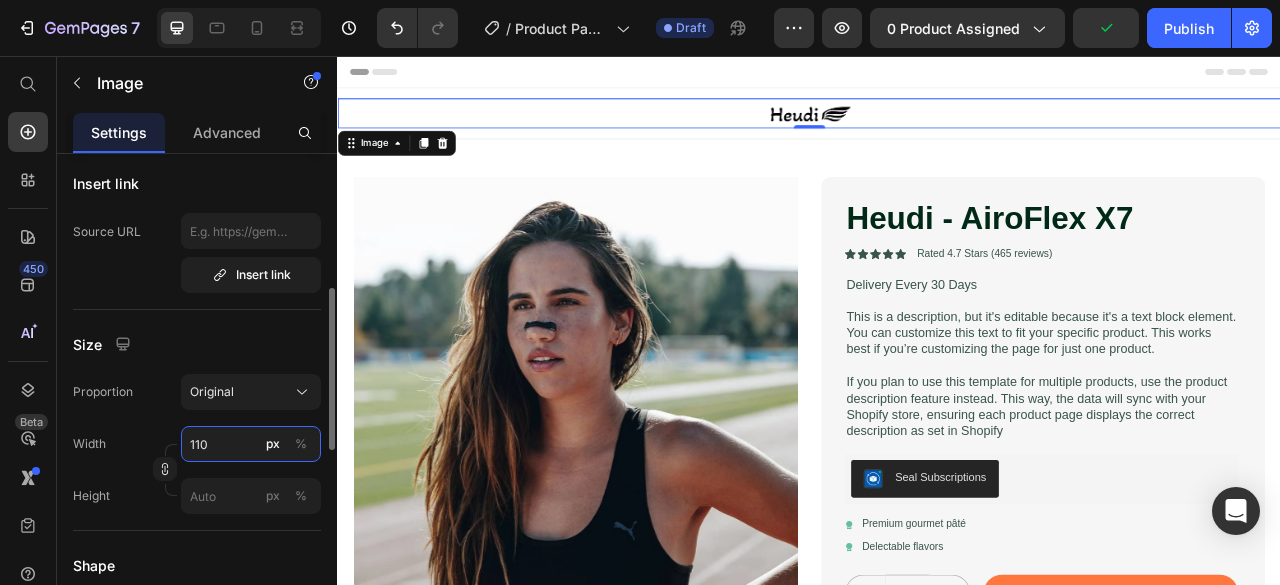 click on "110" at bounding box center (251, 444) 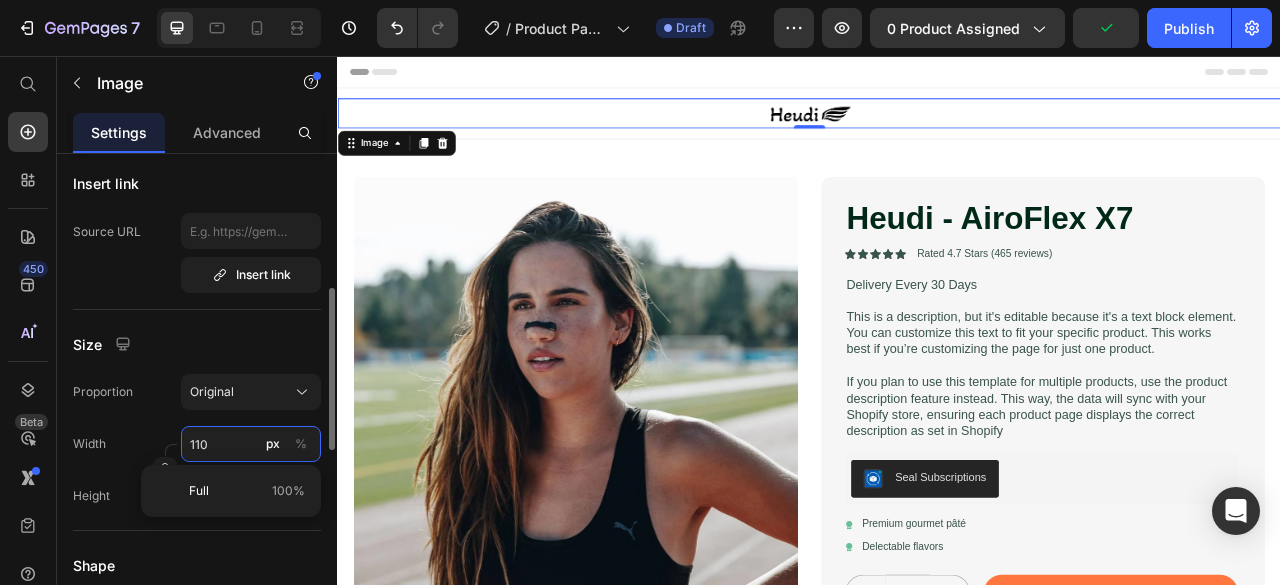 click on "110" at bounding box center (251, 444) 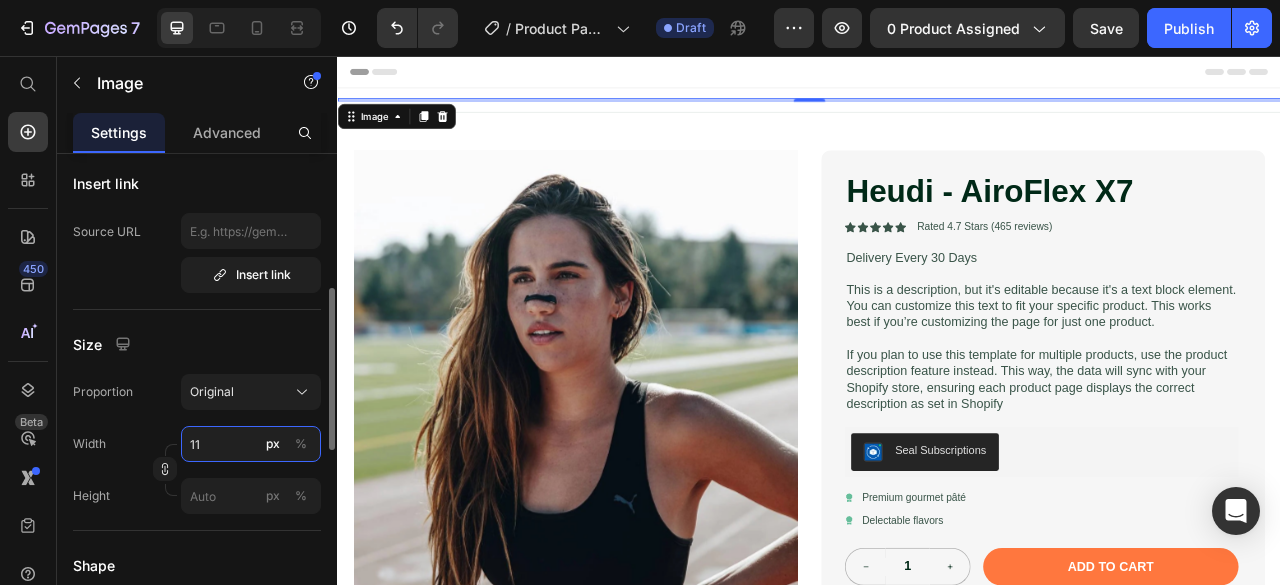 type on "1" 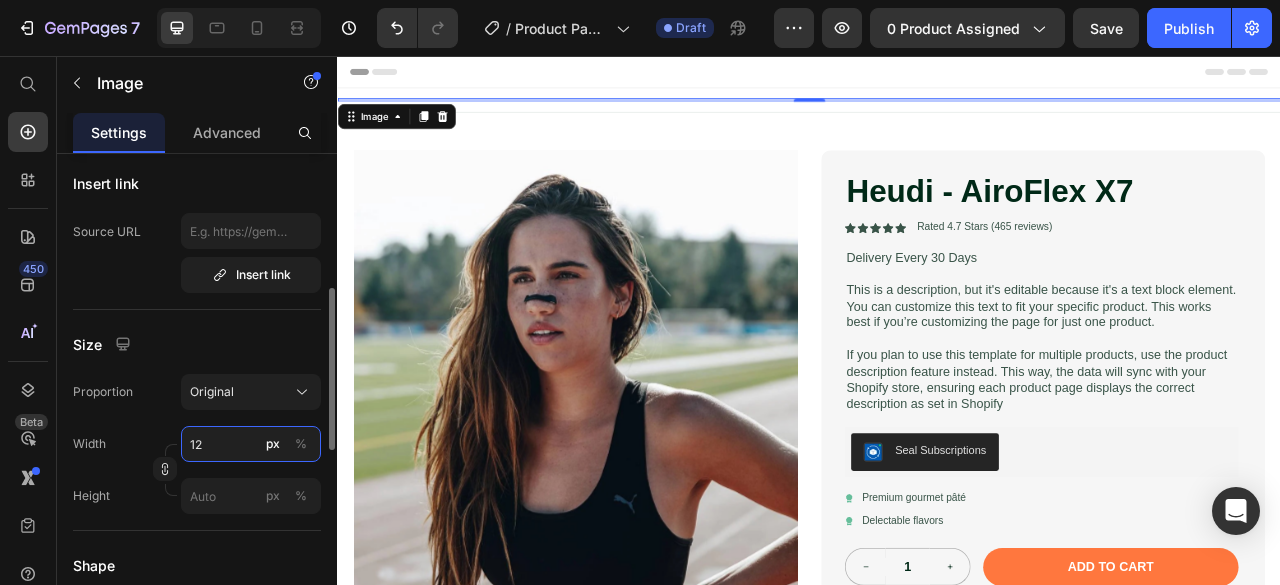 type on "1" 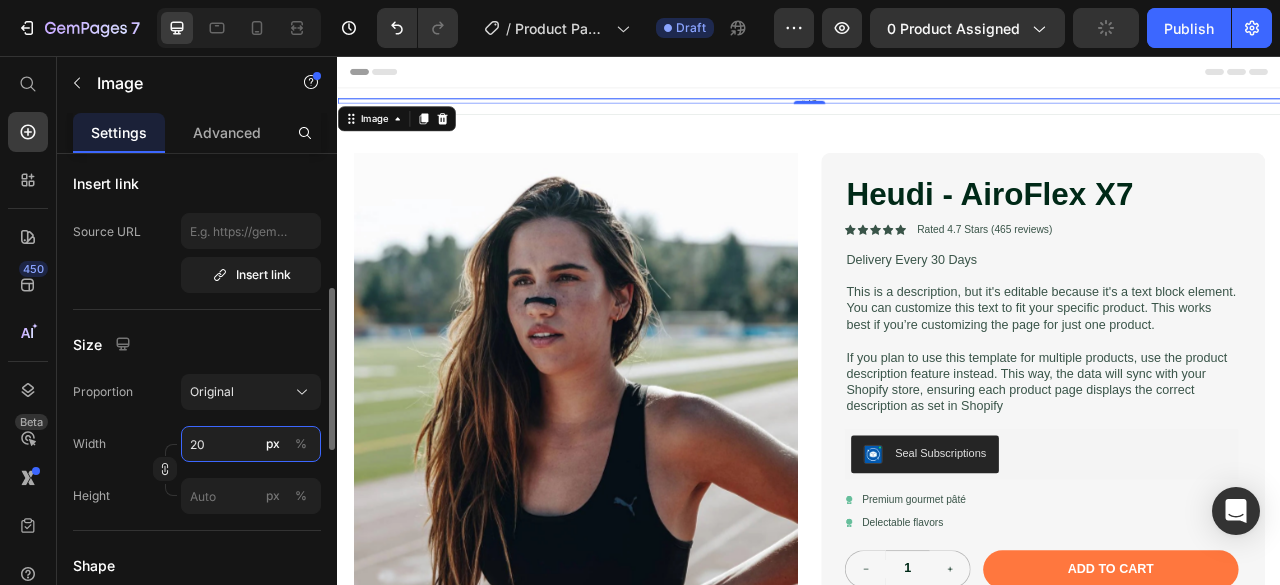 type on "200" 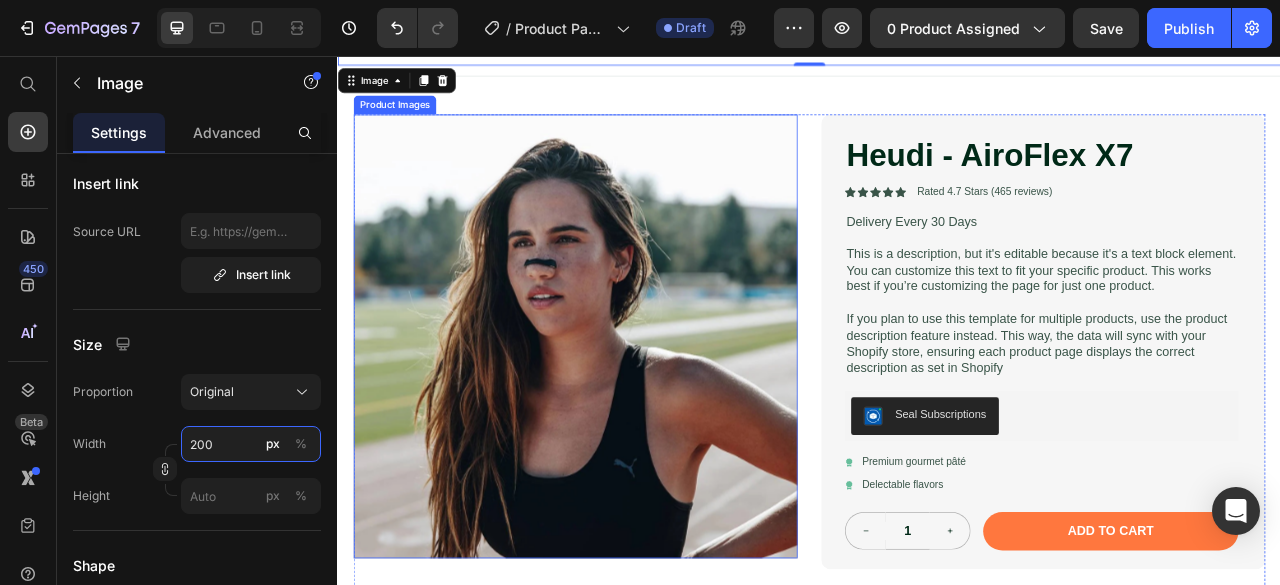 scroll, scrollTop: 0, scrollLeft: 0, axis: both 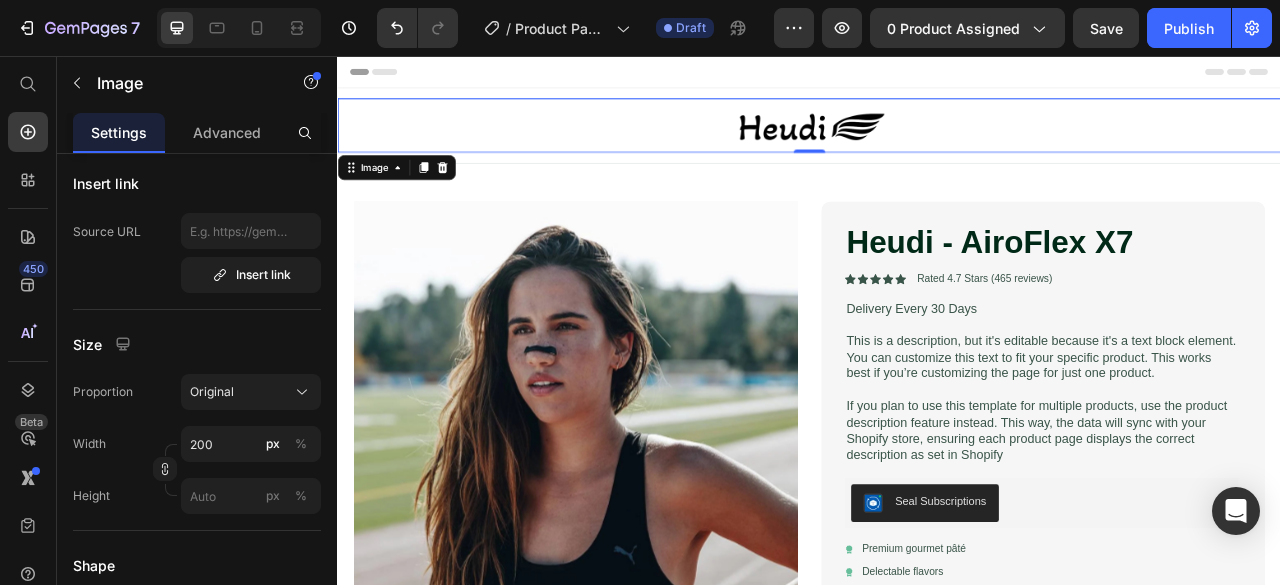 click on "Header" at bounding box center [937, 76] 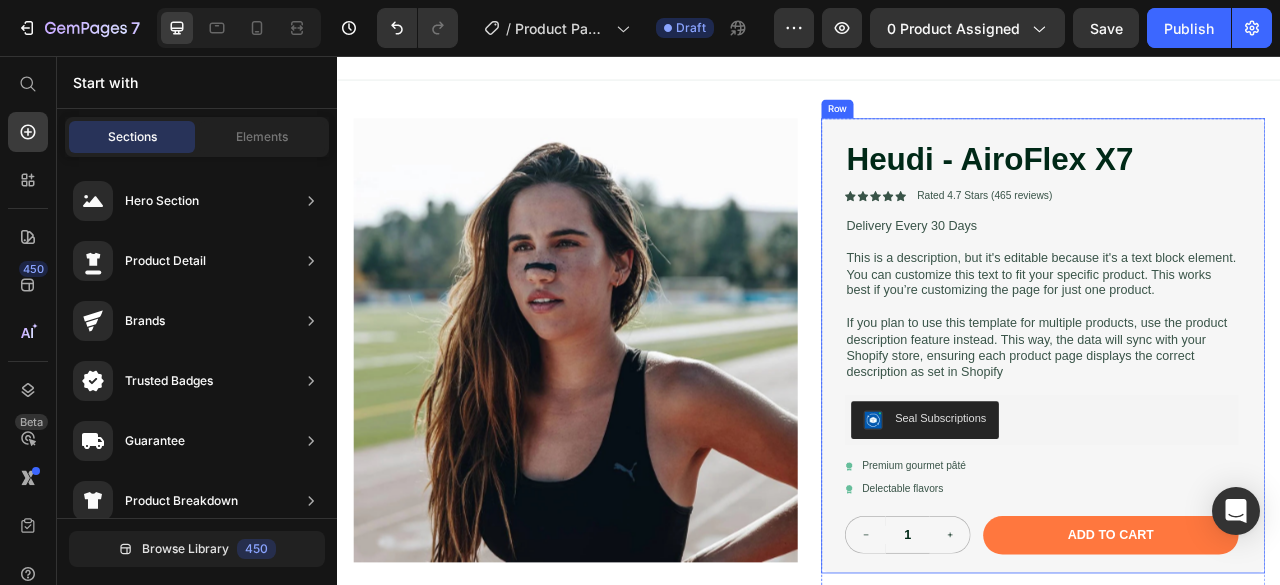 scroll, scrollTop: 0, scrollLeft: 0, axis: both 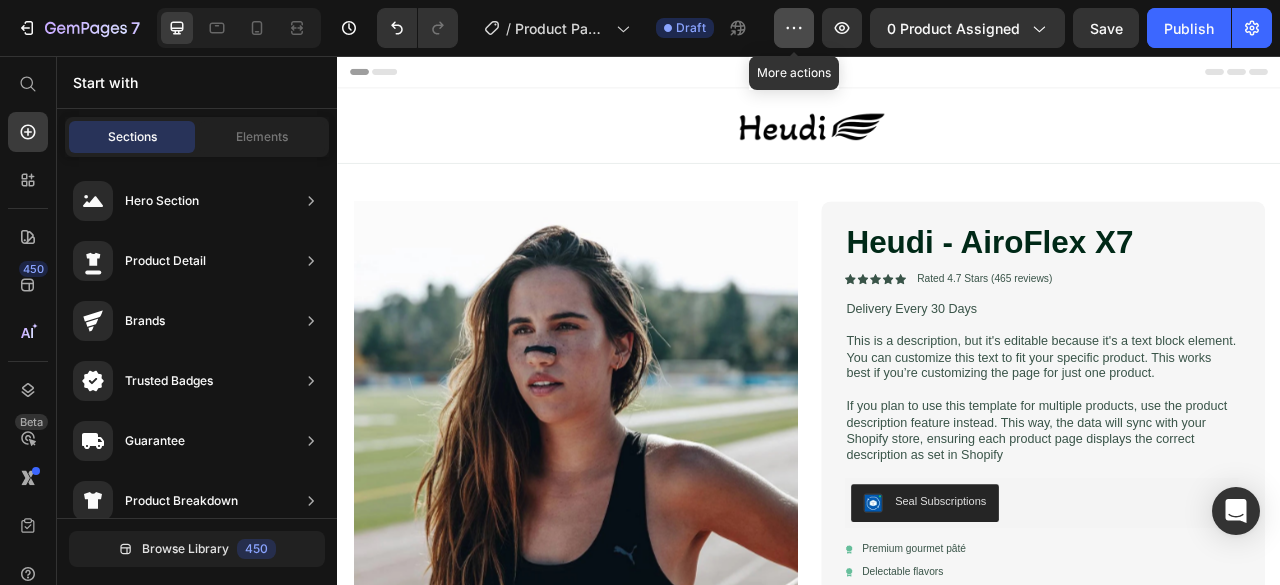 click 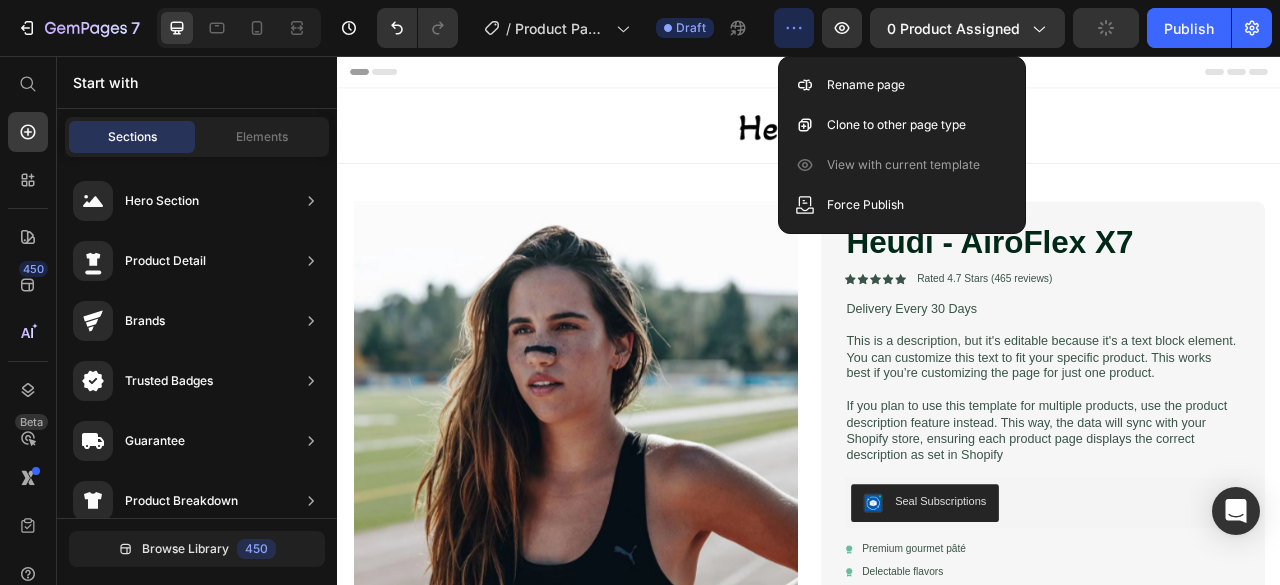 click 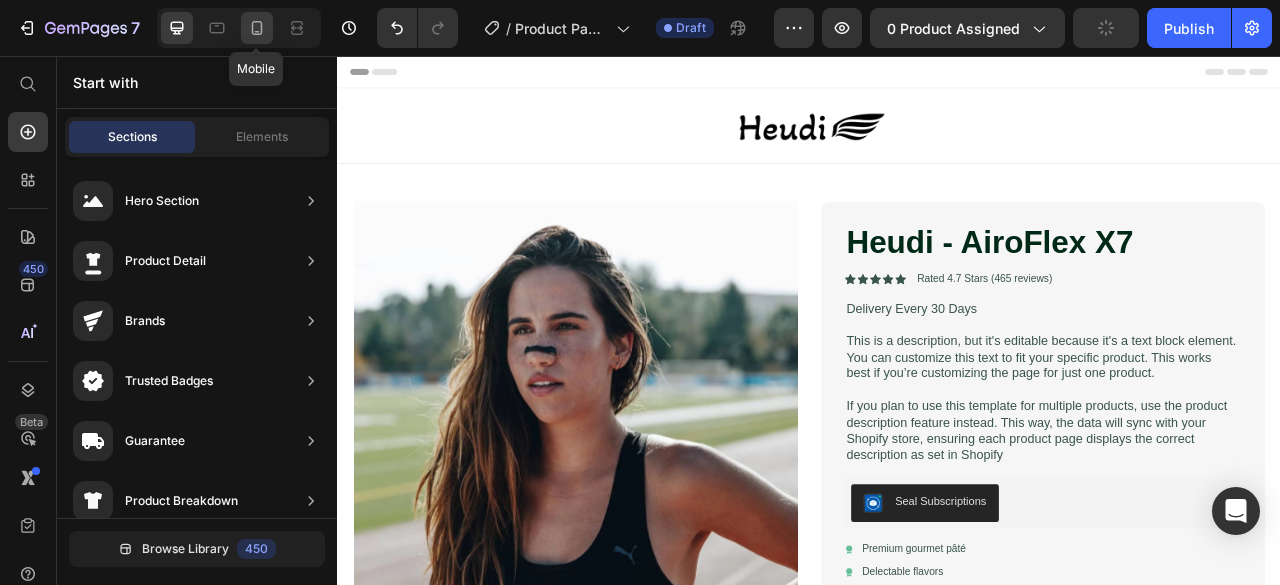 click 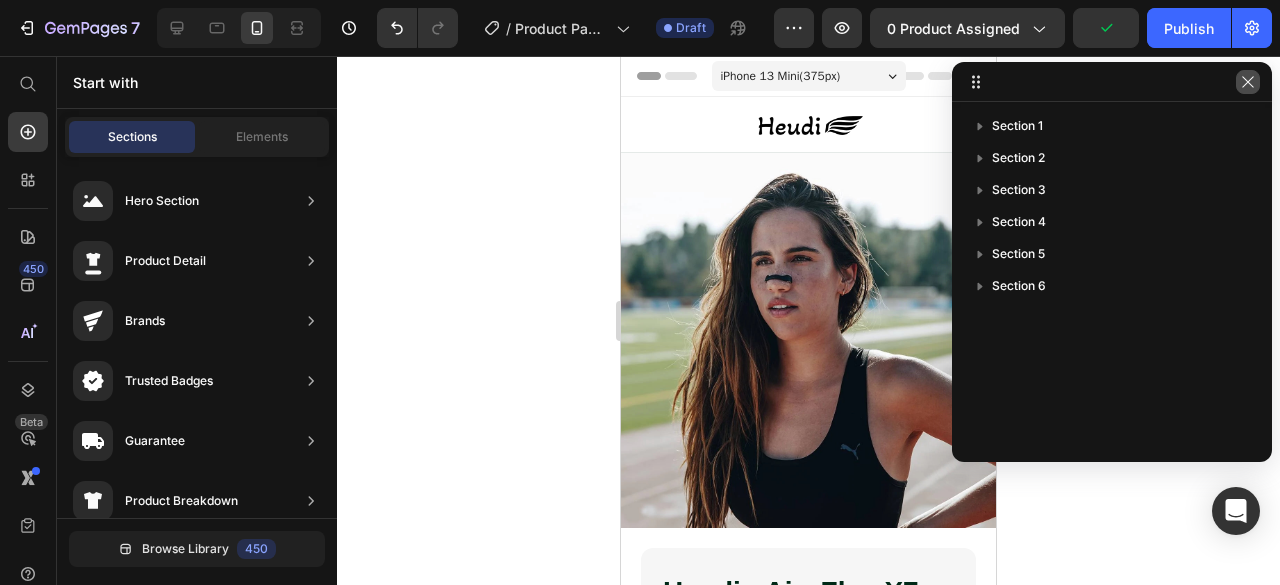 click 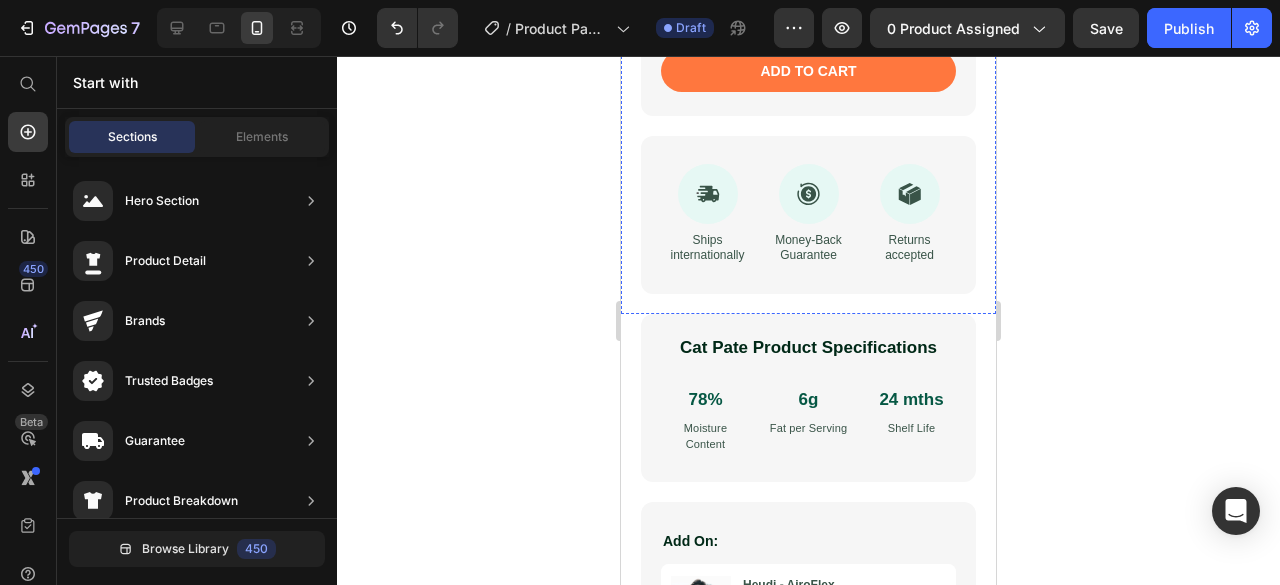 scroll, scrollTop: 1119, scrollLeft: 0, axis: vertical 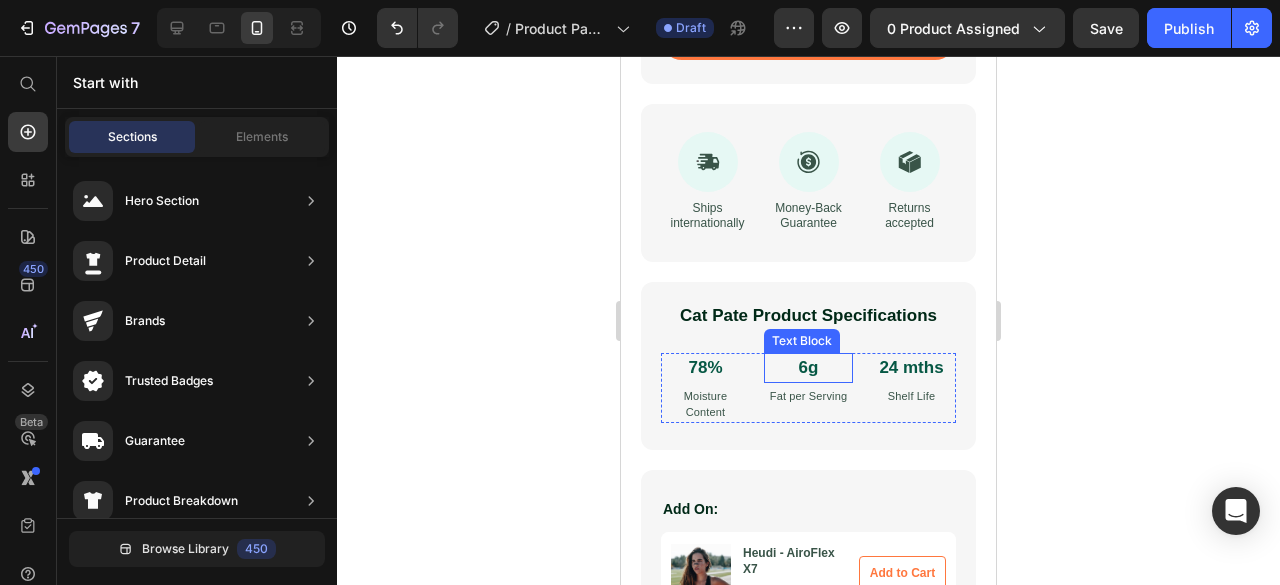 click on "6g" at bounding box center (808, 368) 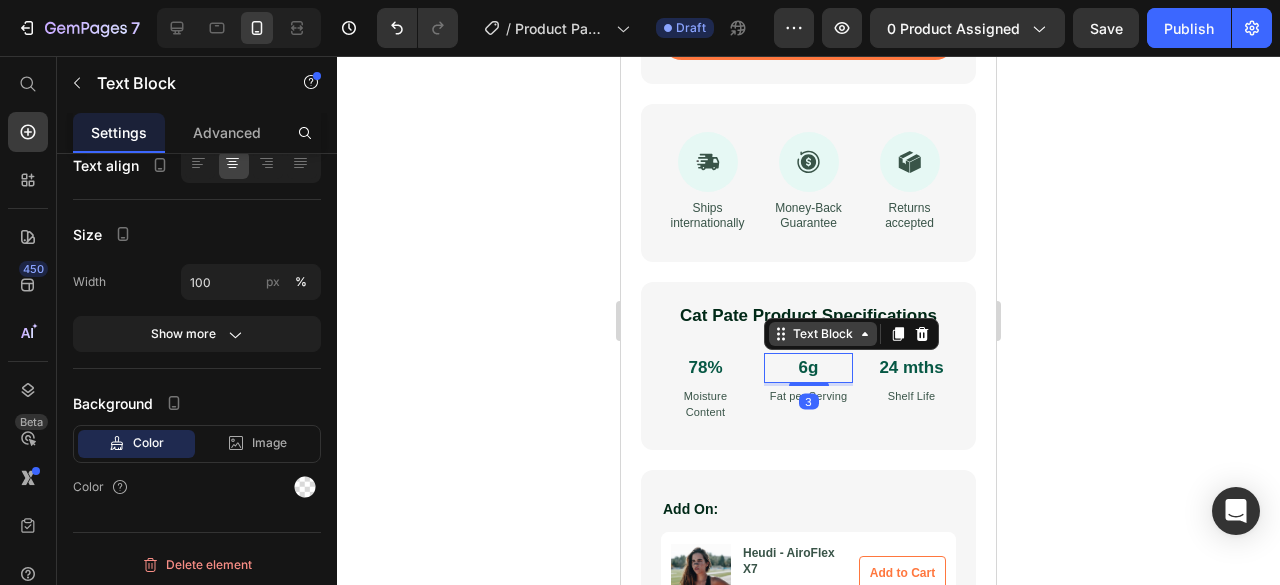 scroll, scrollTop: 0, scrollLeft: 0, axis: both 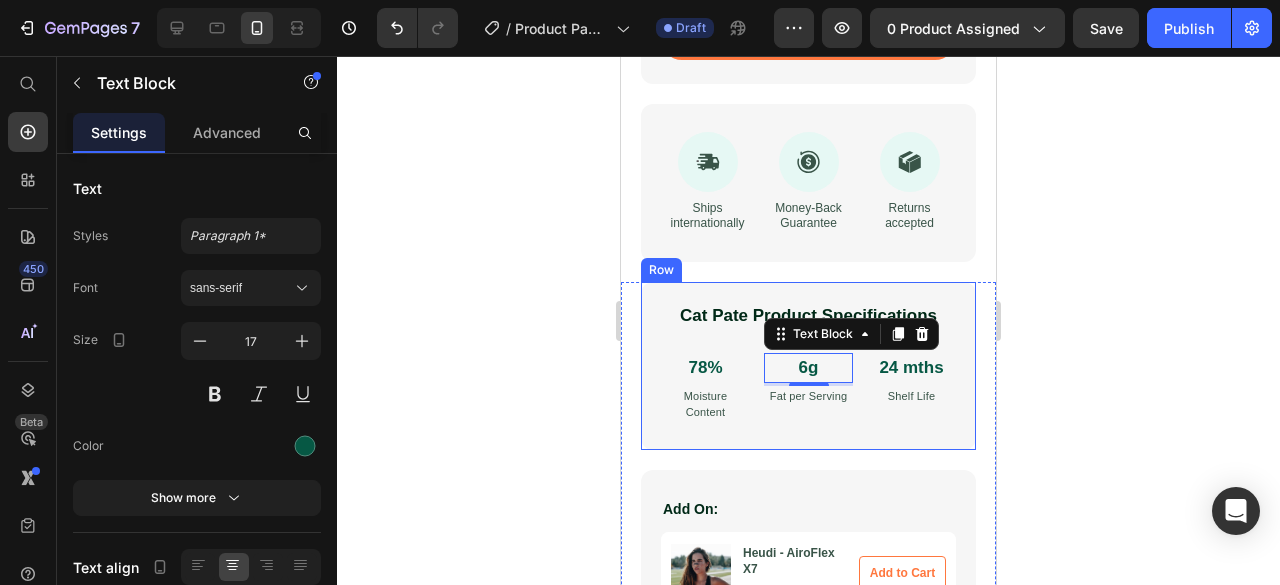 click on "Cat Pate Product Specifications  Heading 78% Text Block Moisture Content Text Block 6g Text Block   3 Fat per Serving Text Block 24 mths Text Block Shelf Life Text Block Row Row" at bounding box center [808, 366] 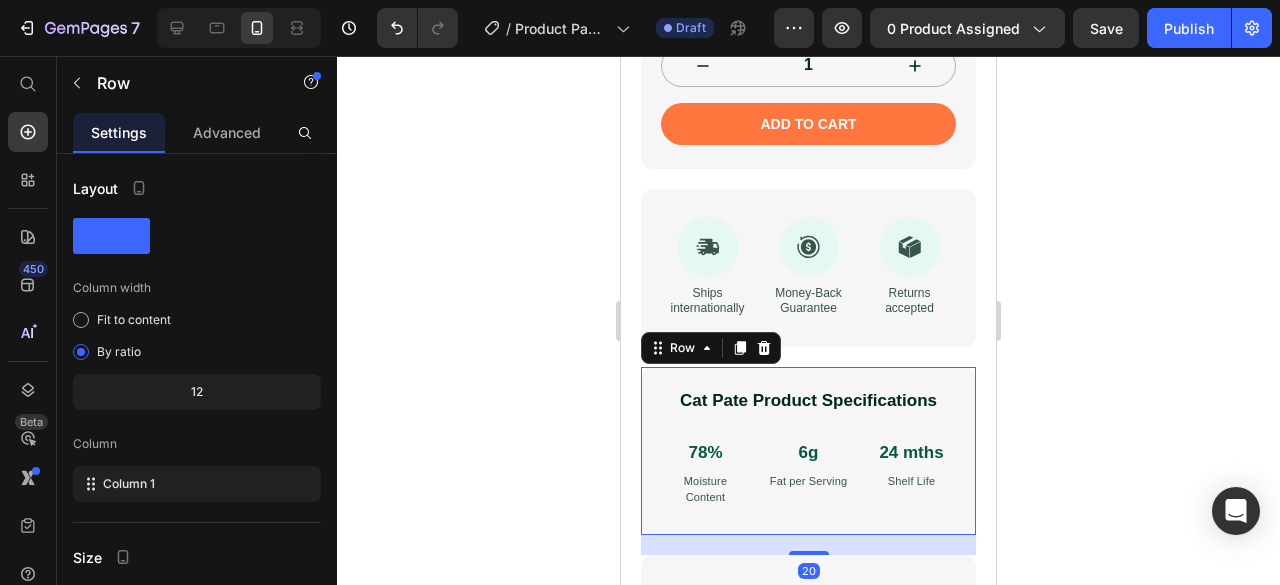 scroll, scrollTop: 1033, scrollLeft: 0, axis: vertical 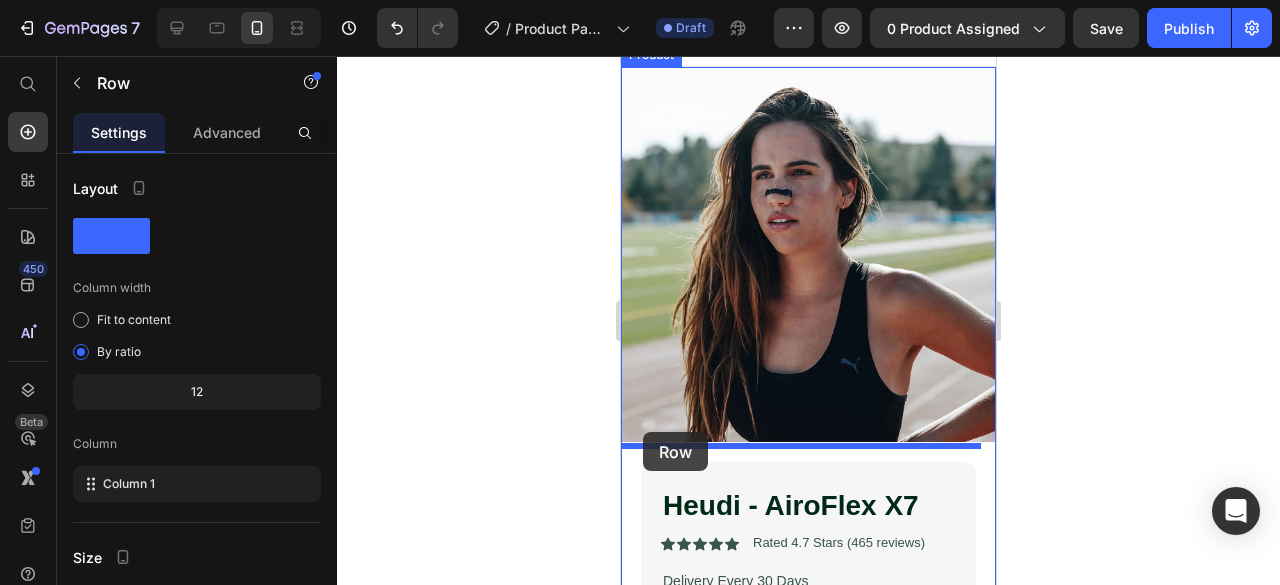 drag, startPoint x: 669, startPoint y: 337, endPoint x: 643, endPoint y: 432, distance: 98.49365 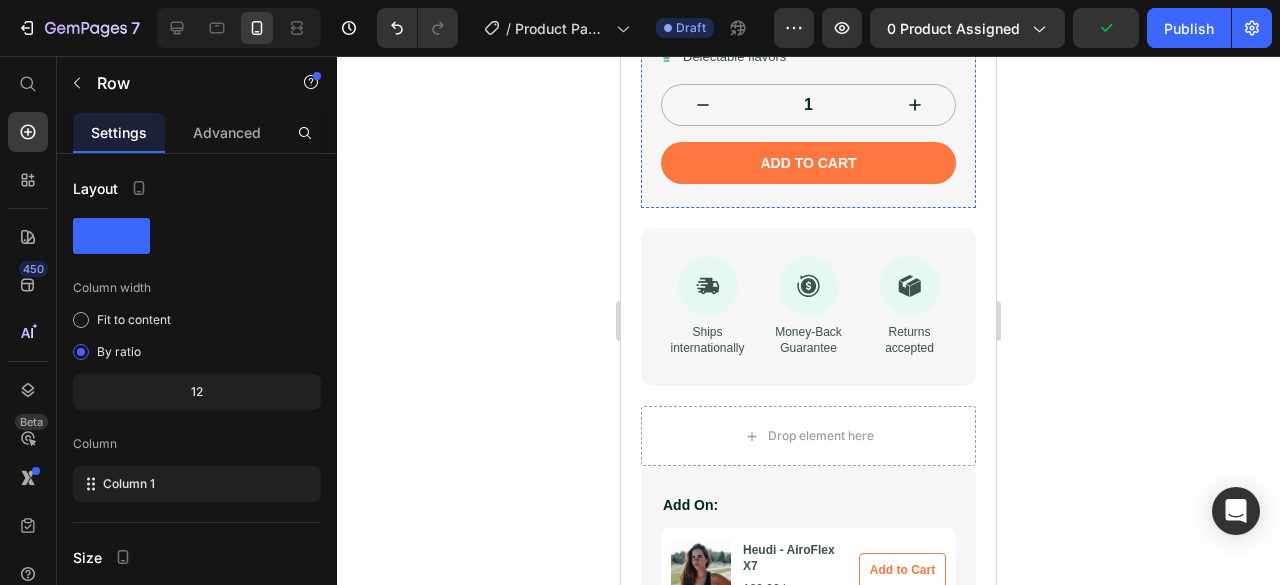 scroll, scrollTop: 752, scrollLeft: 0, axis: vertical 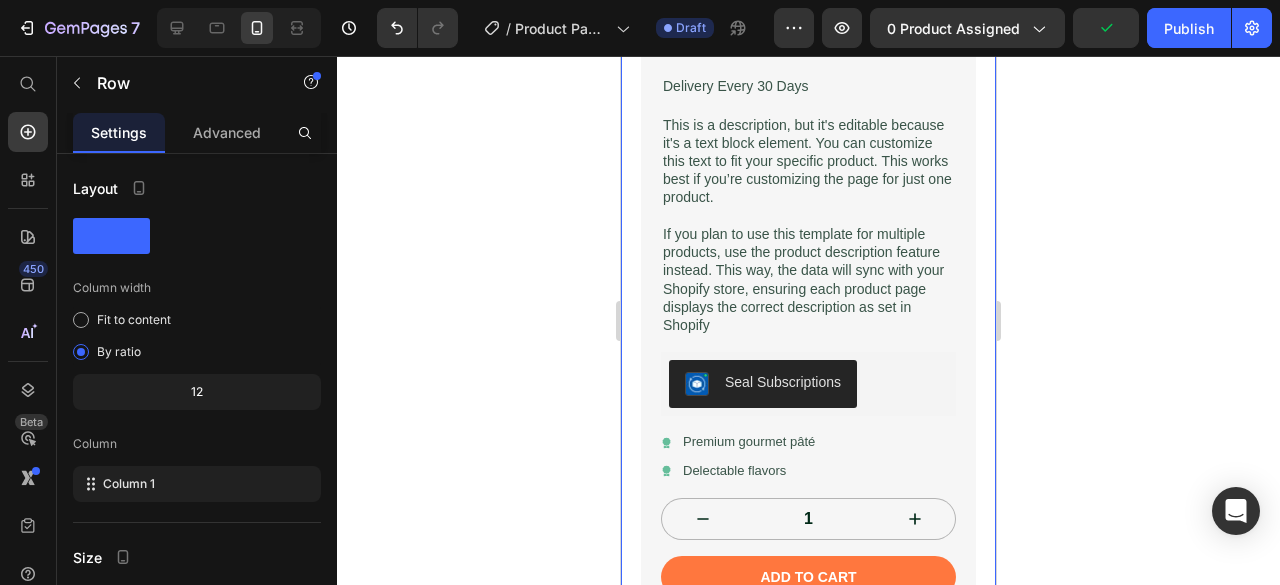 click 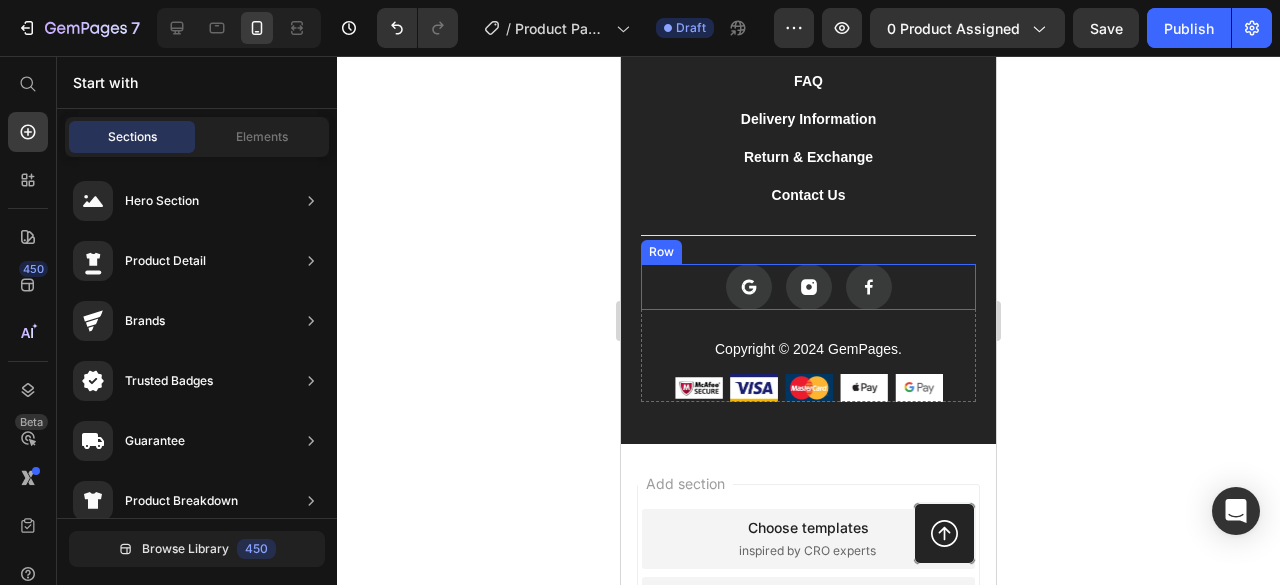 scroll, scrollTop: 4396, scrollLeft: 0, axis: vertical 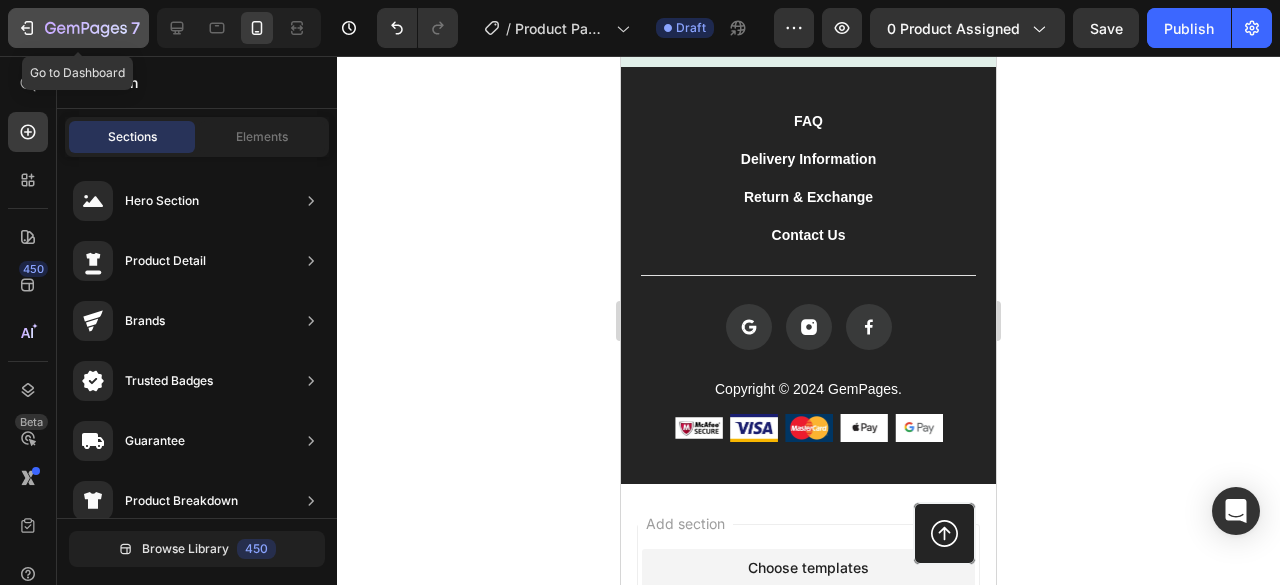 click 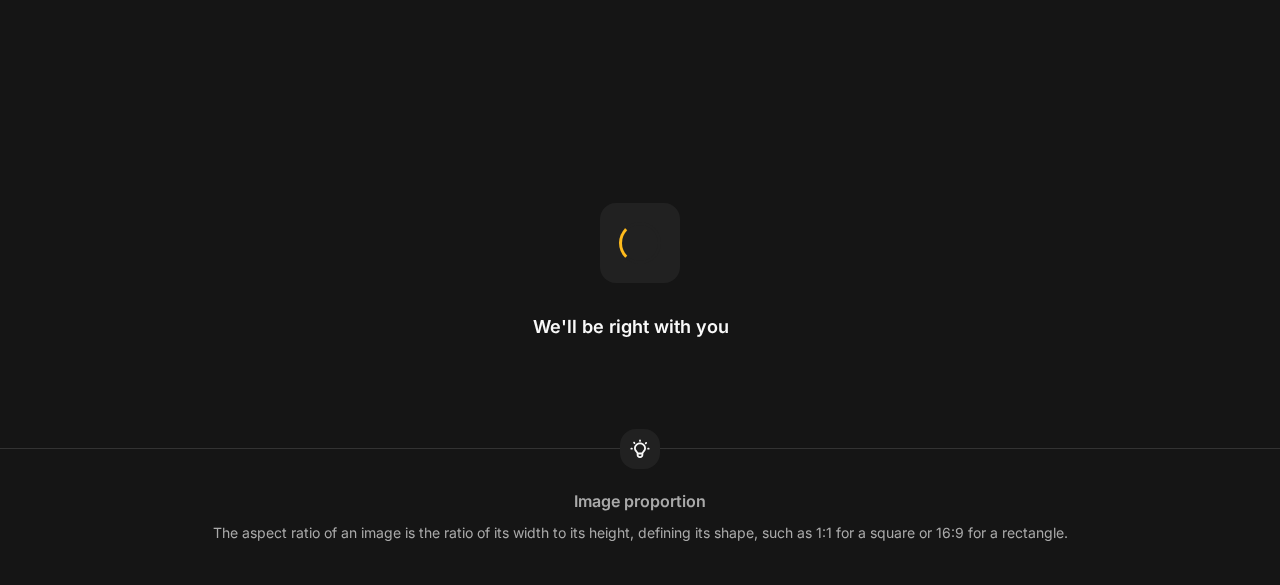 scroll, scrollTop: 0, scrollLeft: 0, axis: both 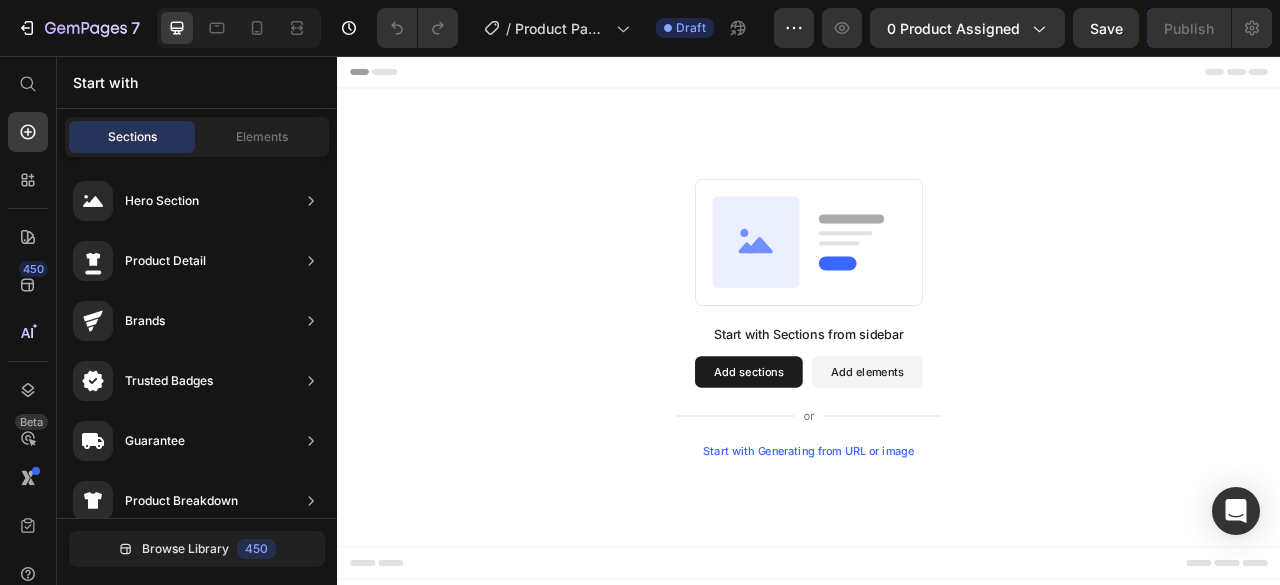 click on "Add sections" at bounding box center (860, 458) 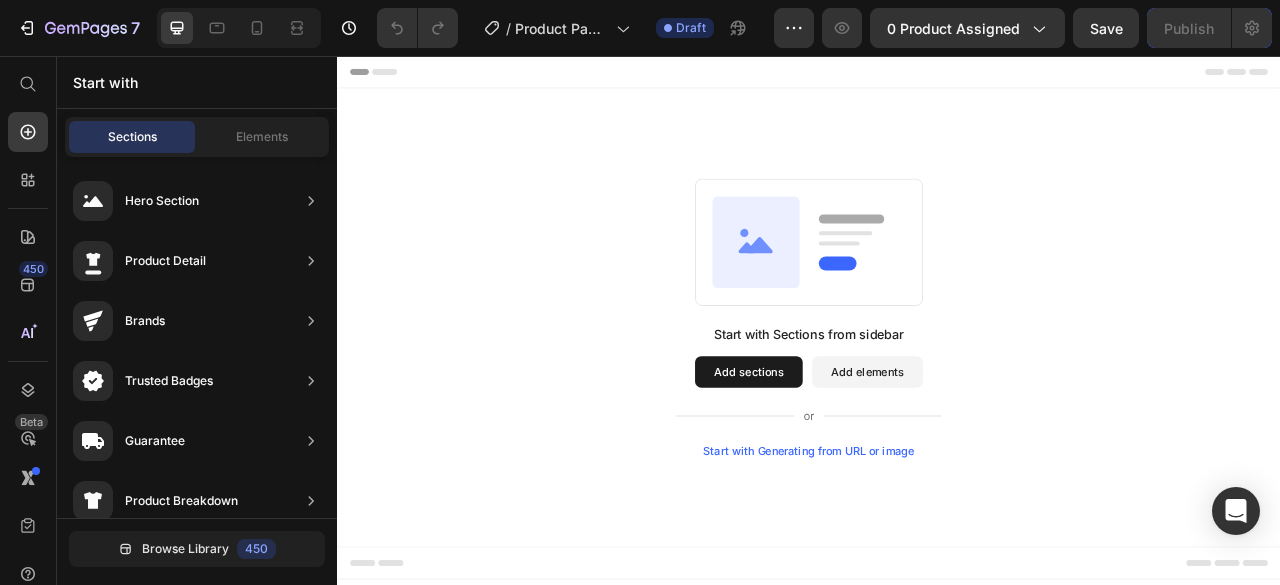 click on "Add sections" at bounding box center (860, 458) 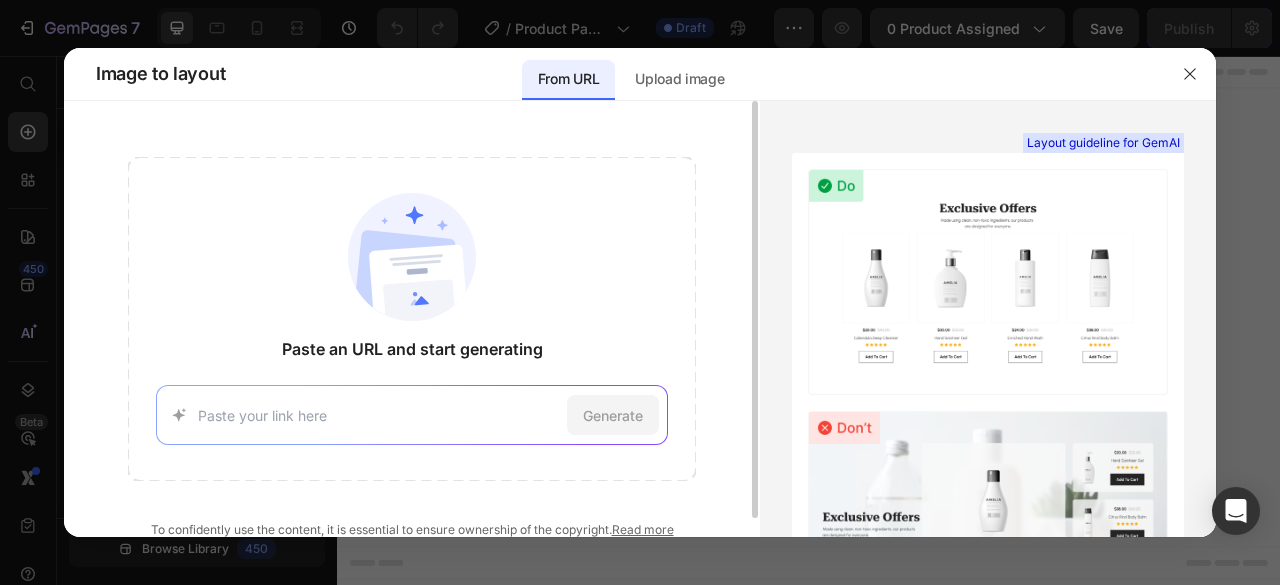 click at bounding box center [378, 415] 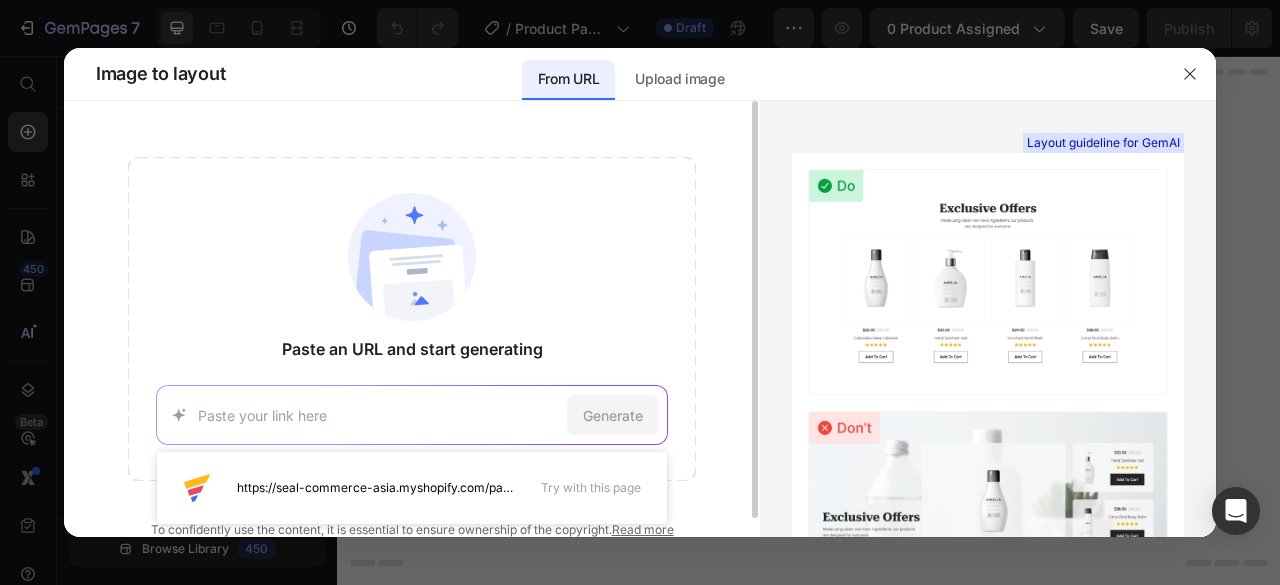paste on "https://buy[BRAND].com/products/[PRODUCT]" 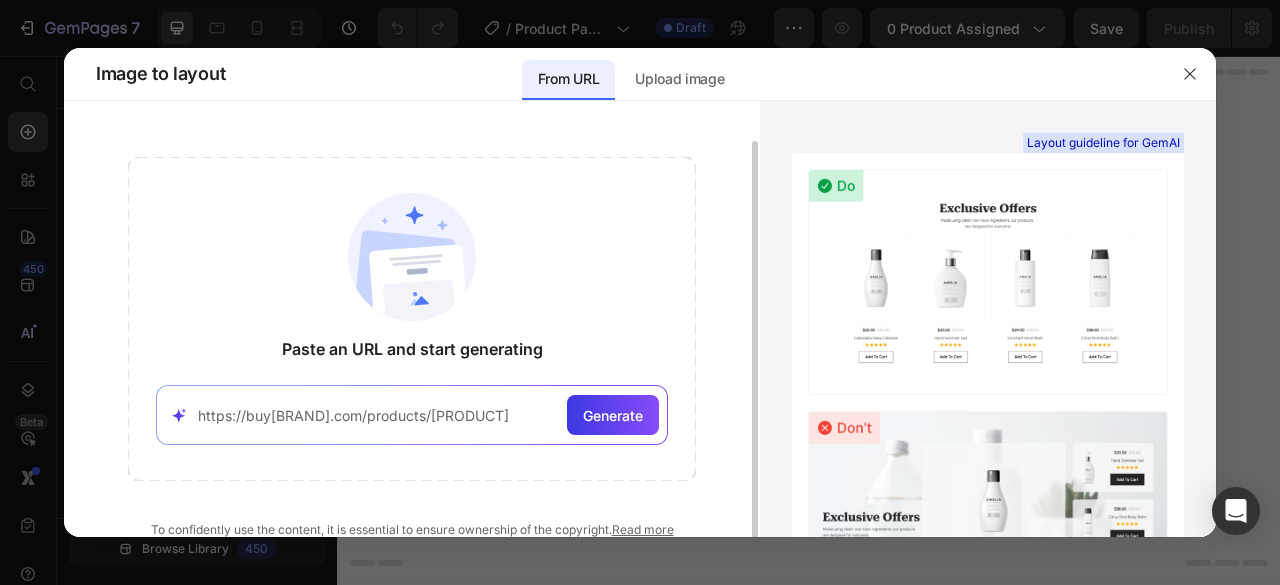 scroll, scrollTop: 20, scrollLeft: 0, axis: vertical 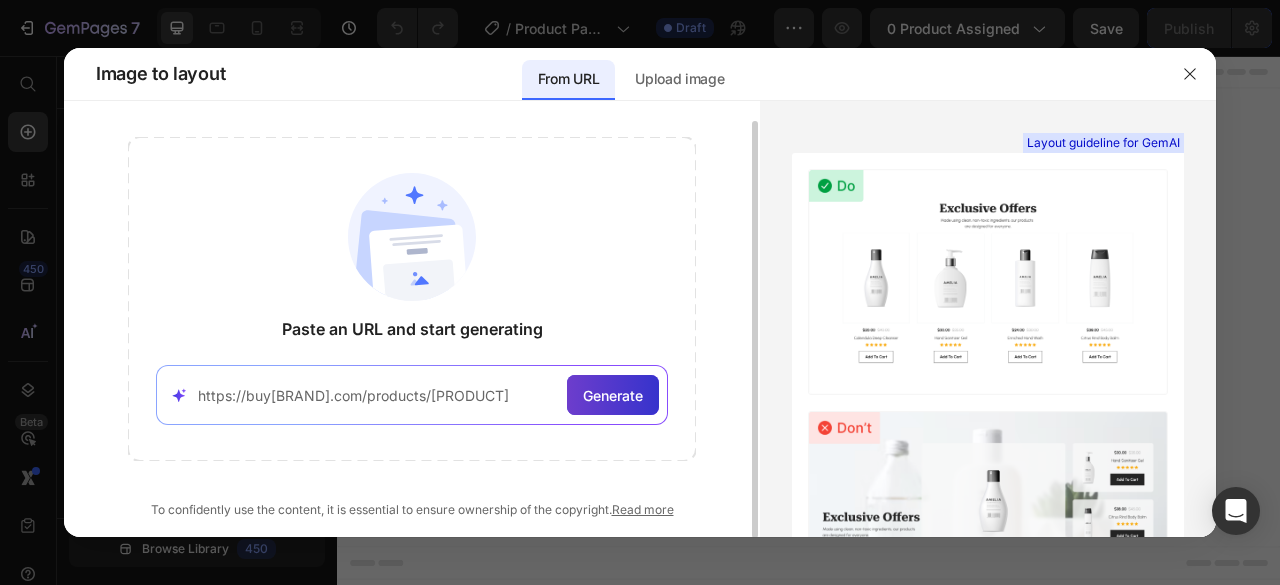 type on "https://buy[BRAND].com/products/[PRODUCT]" 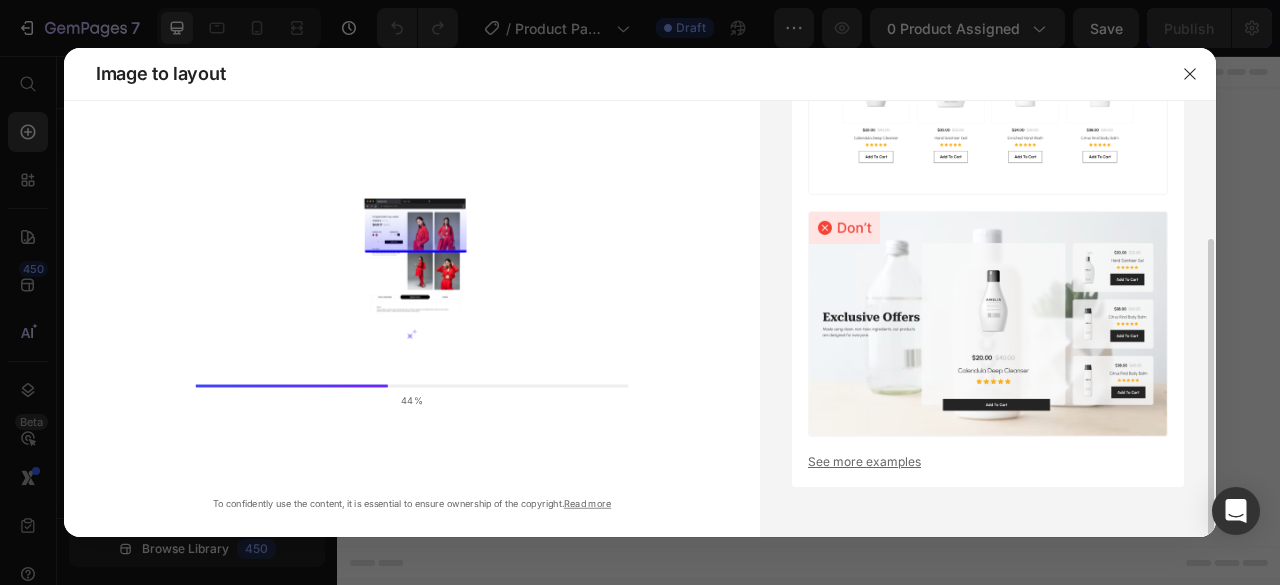 scroll, scrollTop: 198, scrollLeft: 0, axis: vertical 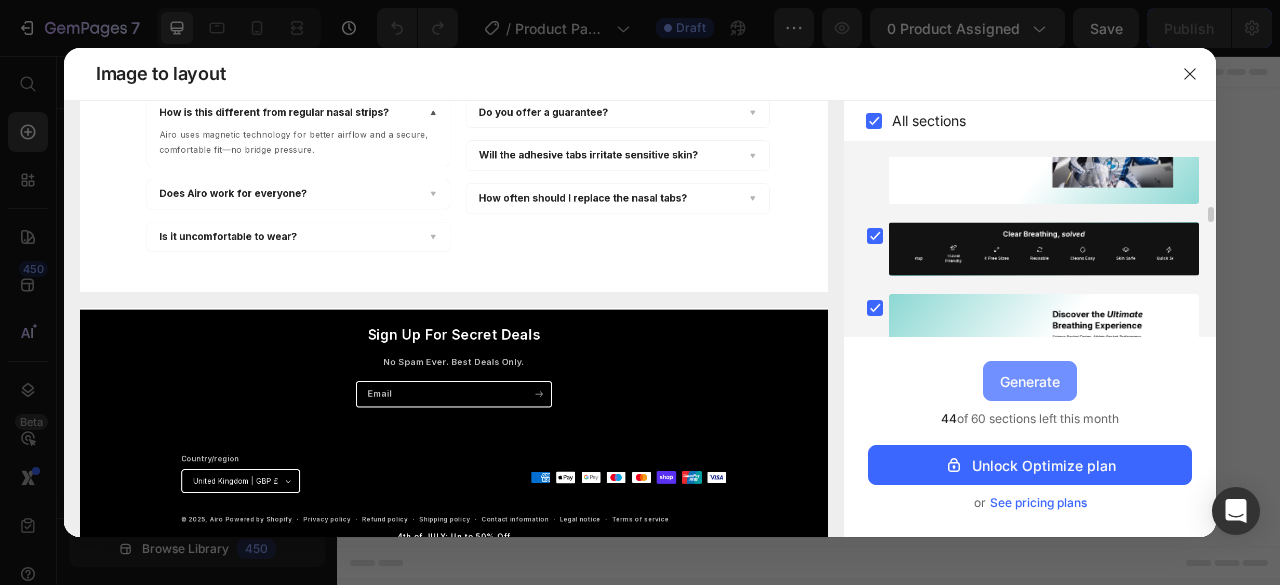 click on "Generate" at bounding box center (1030, 381) 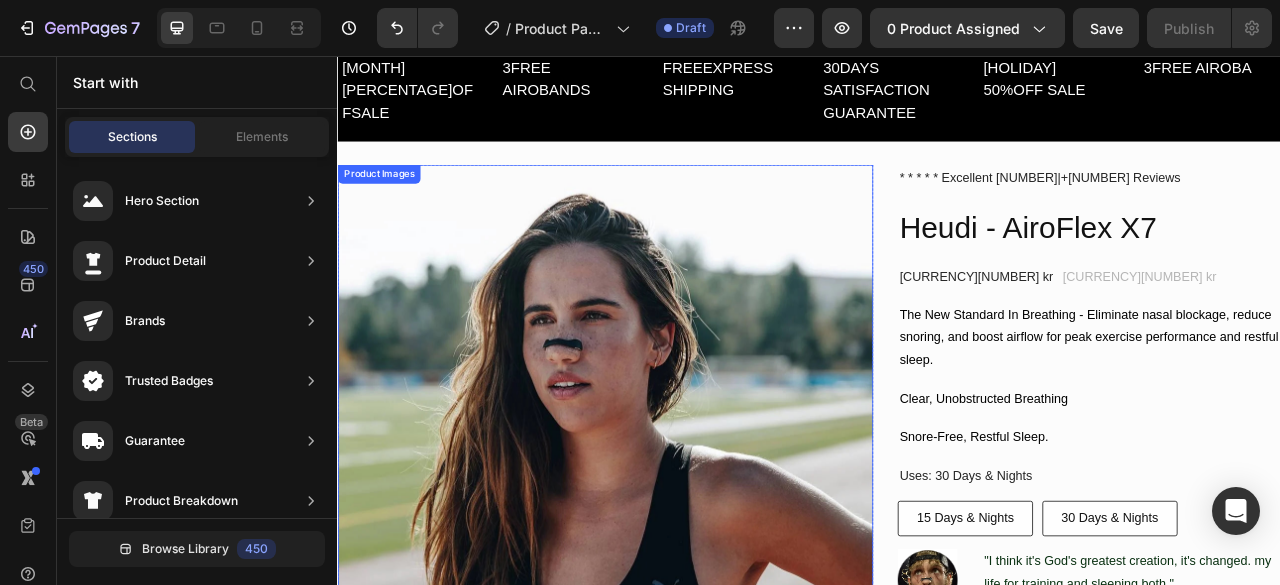 scroll, scrollTop: 8, scrollLeft: 0, axis: vertical 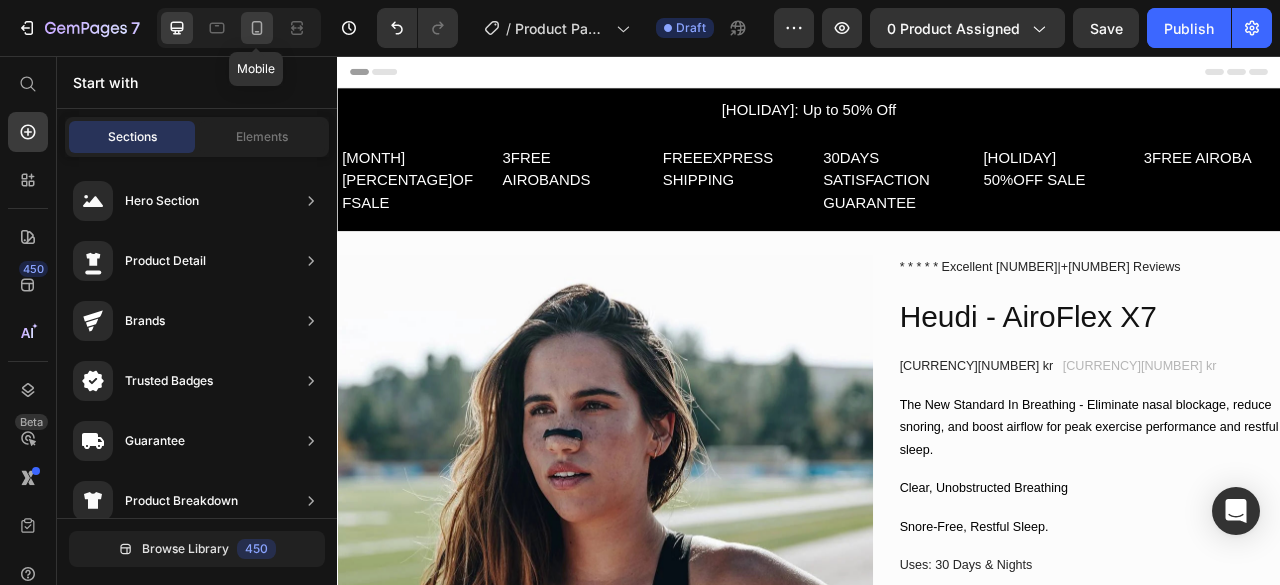 click 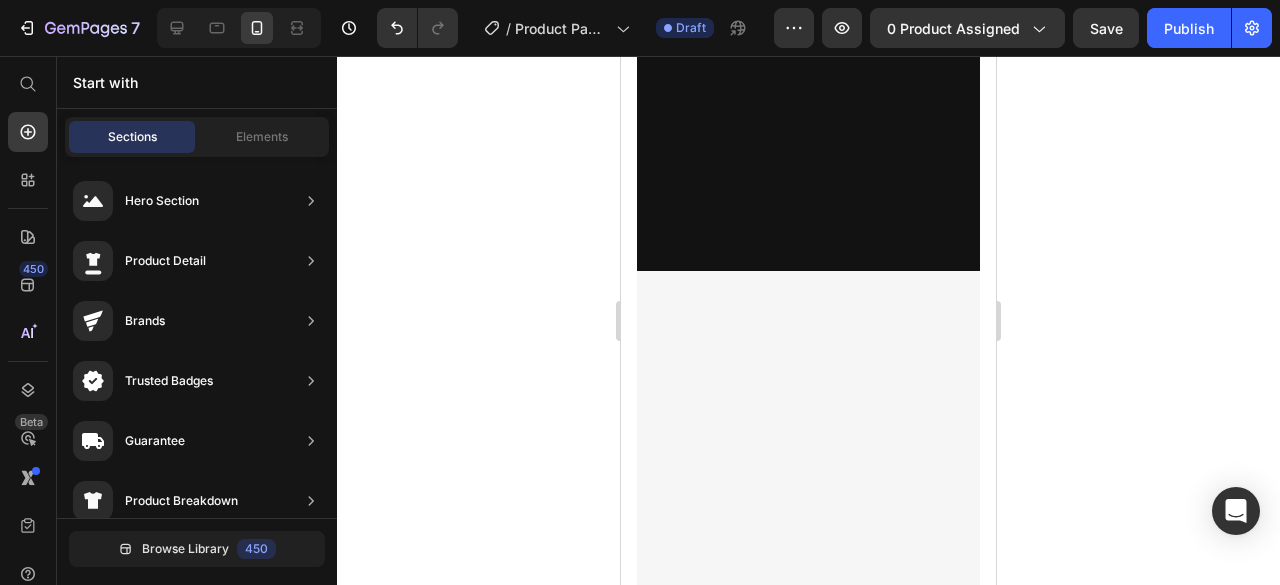 scroll, scrollTop: 0, scrollLeft: 0, axis: both 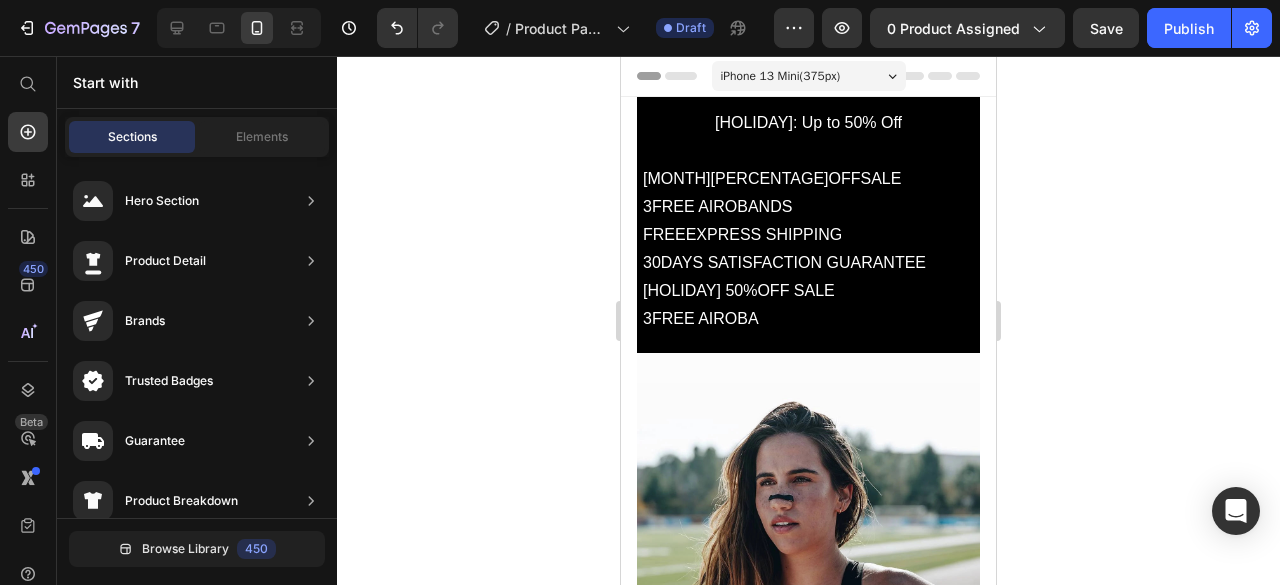 click on "iPhone 13 Mini  ( 375 px)" at bounding box center (781, 76) 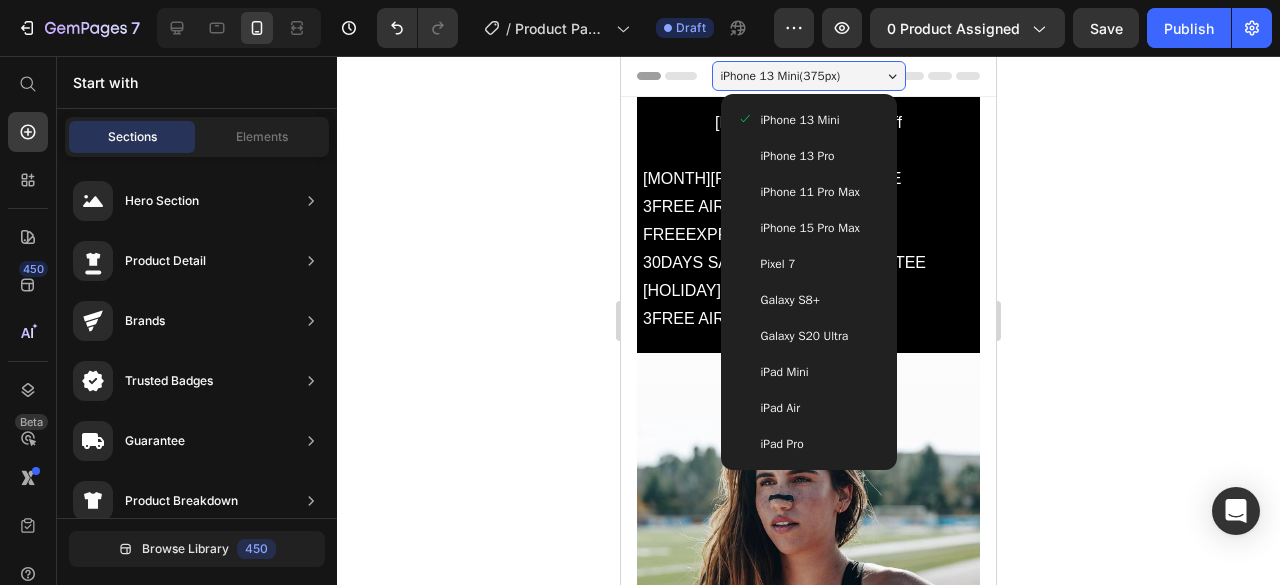 click on "iPhone 13 Mini  ( 375 px)" at bounding box center [781, 76] 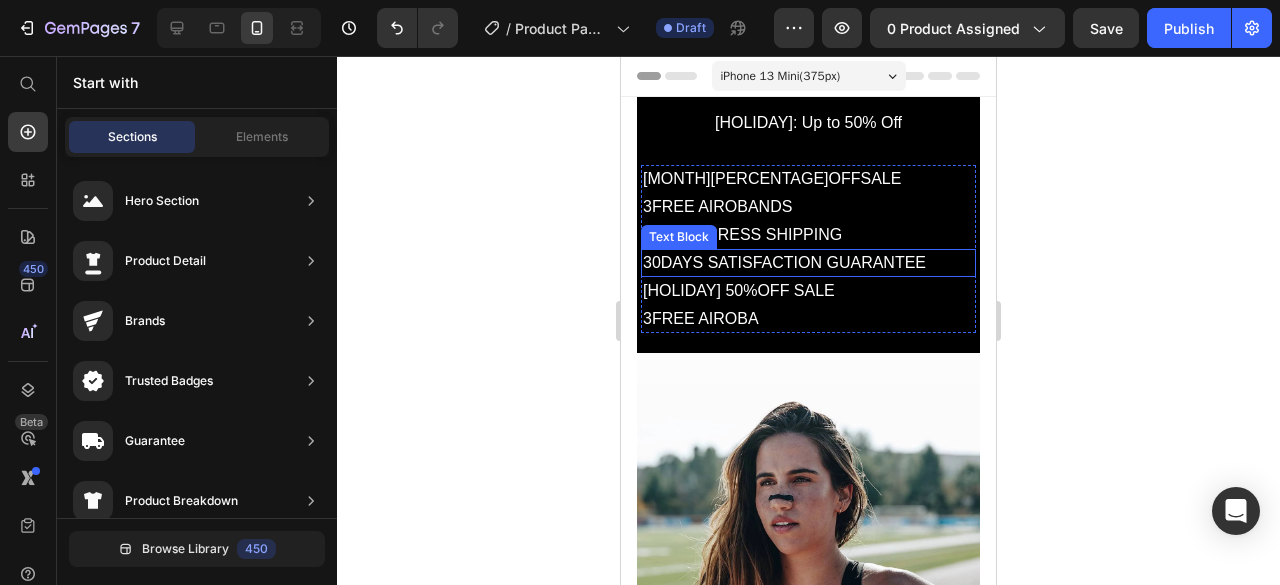 scroll, scrollTop: 9, scrollLeft: 0, axis: vertical 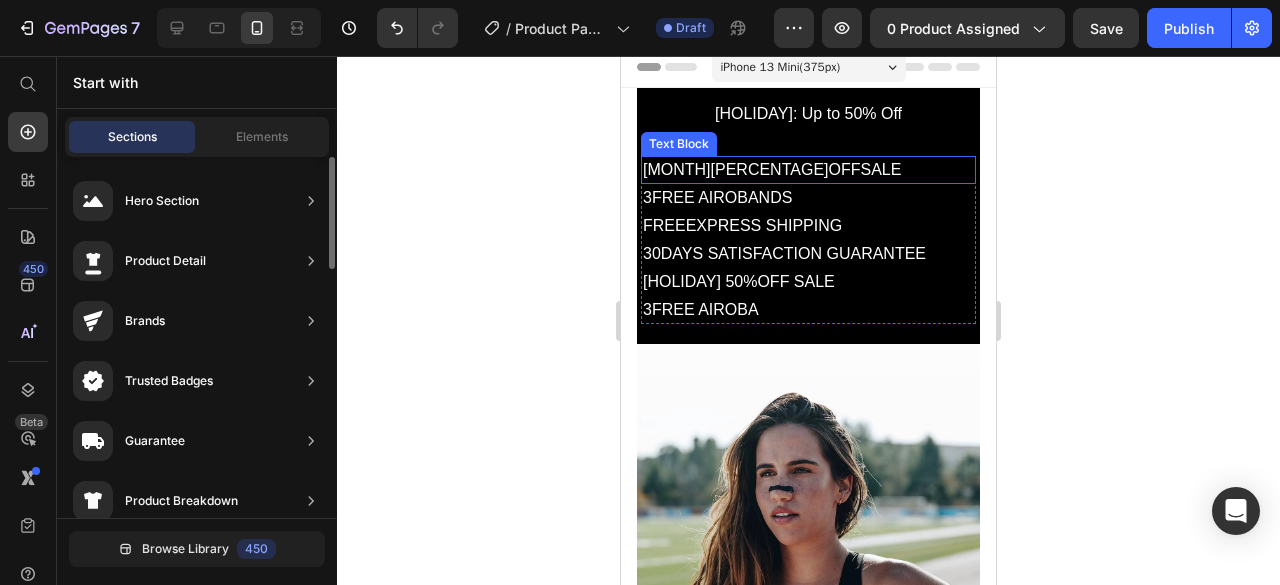 click on "Hero Section" at bounding box center (136, 201) 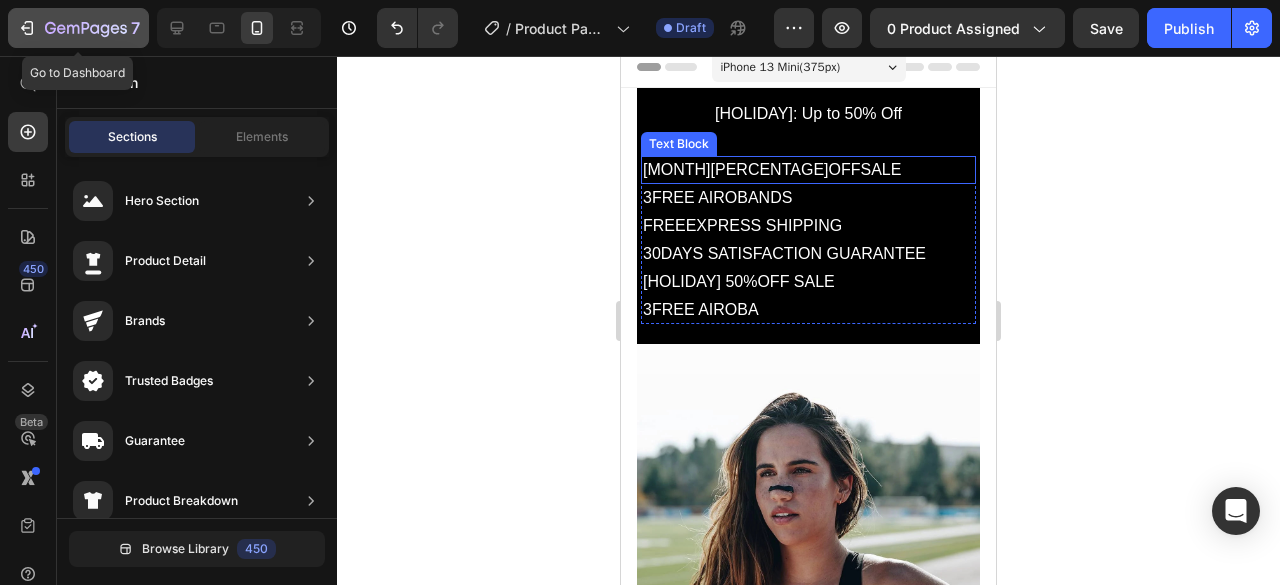 click on "7" at bounding box center [78, 28] 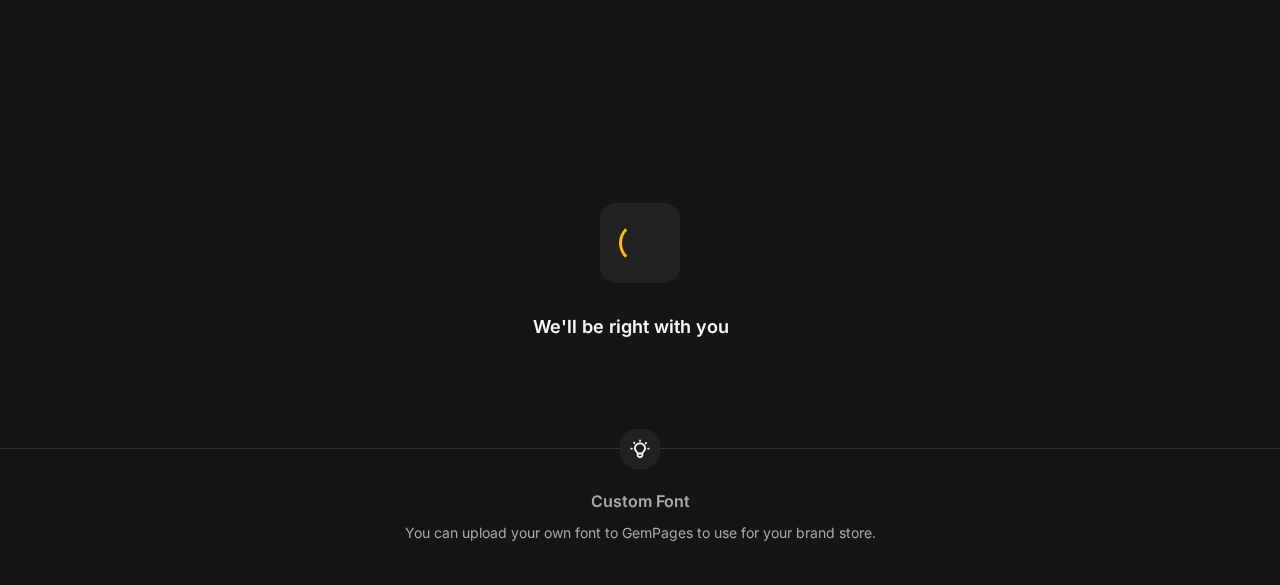 scroll, scrollTop: 0, scrollLeft: 0, axis: both 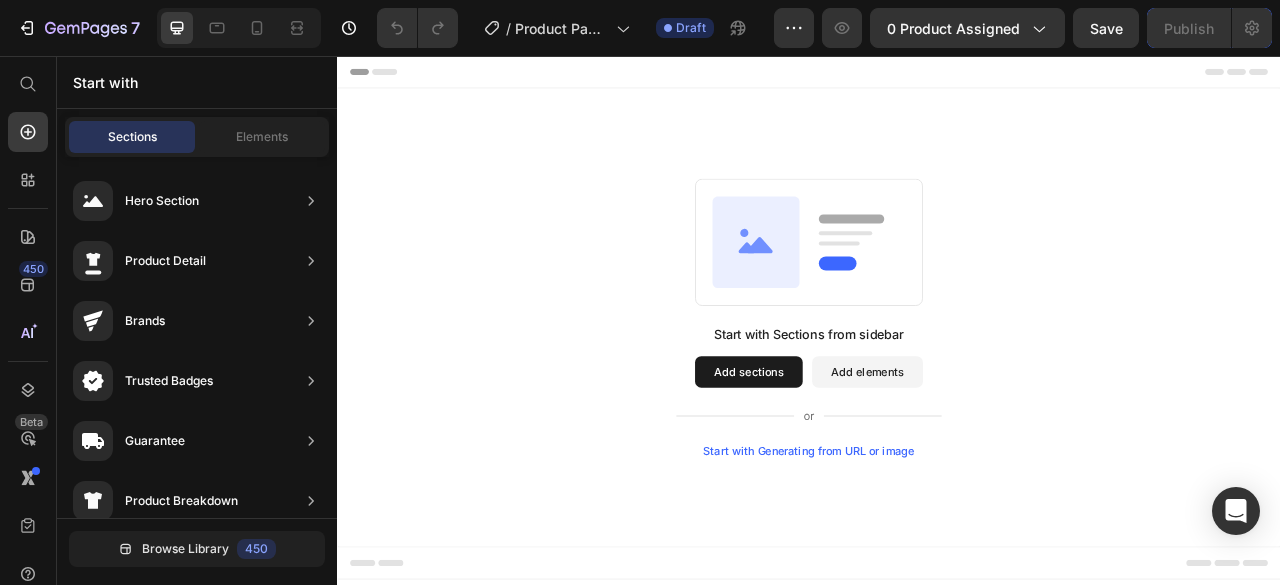 click on "Start with Generating from URL or image" at bounding box center (937, 558) 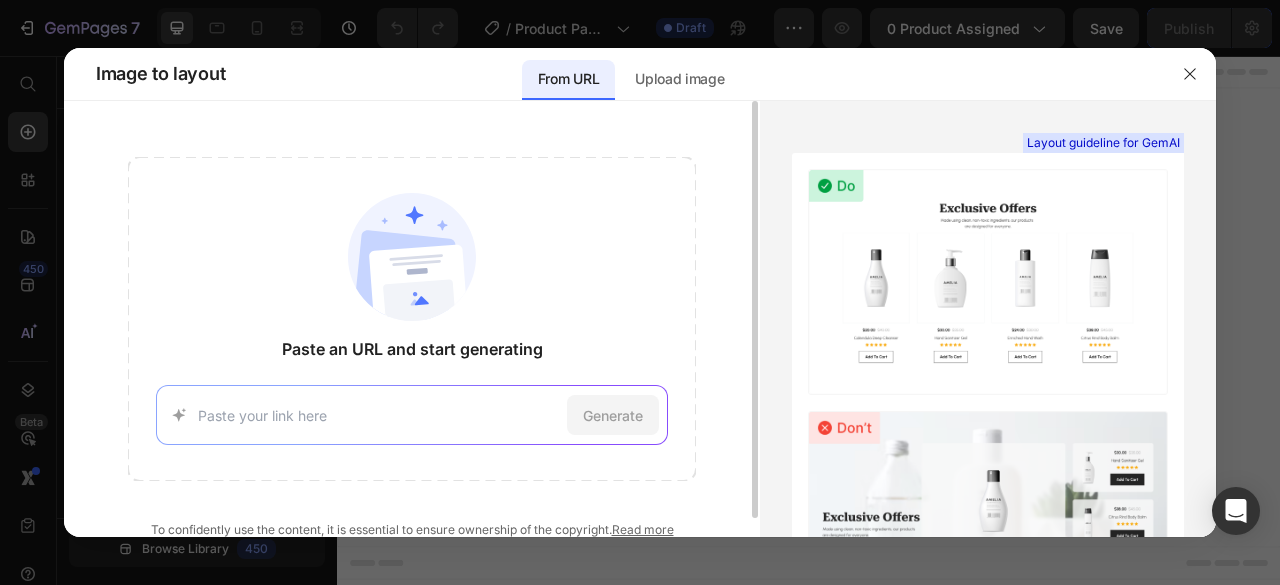 click at bounding box center (378, 415) 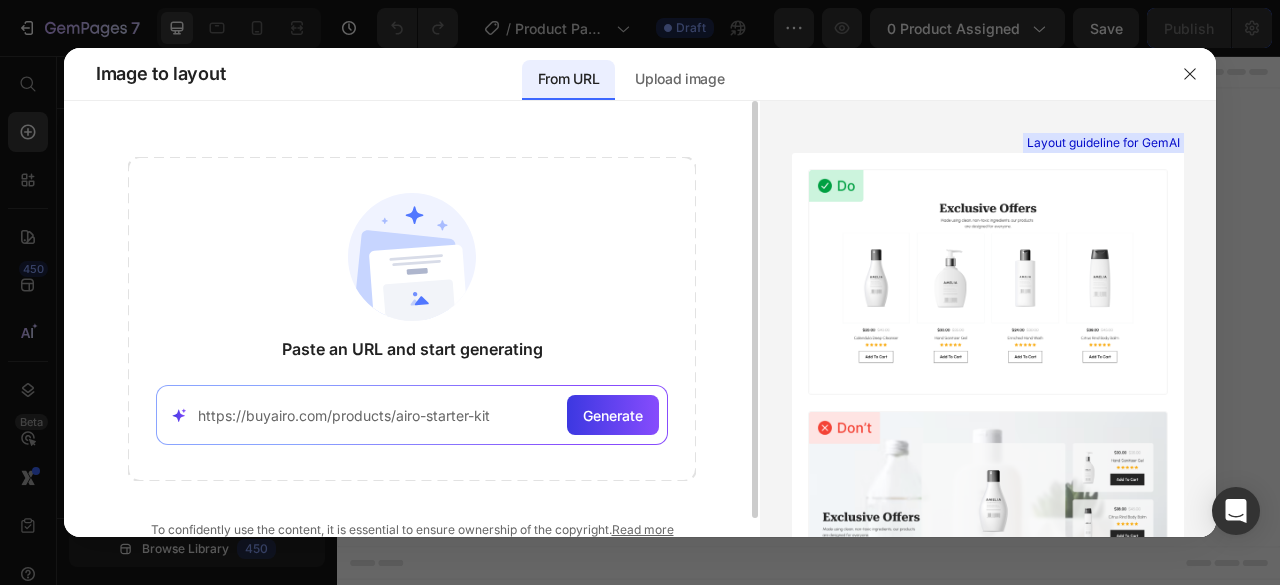 type on "https://buy[BRAND].com/products/[PRODUCT]" 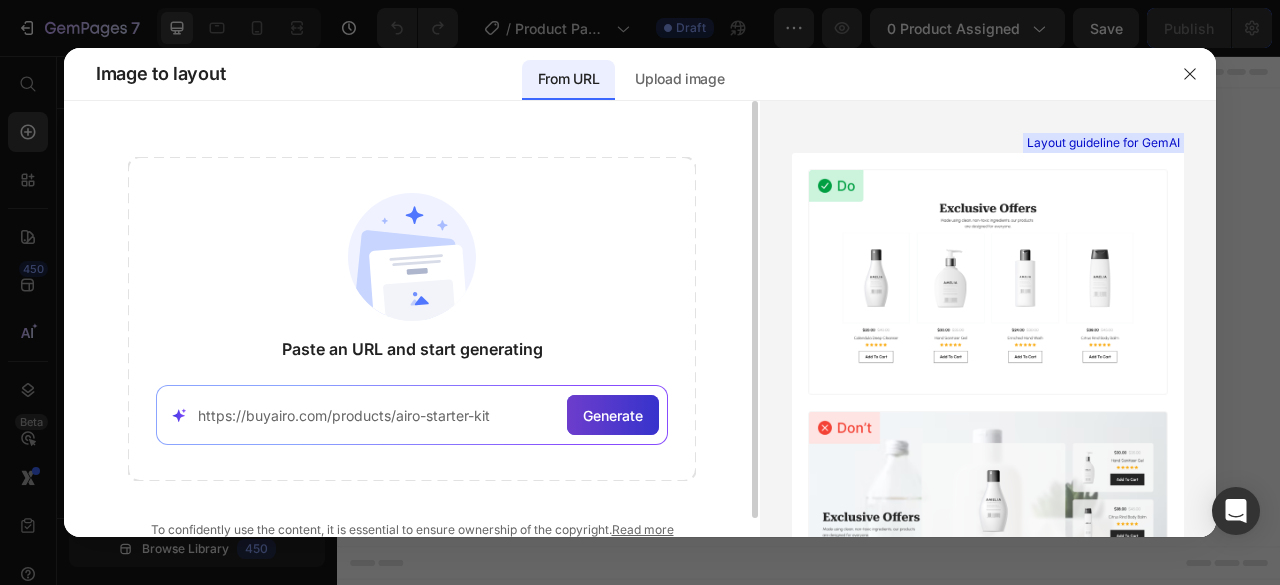 click on "Generate" 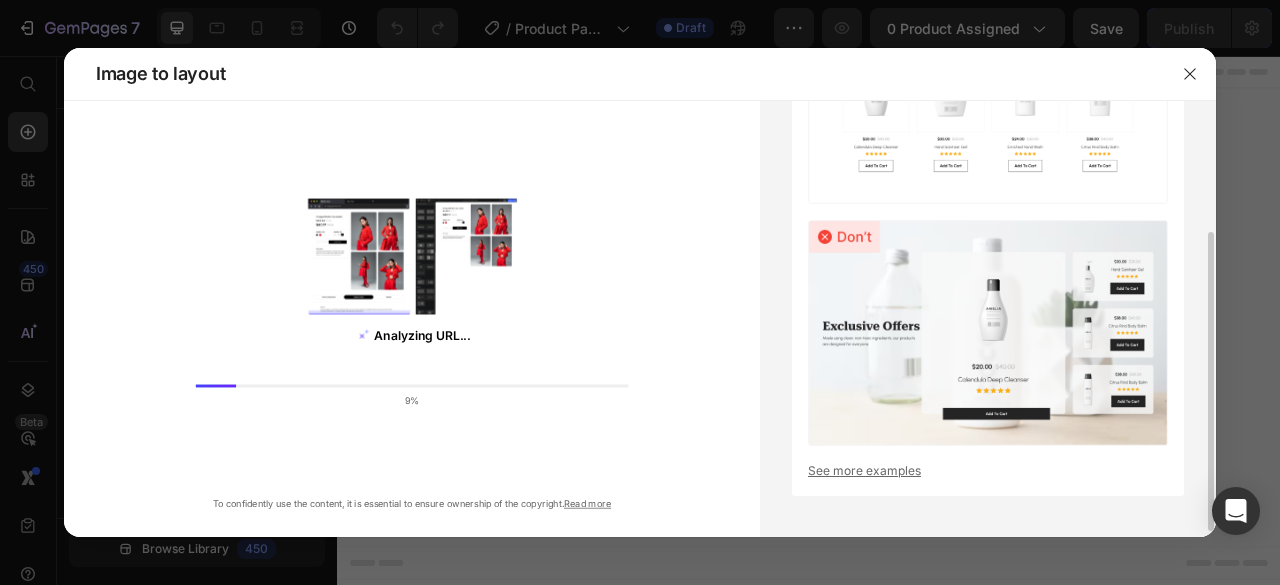 scroll, scrollTop: 200, scrollLeft: 0, axis: vertical 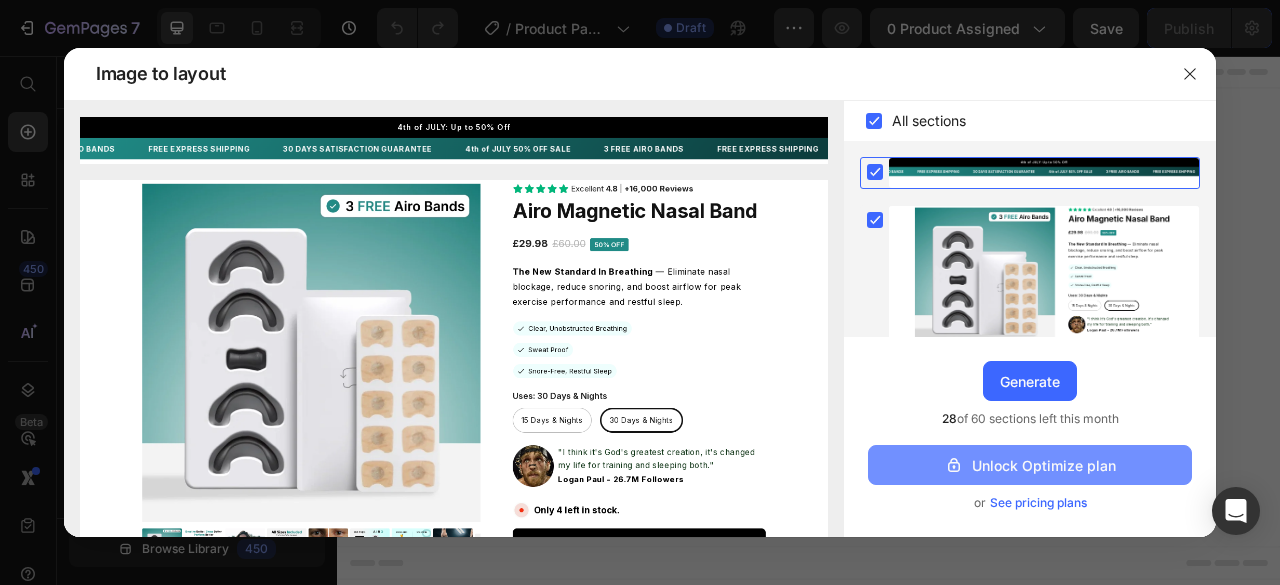 click on "Unlock Optimize plan" at bounding box center [1030, 465] 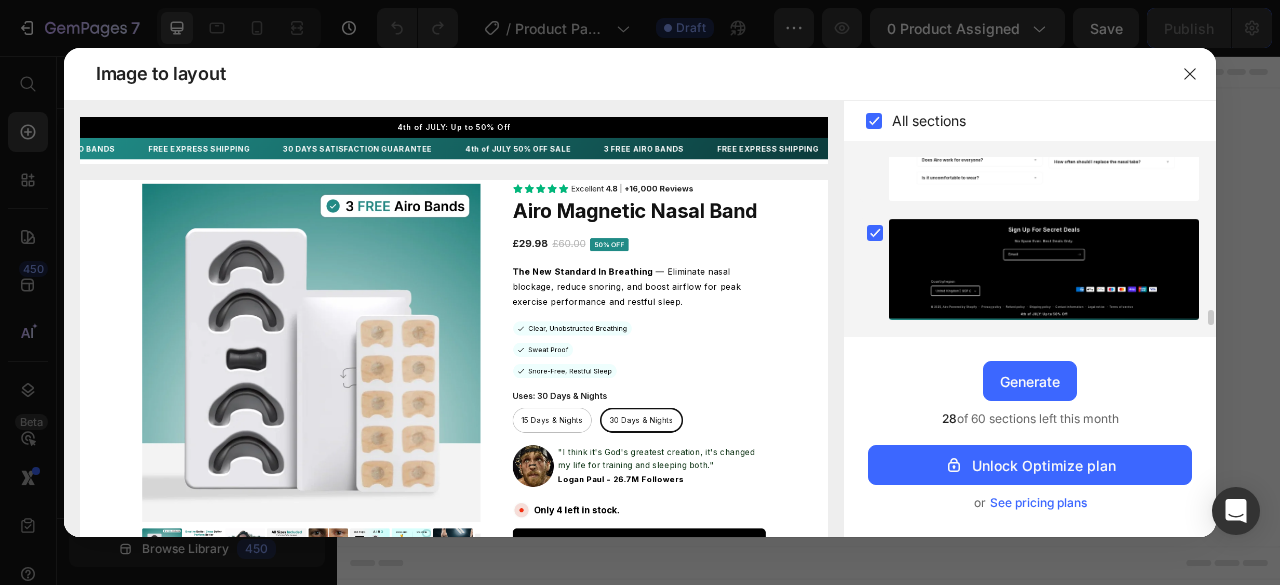scroll, scrollTop: 1960, scrollLeft: 0, axis: vertical 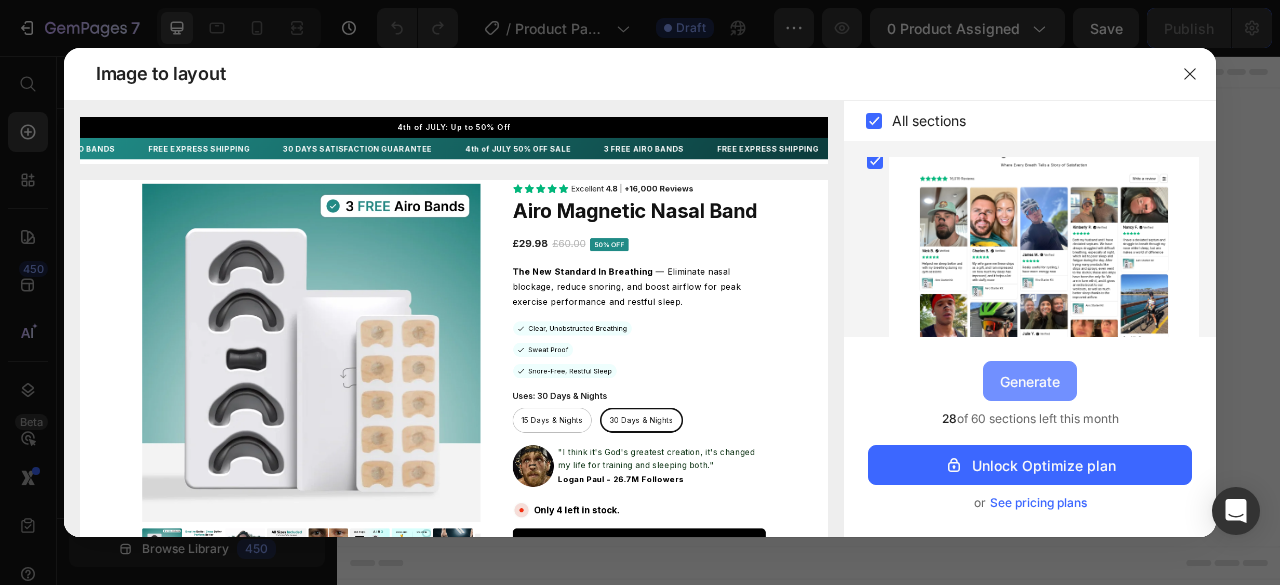 click on "Generate" at bounding box center [1030, 381] 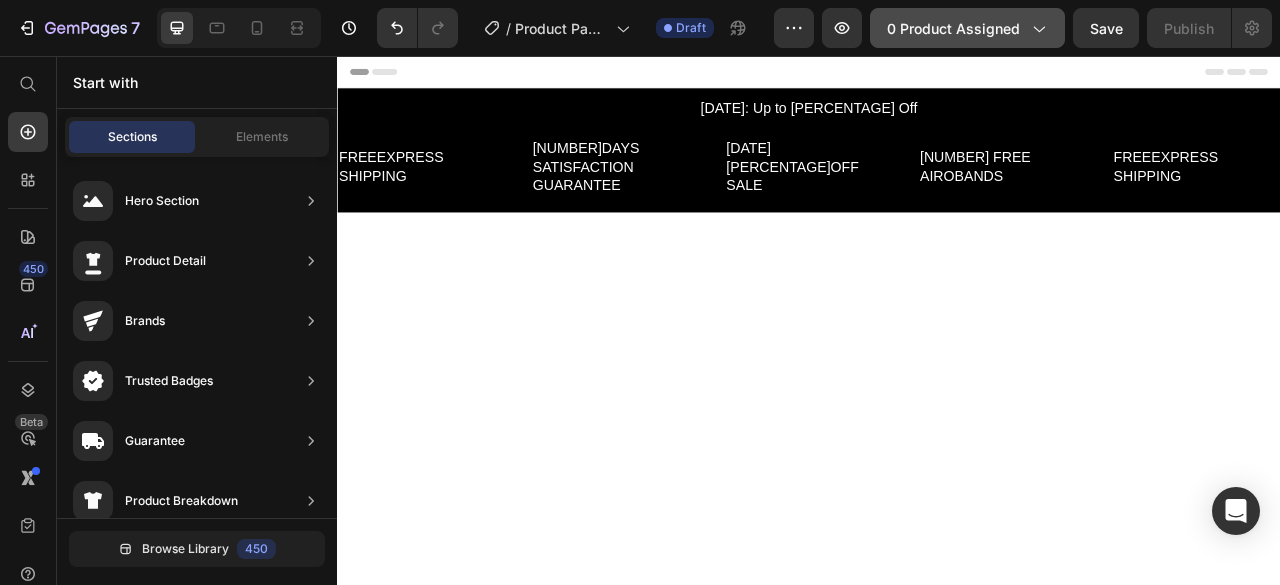 click on "0 product assigned" 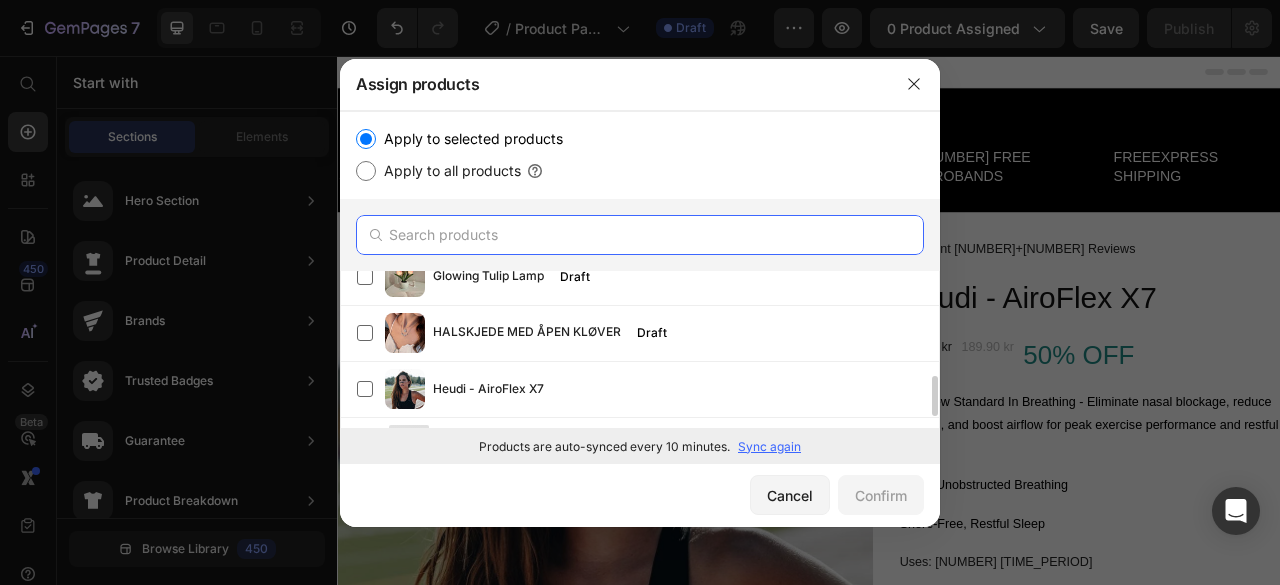 click at bounding box center (640, 235) 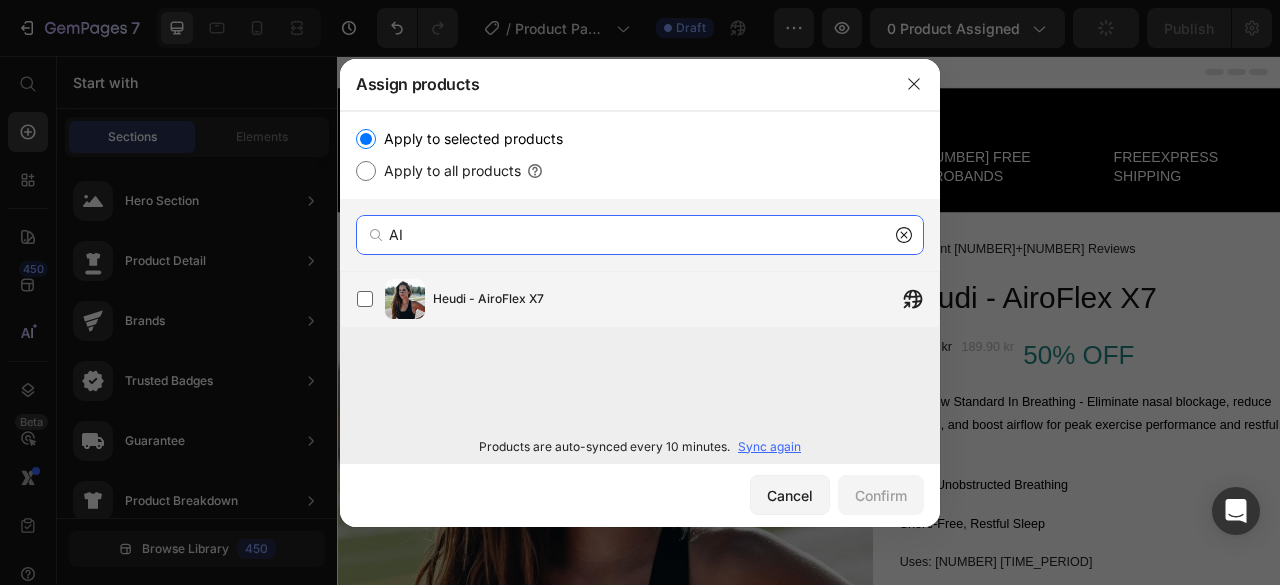 type on "AI" 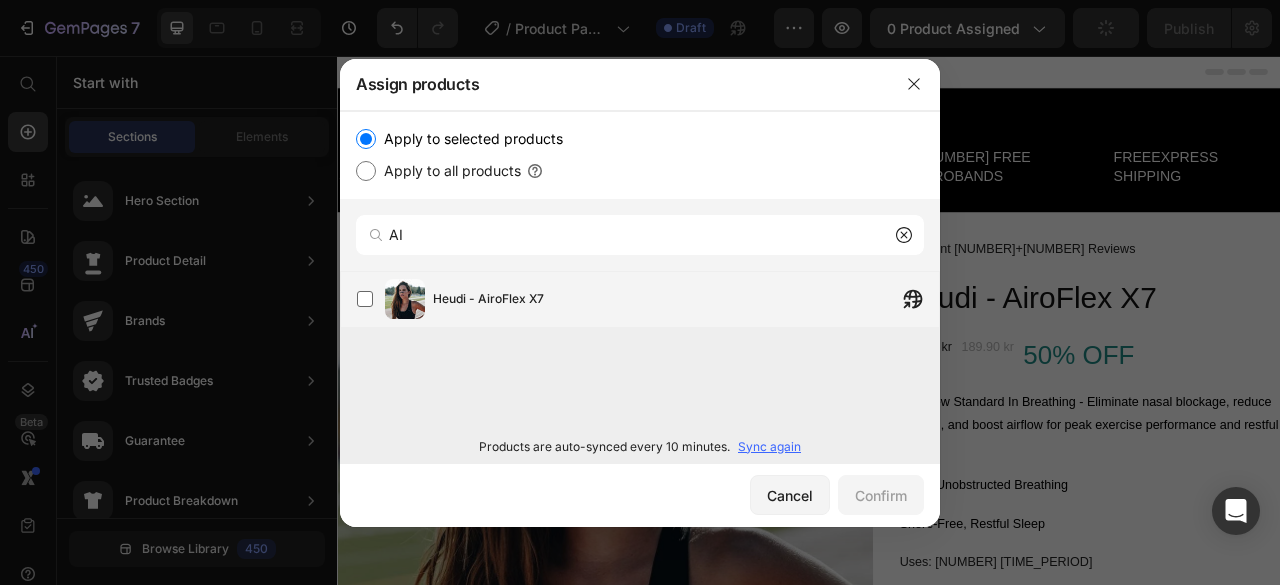 click on "Heudi - AiroFlex X7" 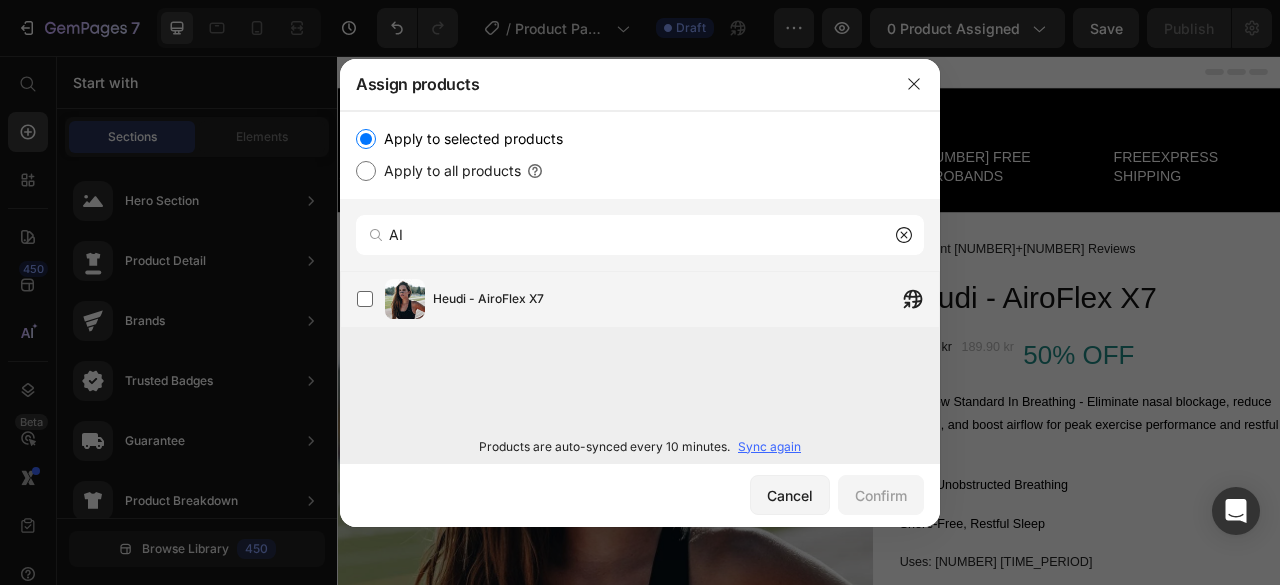 click on "Heudi - AiroFlex X7" at bounding box center [686, 299] 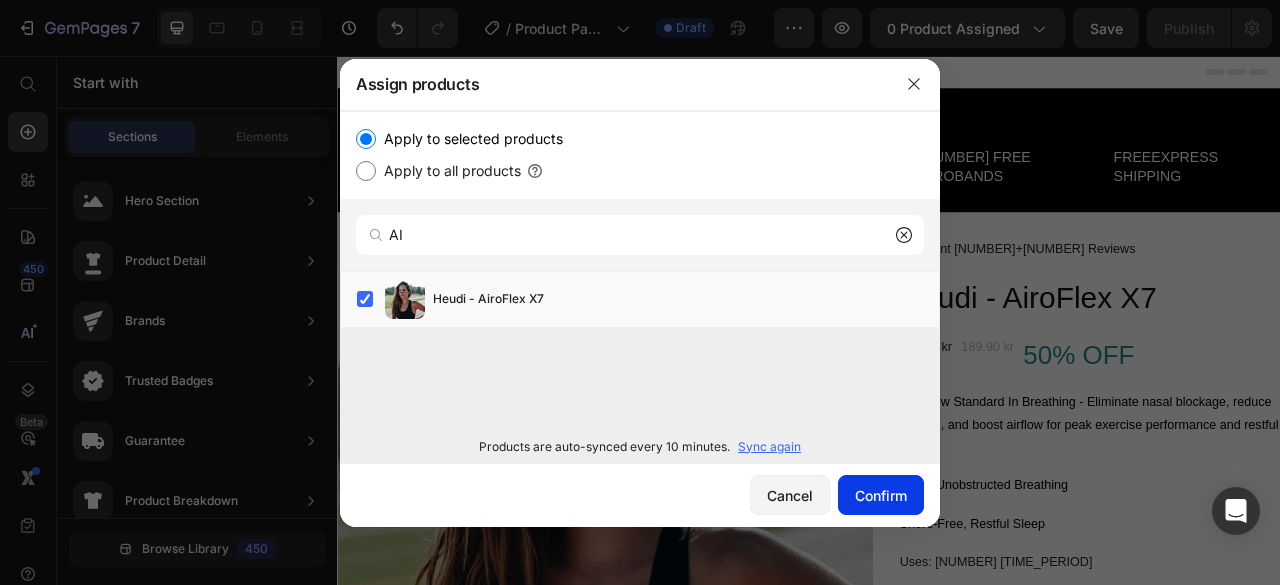 click on "Confirm" at bounding box center (881, 495) 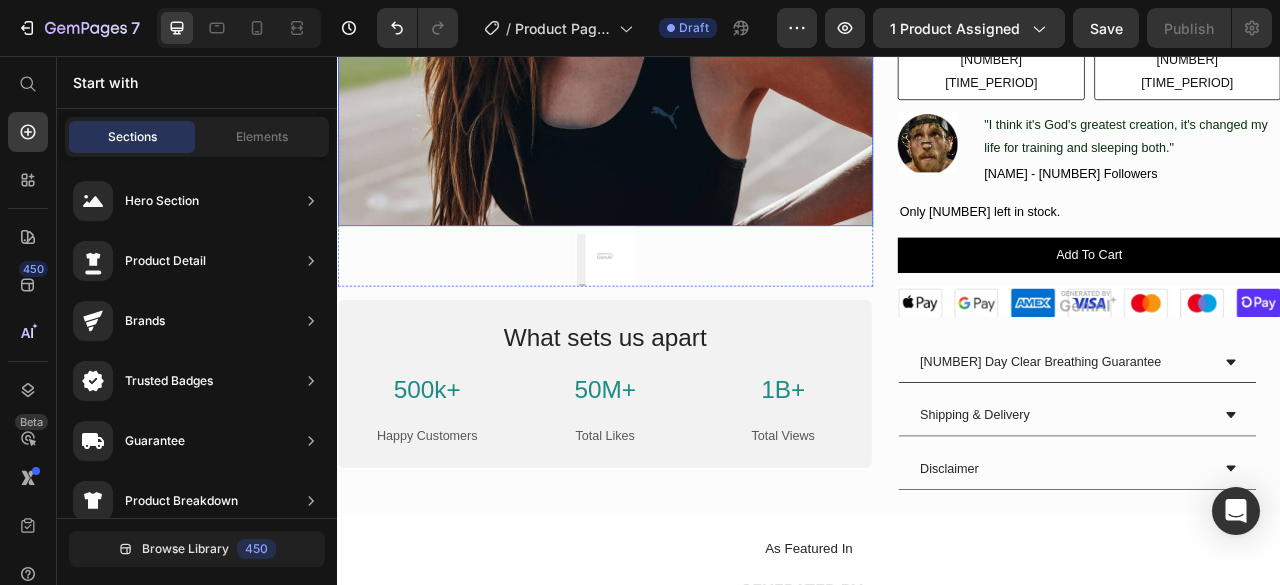 scroll, scrollTop: 632, scrollLeft: 0, axis: vertical 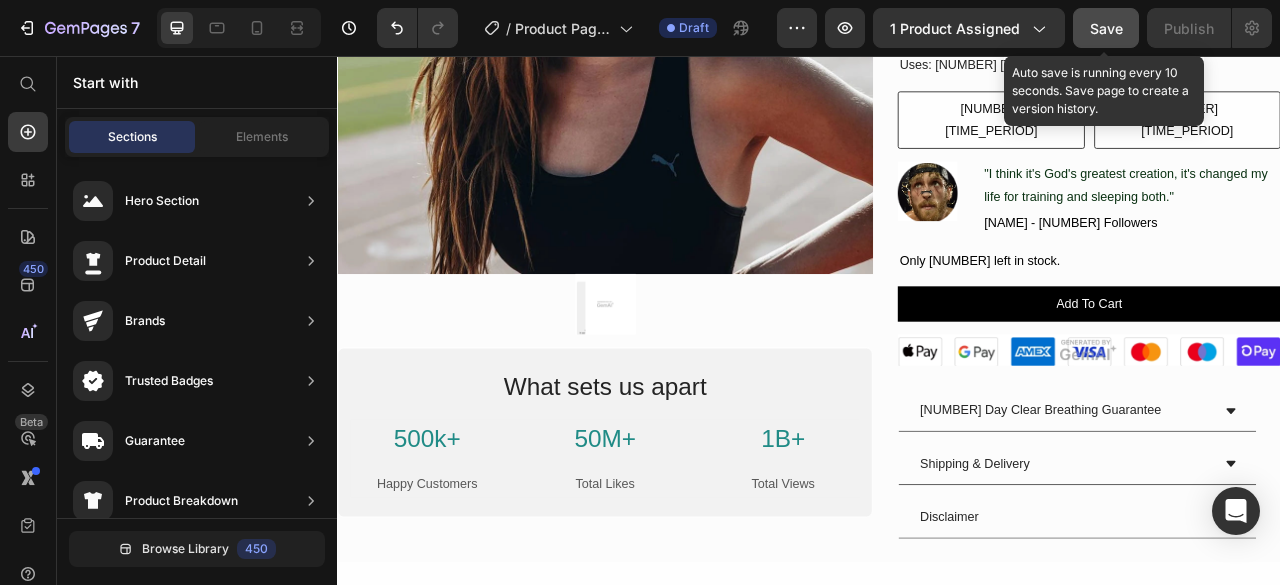 click on "Save" at bounding box center (1106, 28) 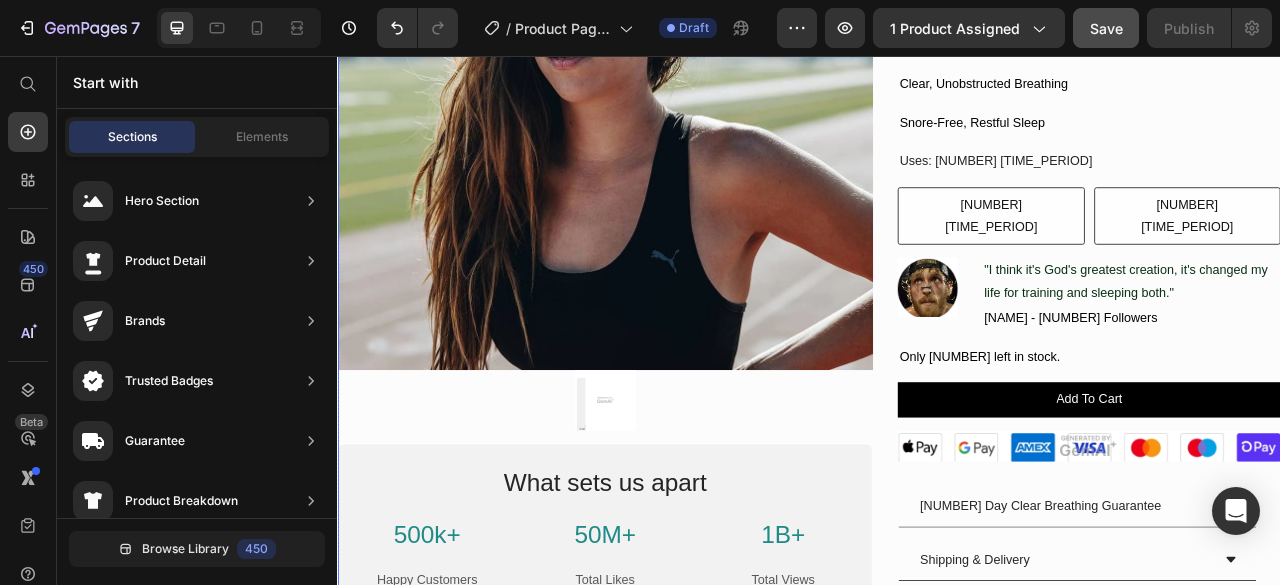 scroll, scrollTop: 461, scrollLeft: 0, axis: vertical 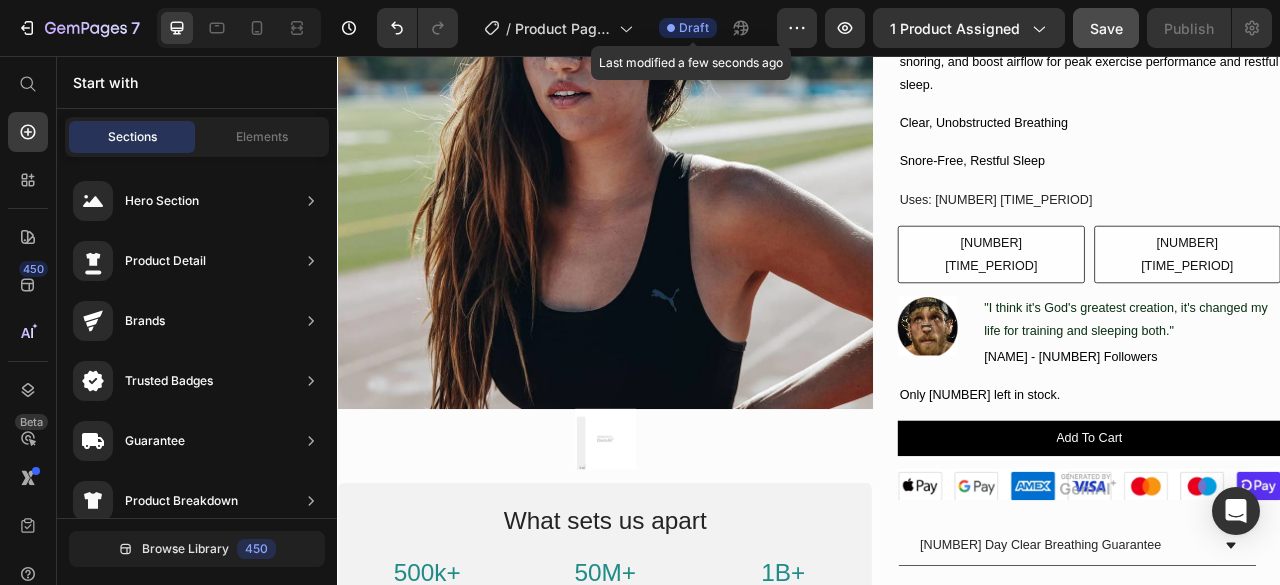 click on "Draft" at bounding box center (694, 28) 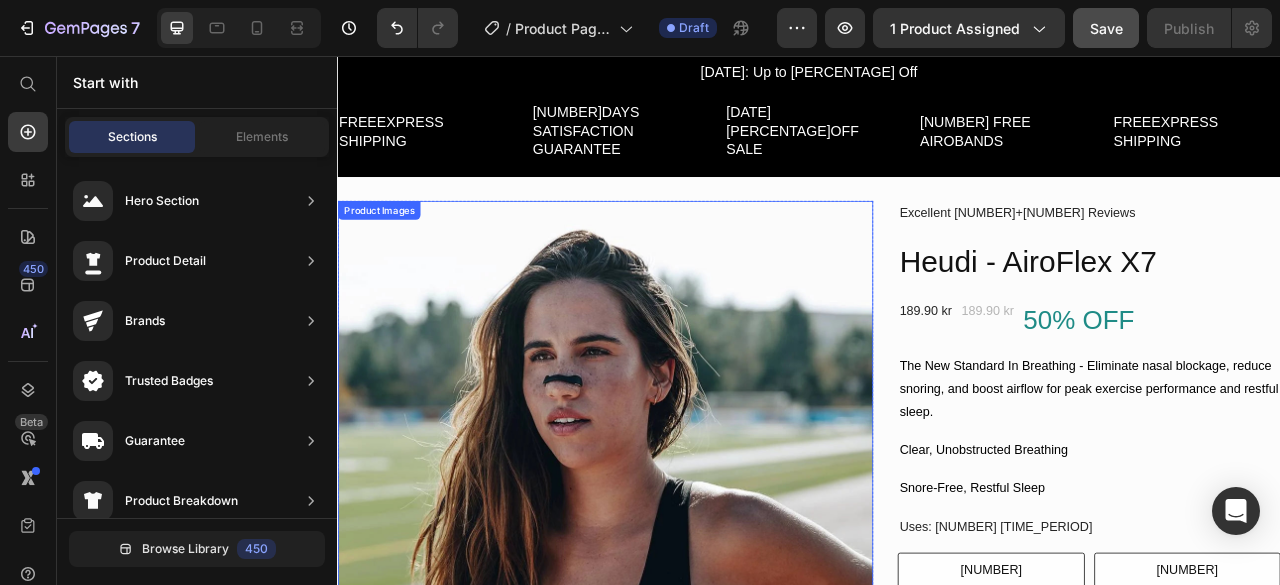 scroll, scrollTop: 0, scrollLeft: 0, axis: both 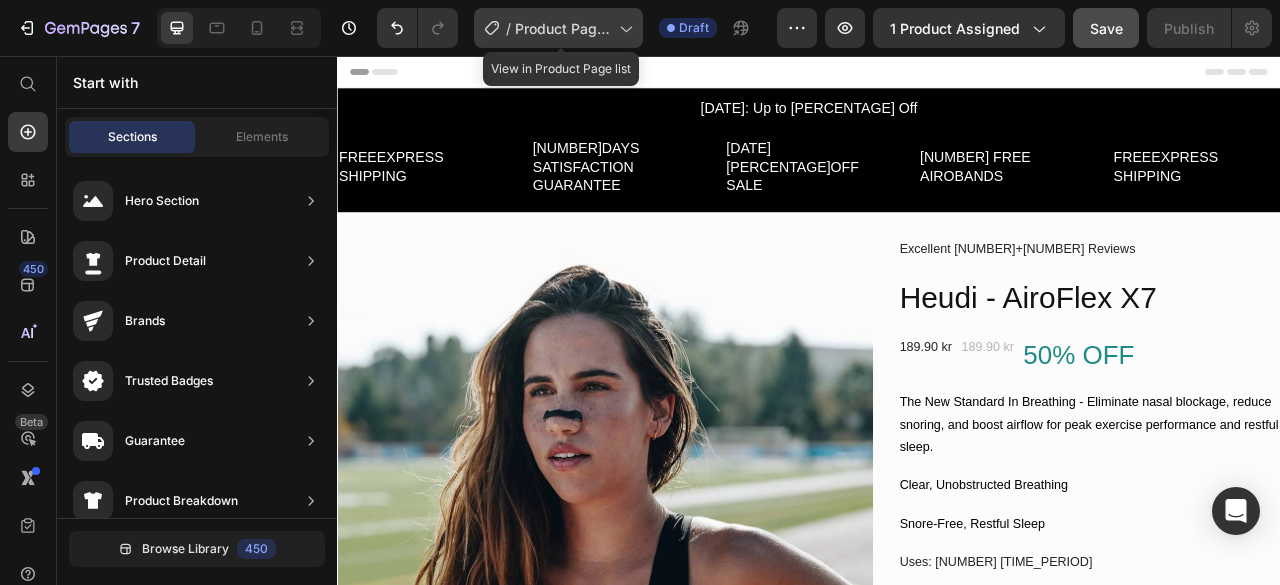 click on "Product Page - Jul 11, 14:27:02" at bounding box center [563, 28] 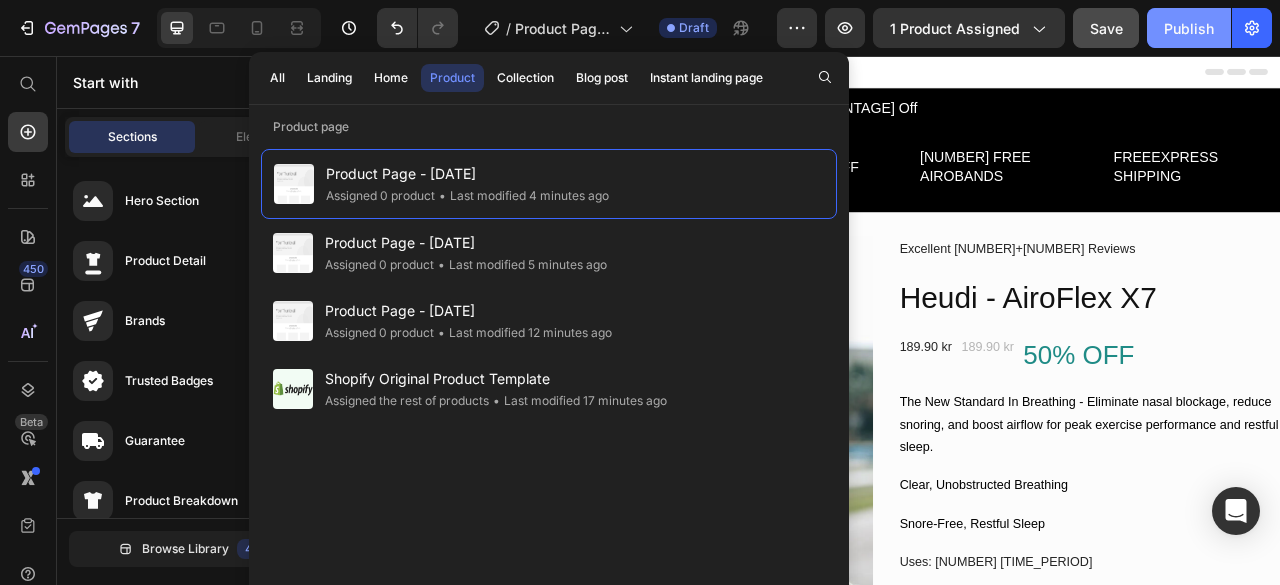 click on "Publish" 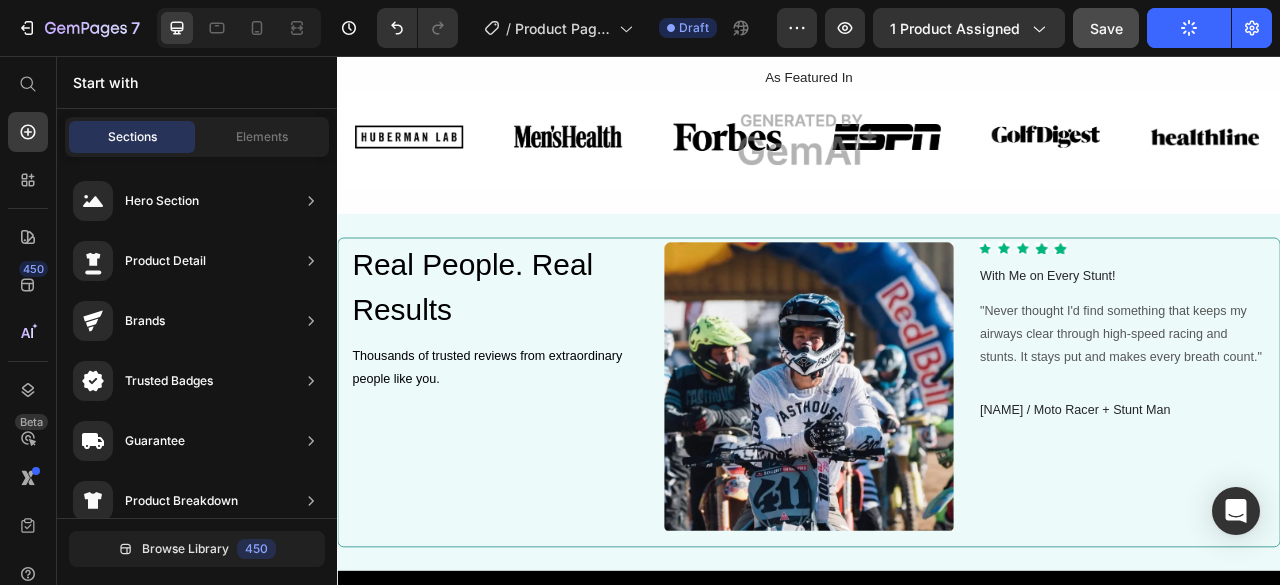 scroll, scrollTop: 1270, scrollLeft: 0, axis: vertical 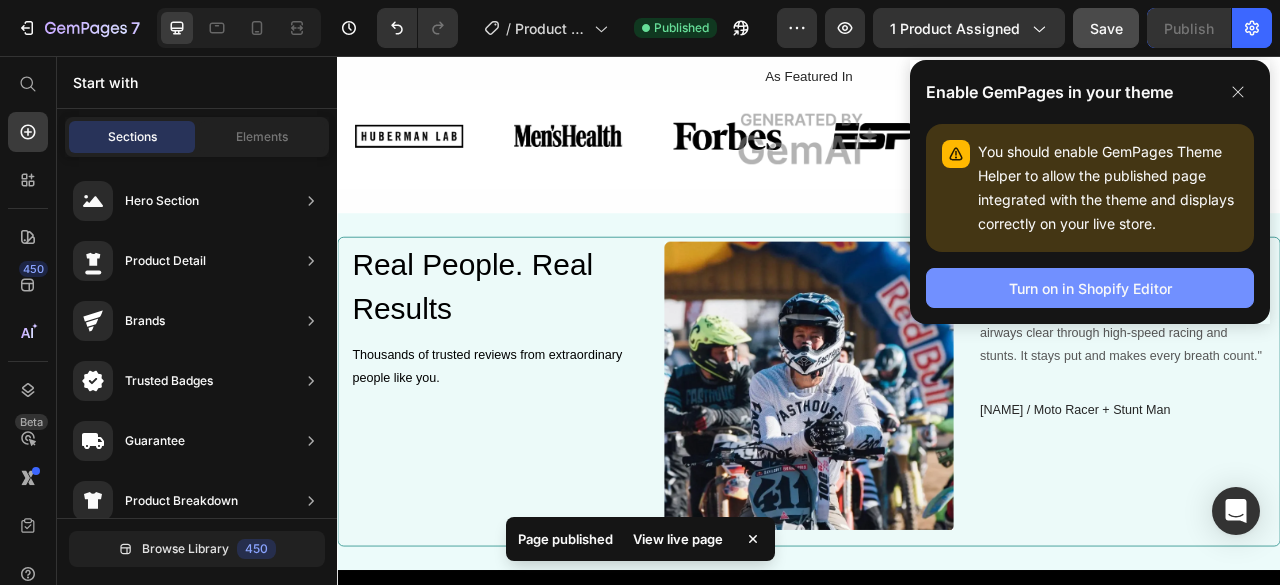 click on "Turn on in Shopify Editor" at bounding box center (1090, 288) 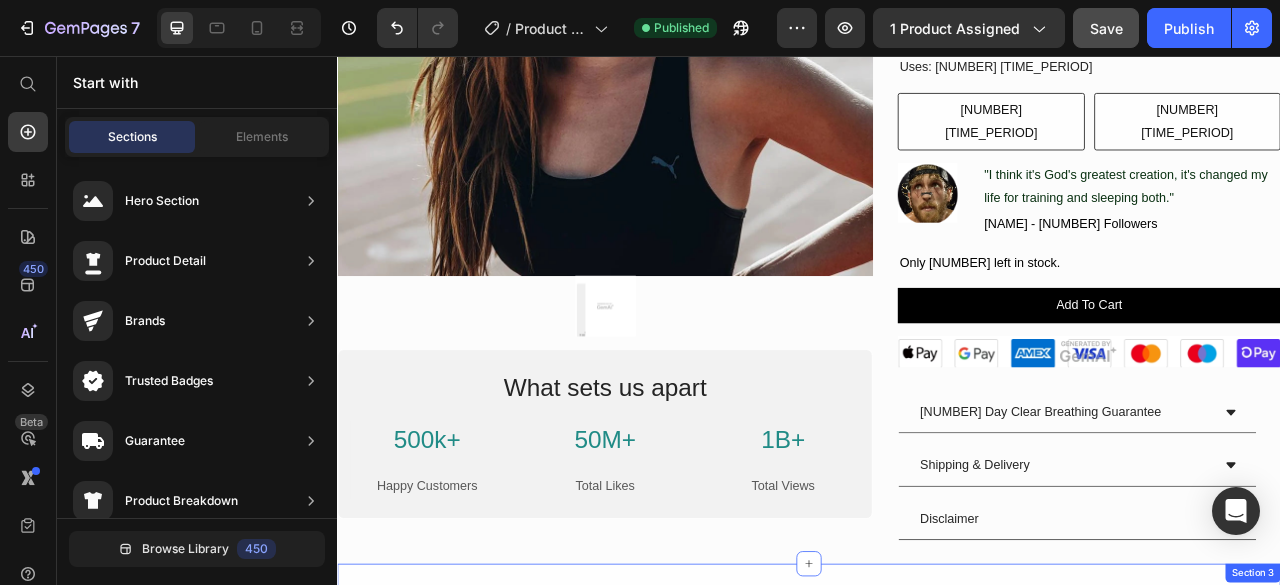 scroll, scrollTop: 0, scrollLeft: 0, axis: both 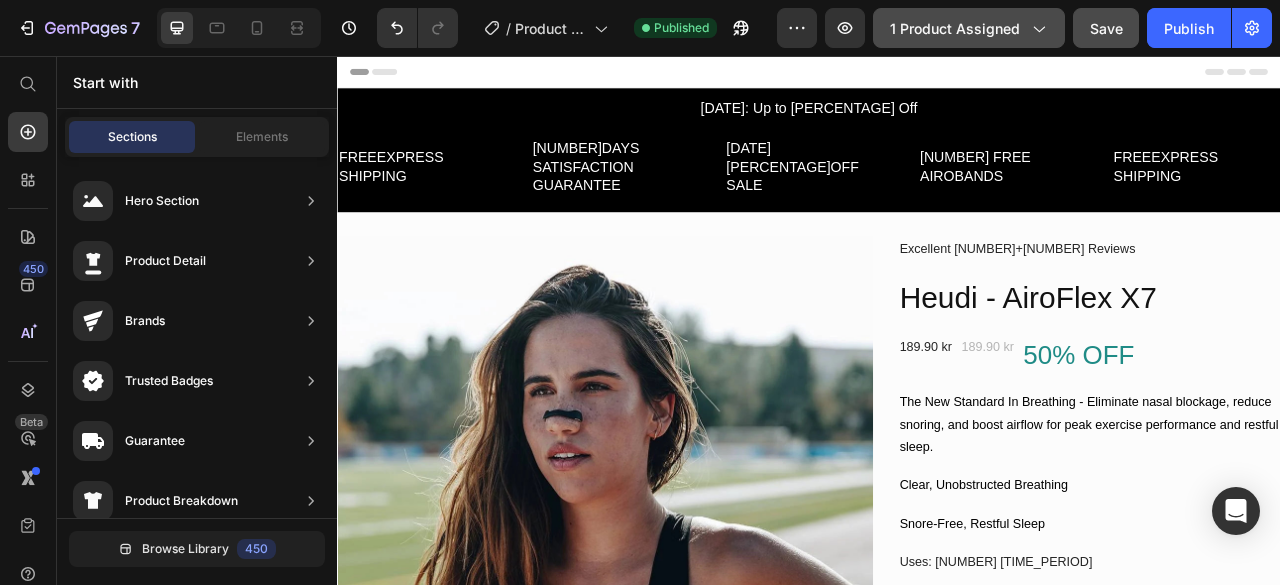 click on "1 product assigned" 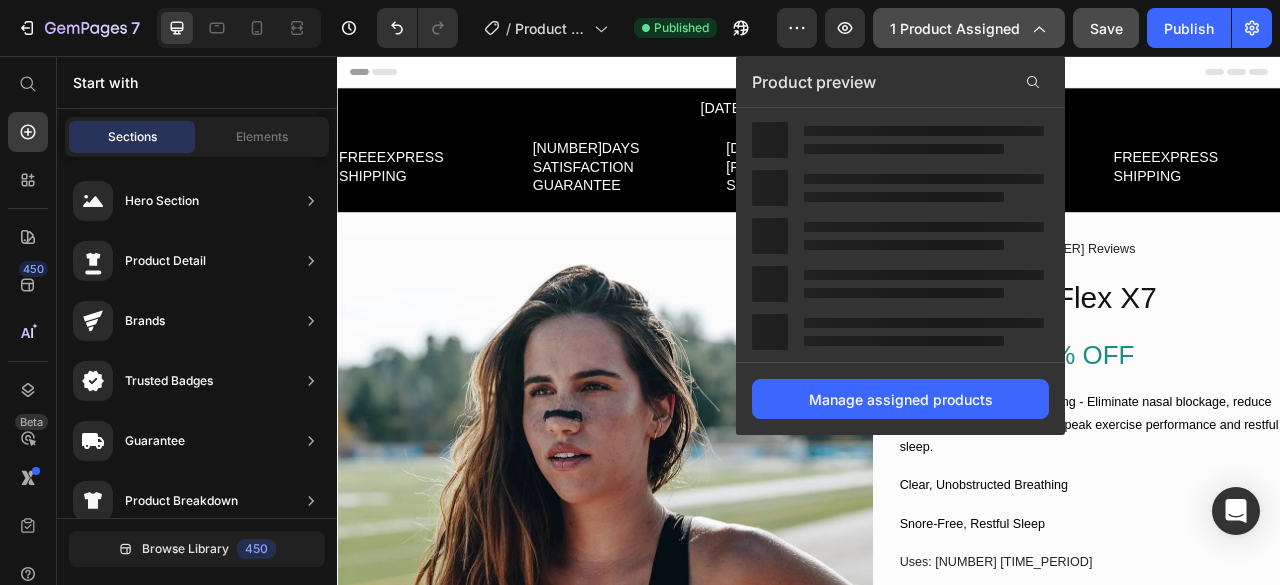 click on "1 product assigned" 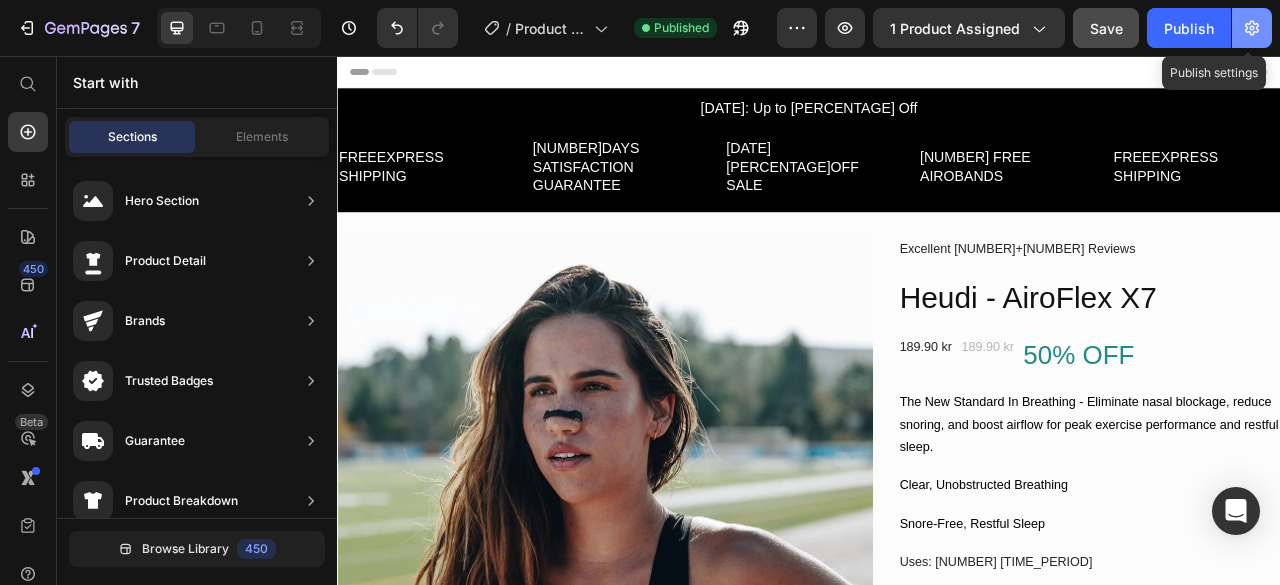 click 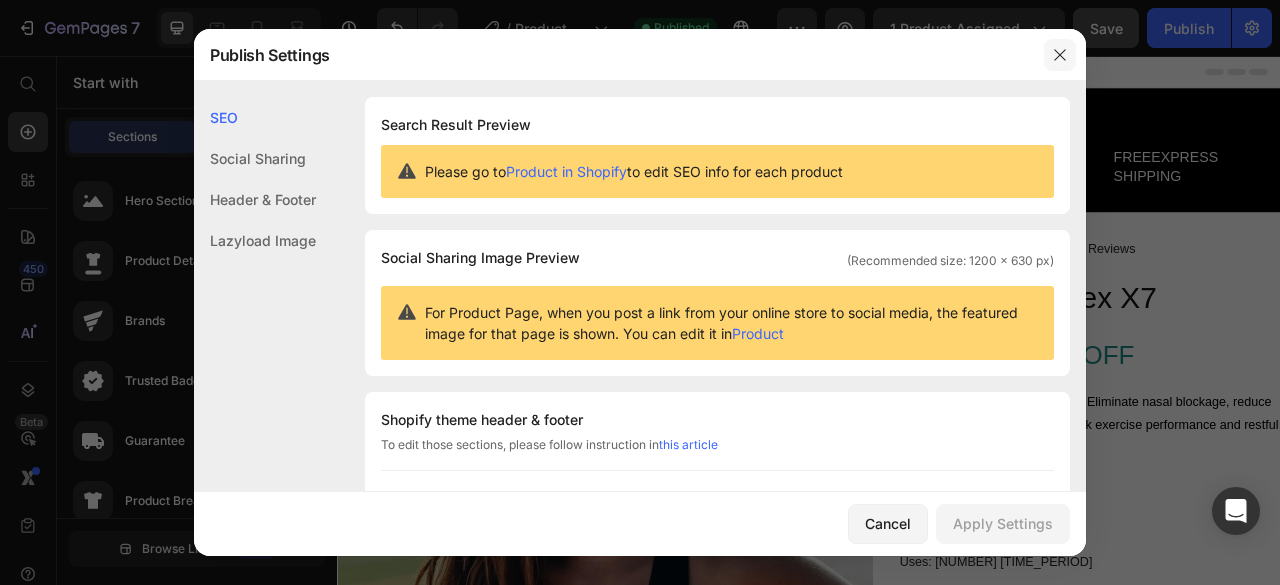 click at bounding box center [1060, 55] 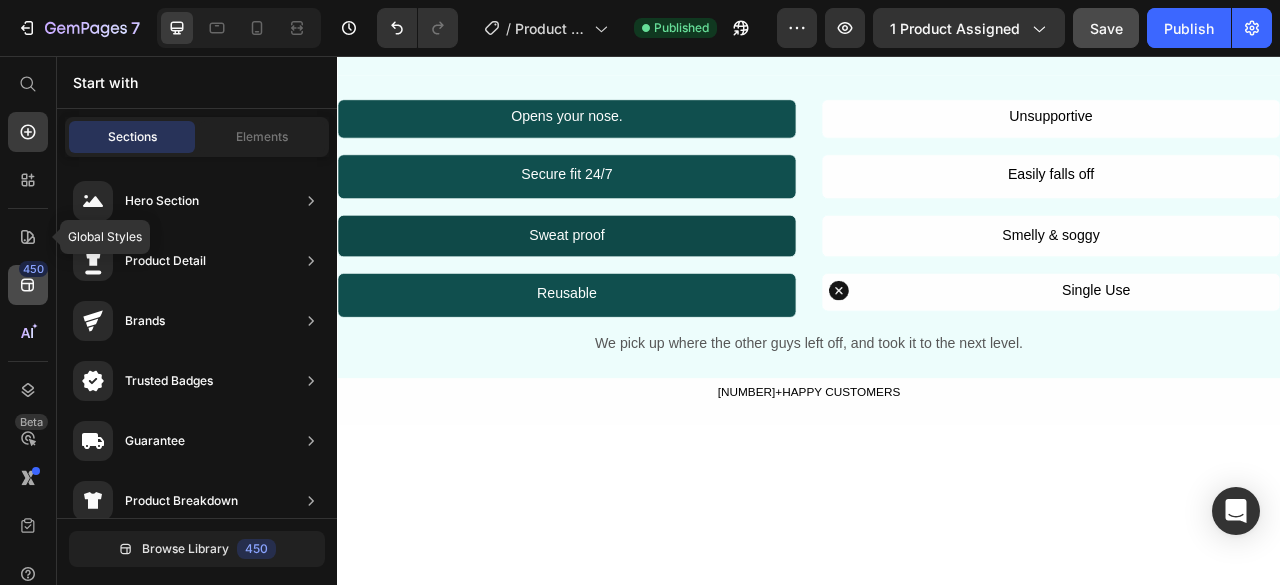 scroll, scrollTop: 3614, scrollLeft: 0, axis: vertical 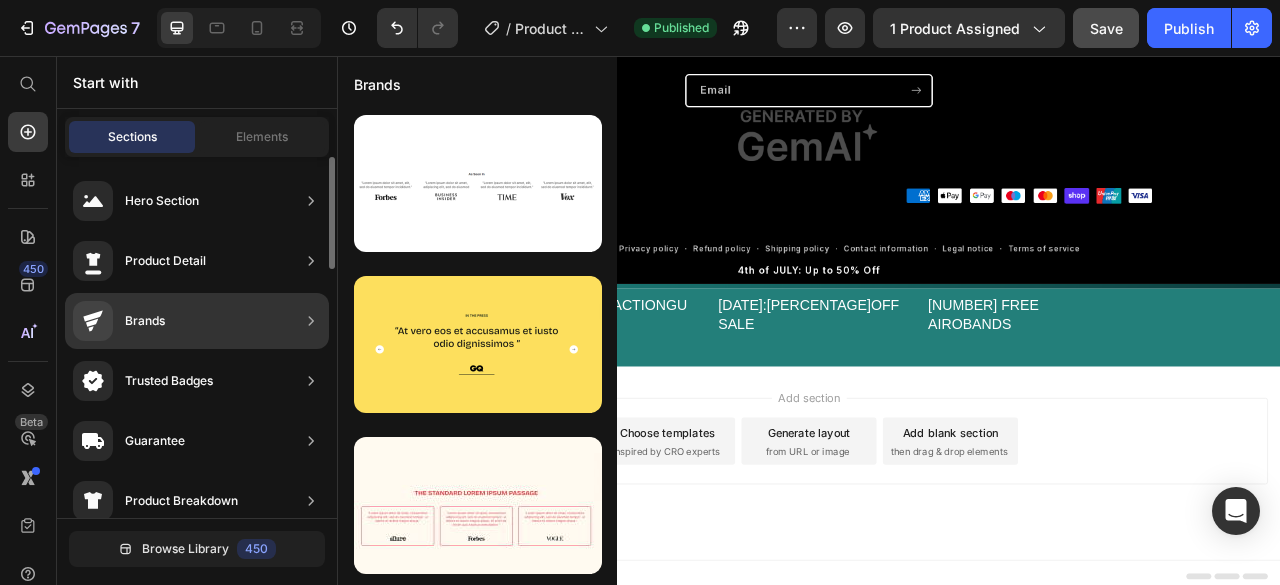 click on "Brands" 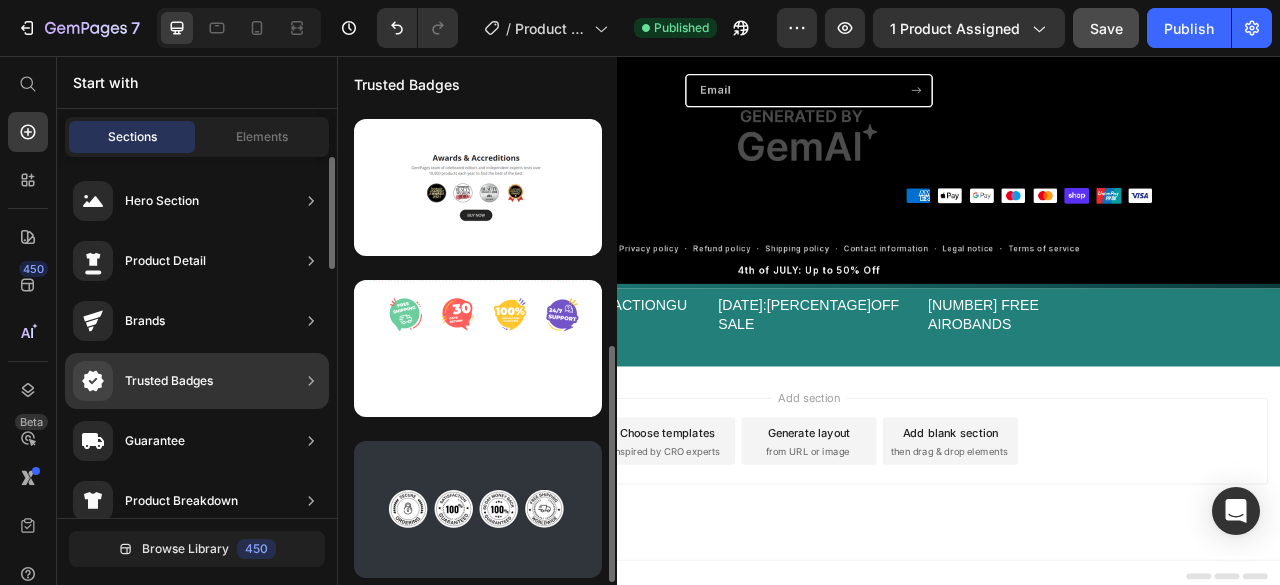 scroll, scrollTop: 478, scrollLeft: 0, axis: vertical 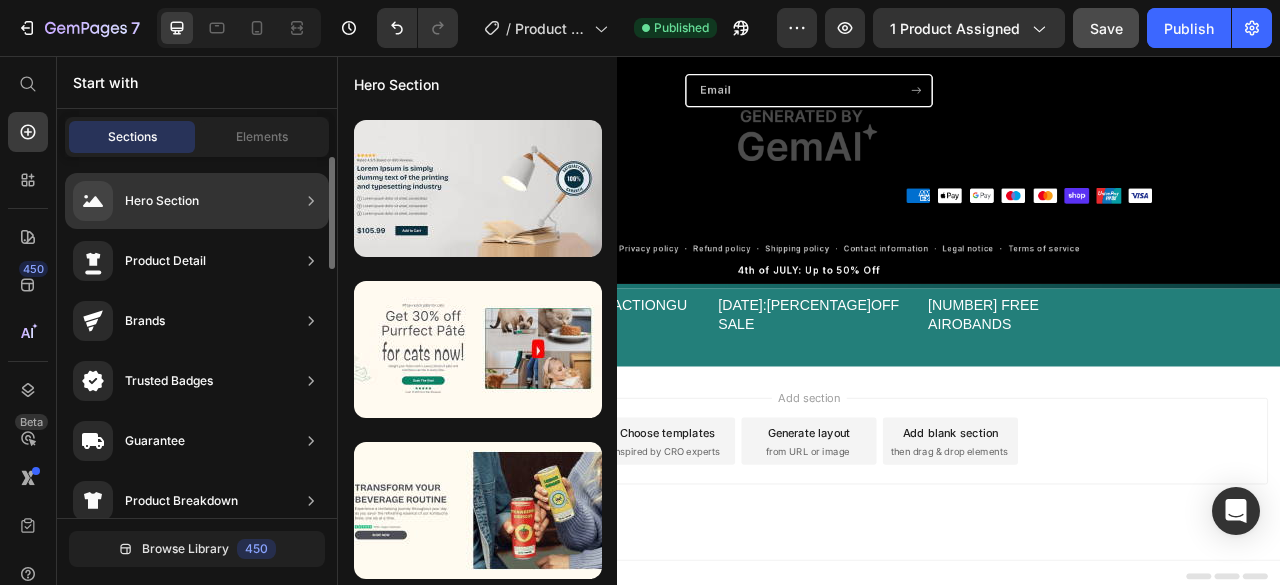 click on "Hero Section" 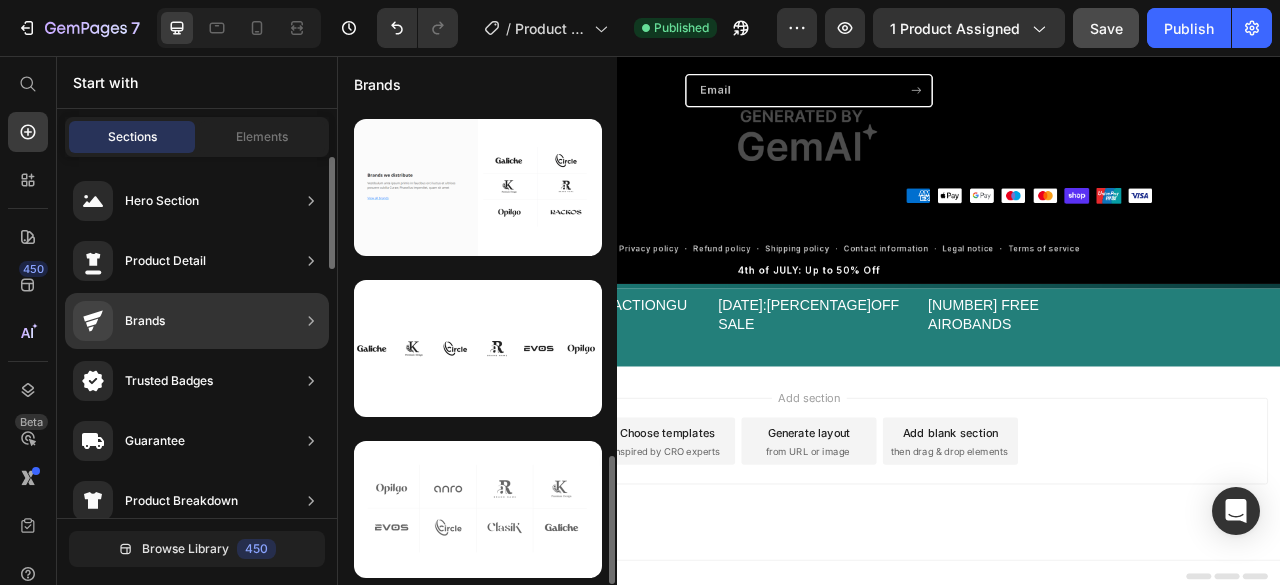 scroll, scrollTop: 478, scrollLeft: 0, axis: vertical 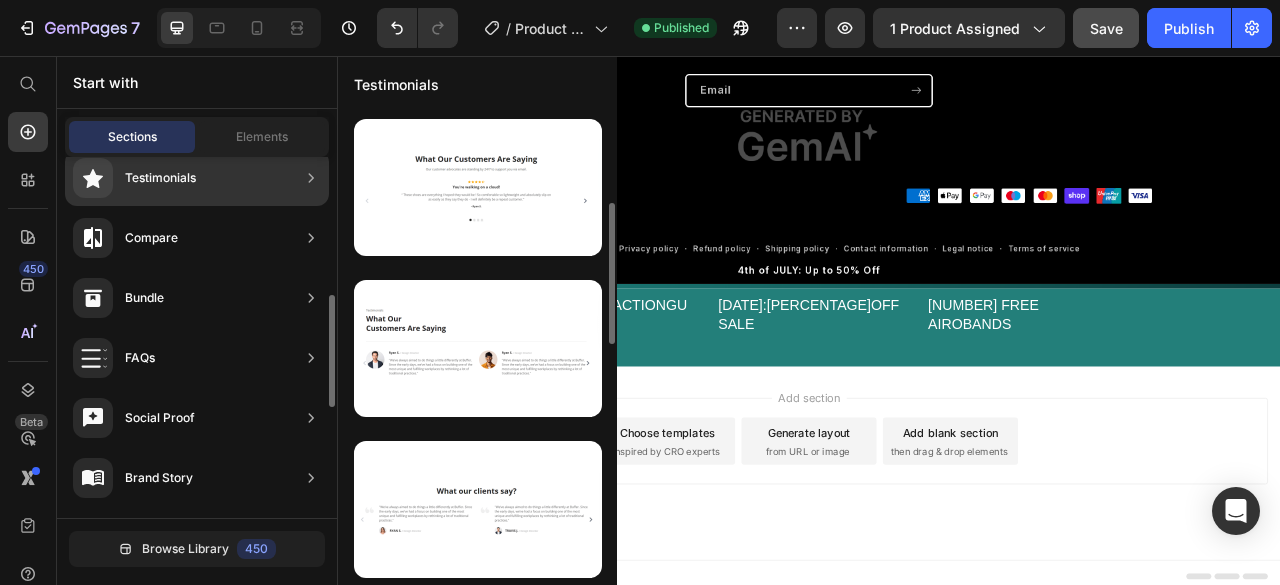 click on "Testimonials" 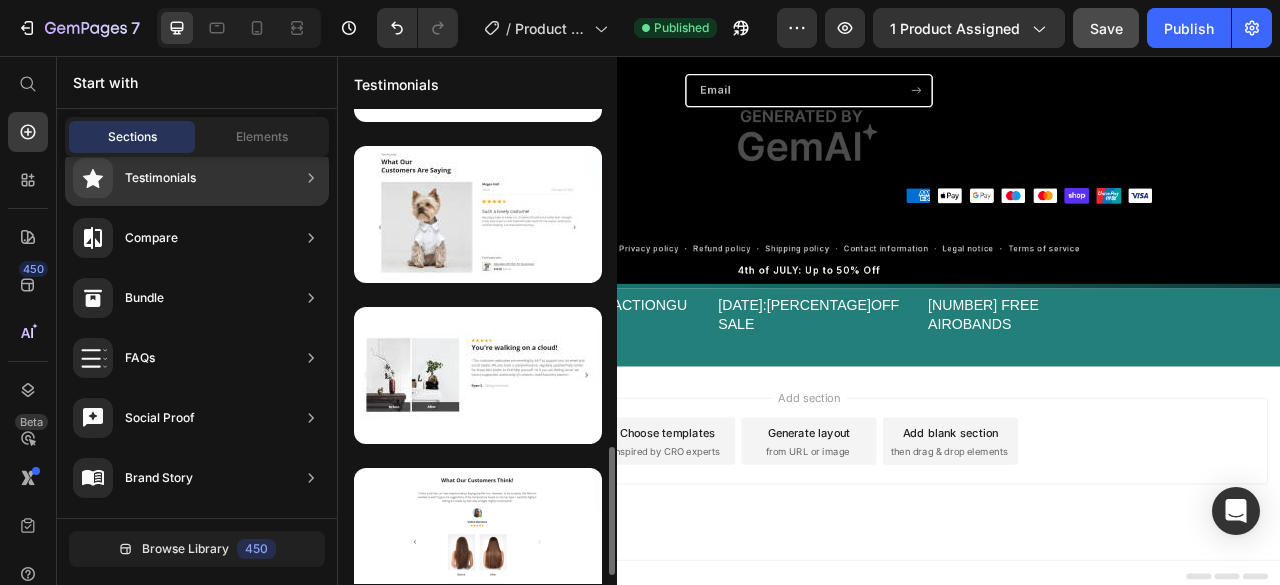 scroll, scrollTop: 1256, scrollLeft: 0, axis: vertical 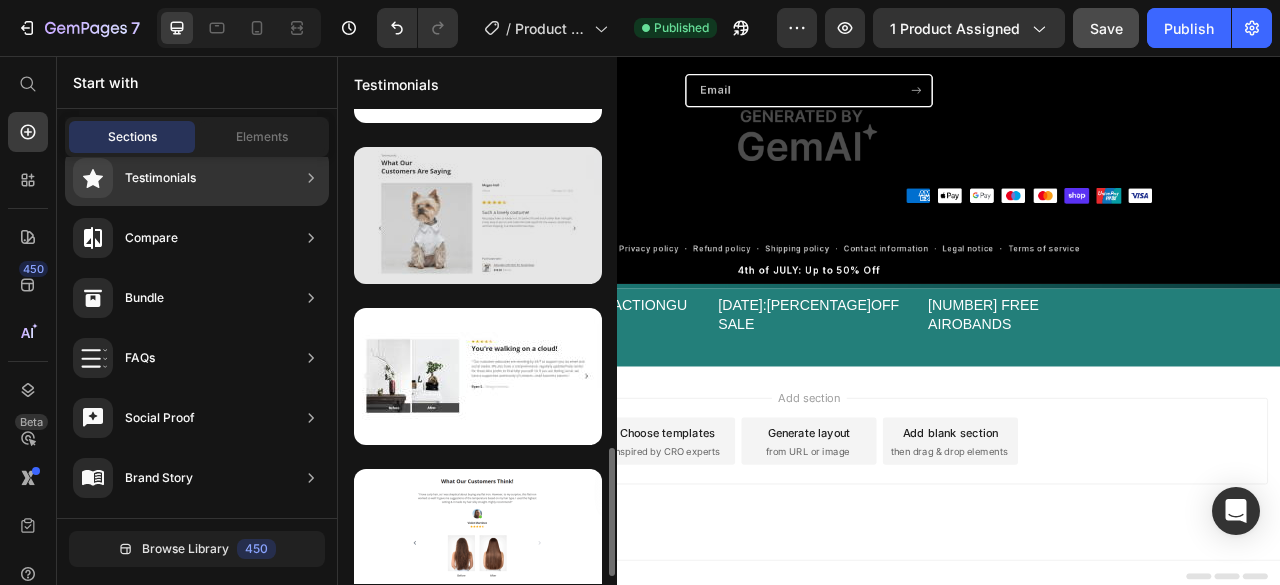 click at bounding box center (478, 215) 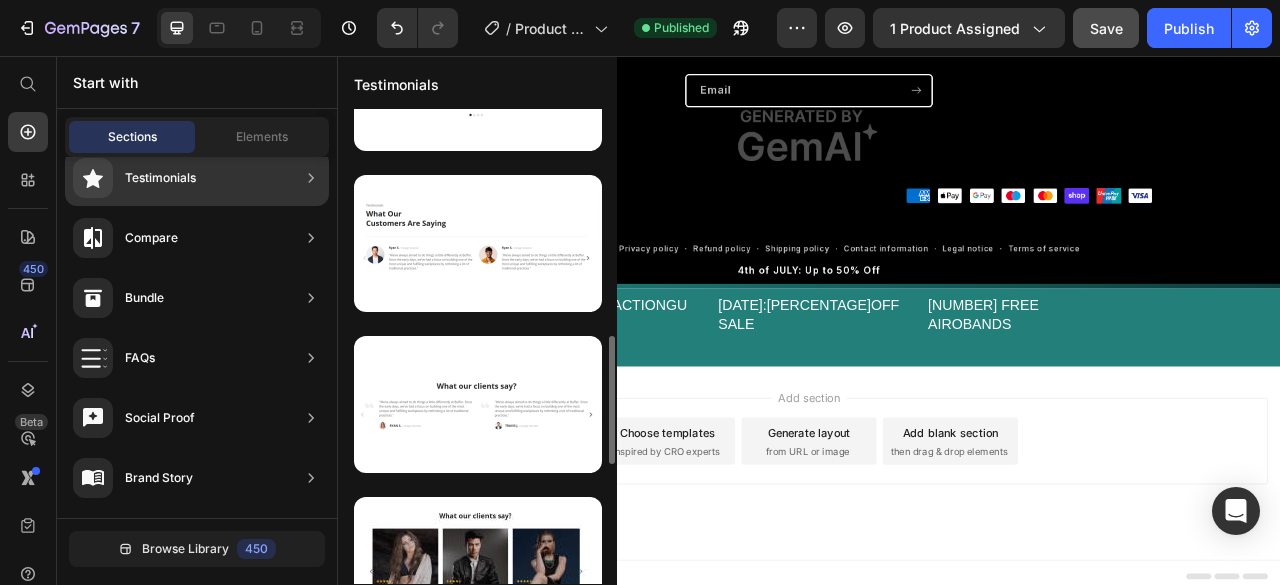 scroll, scrollTop: 0, scrollLeft: 0, axis: both 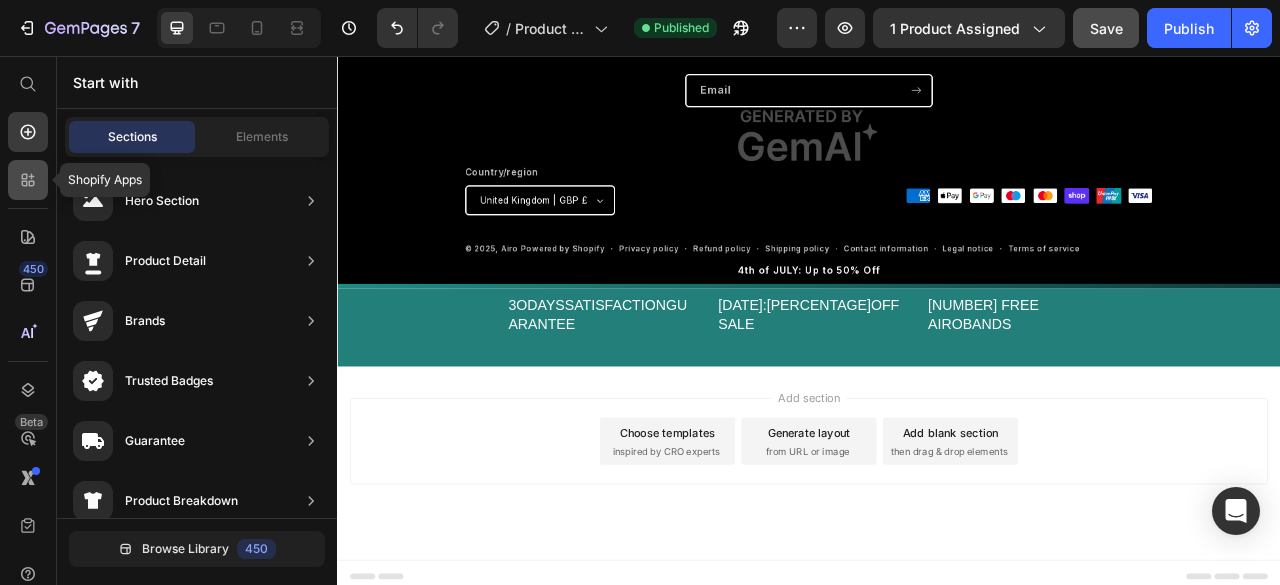 click 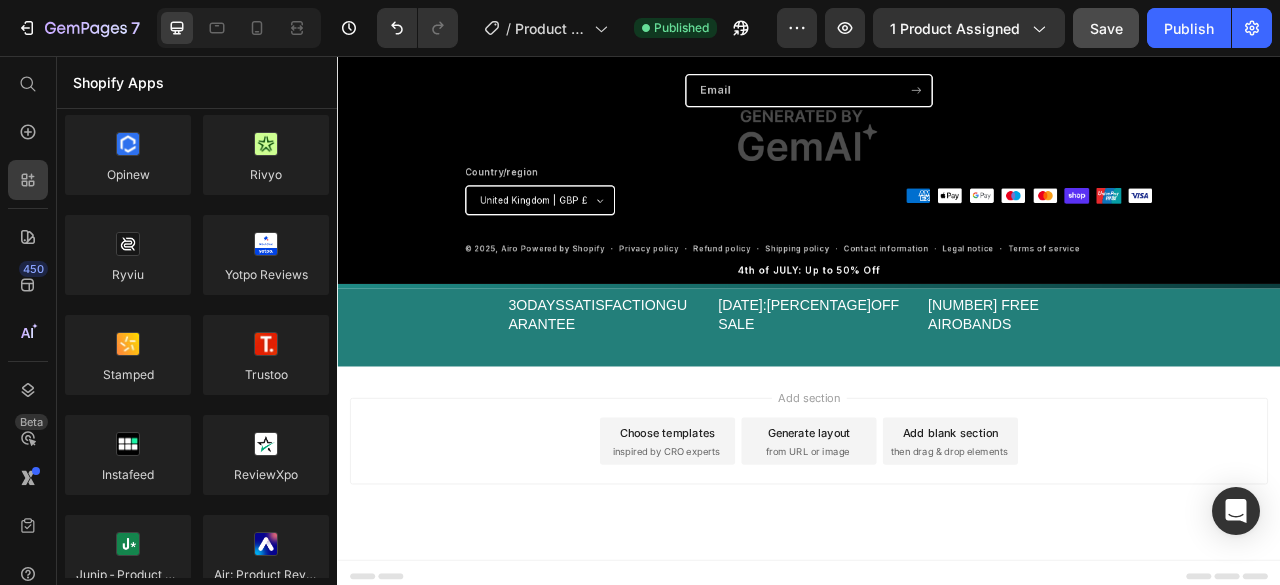 scroll, scrollTop: 0, scrollLeft: 0, axis: both 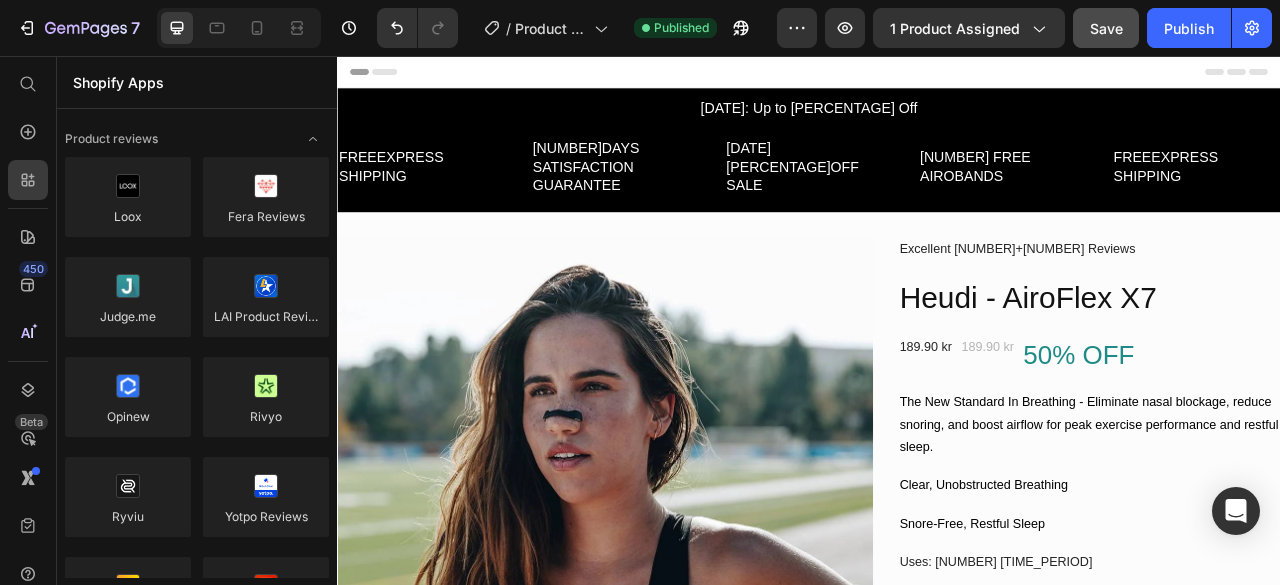 click on "Shopify Apps" at bounding box center (197, 82) 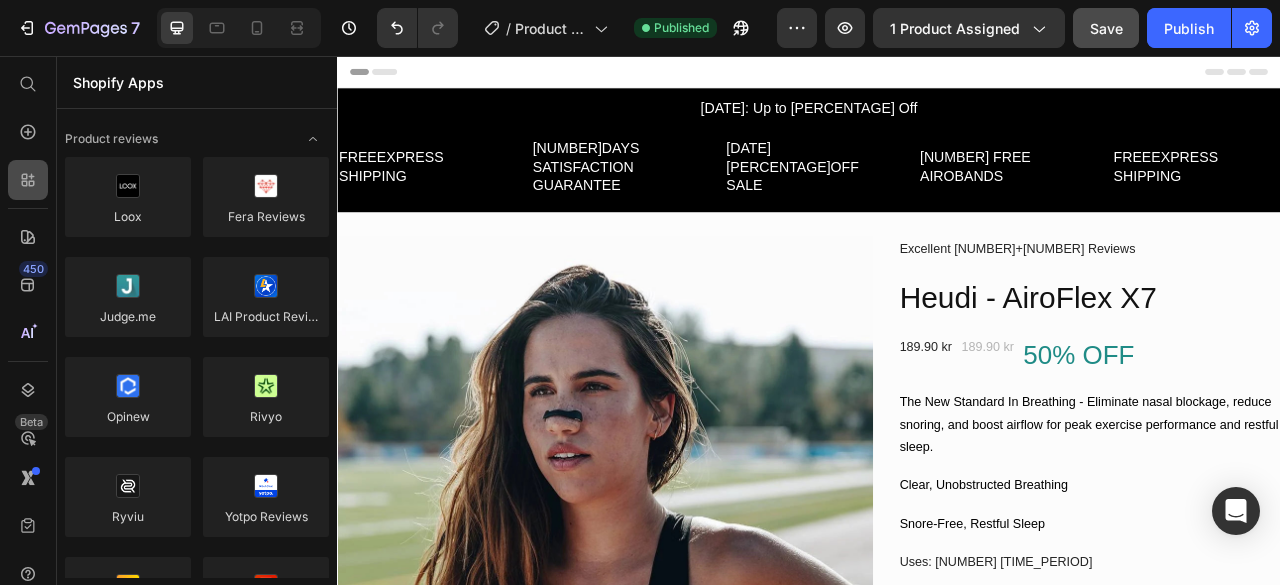 click 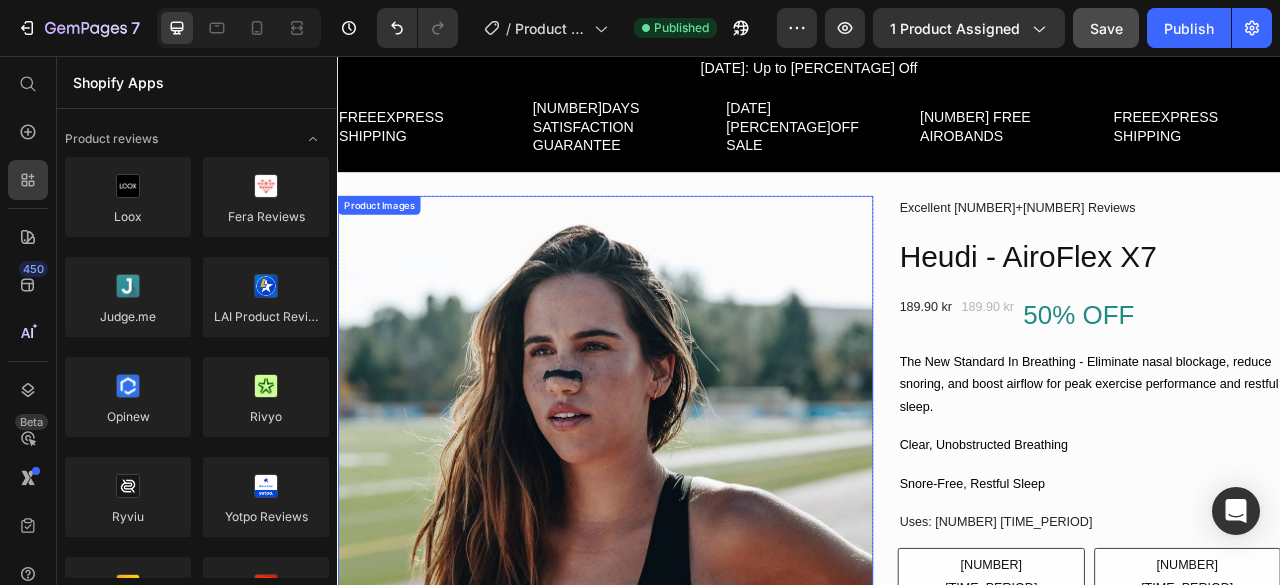 scroll, scrollTop: 0, scrollLeft: 0, axis: both 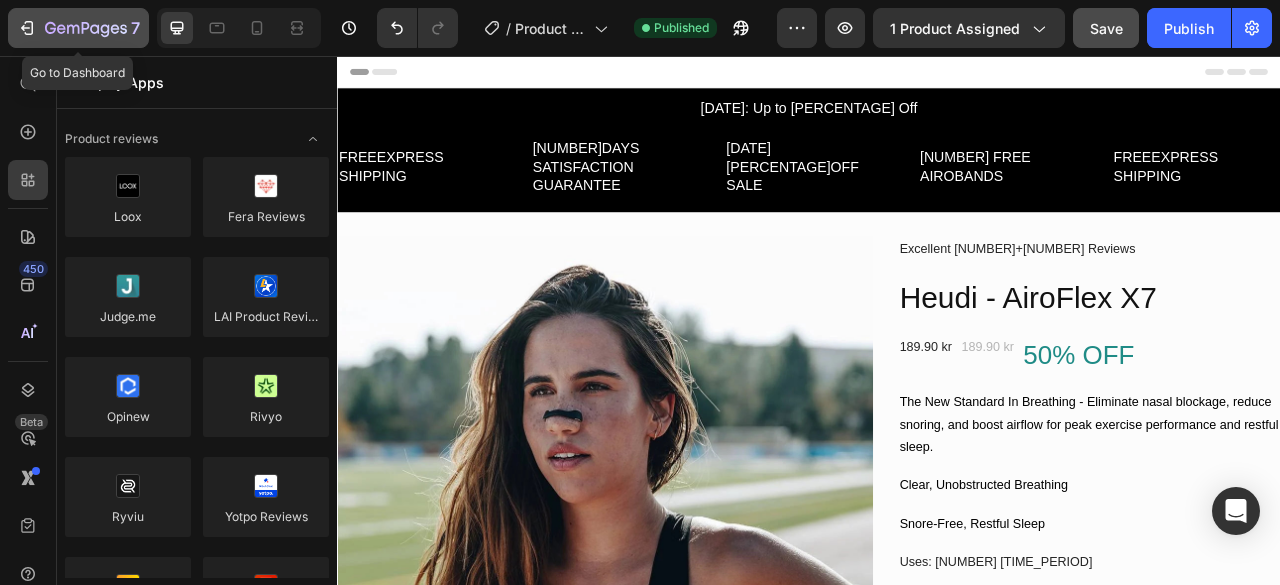 click 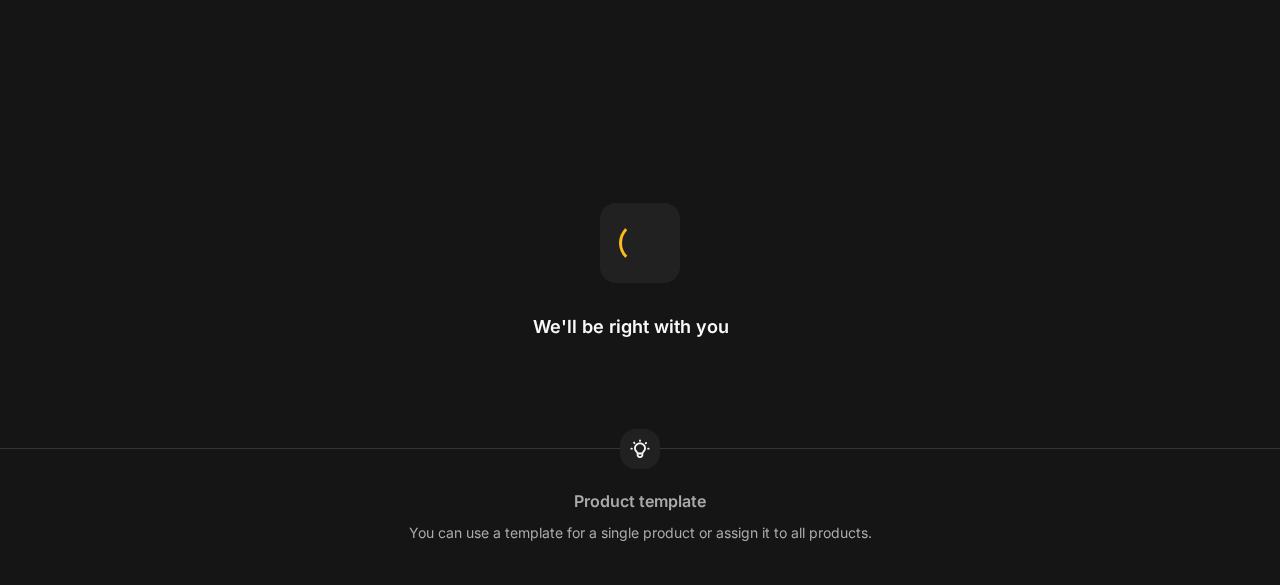 scroll, scrollTop: 0, scrollLeft: 0, axis: both 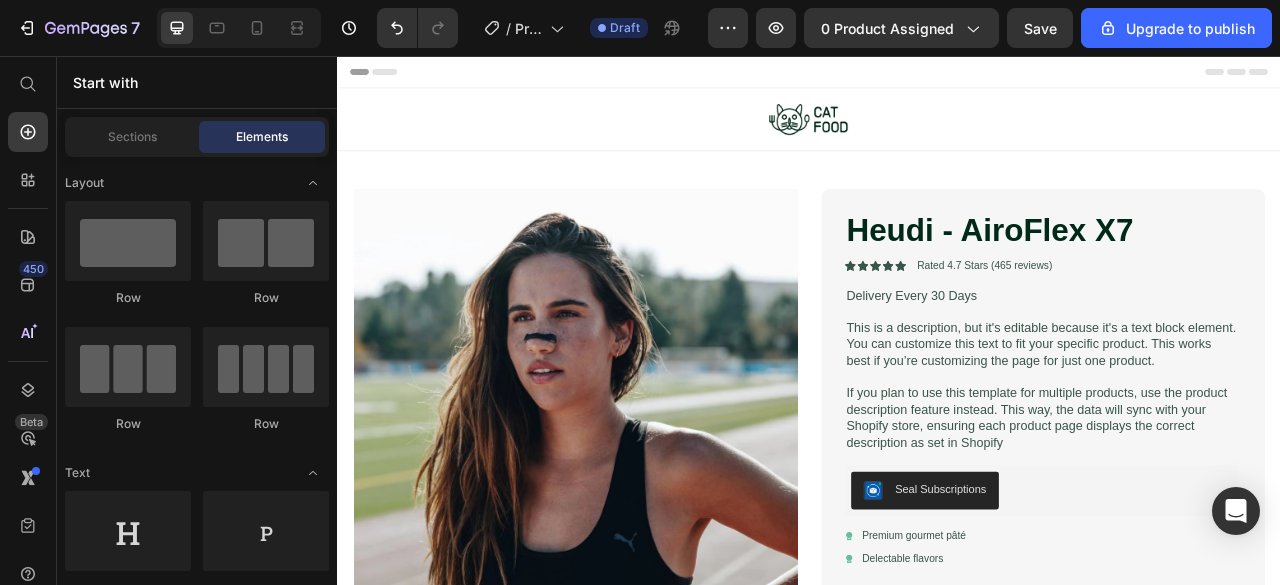 click on "Header" at bounding box center (394, 76) 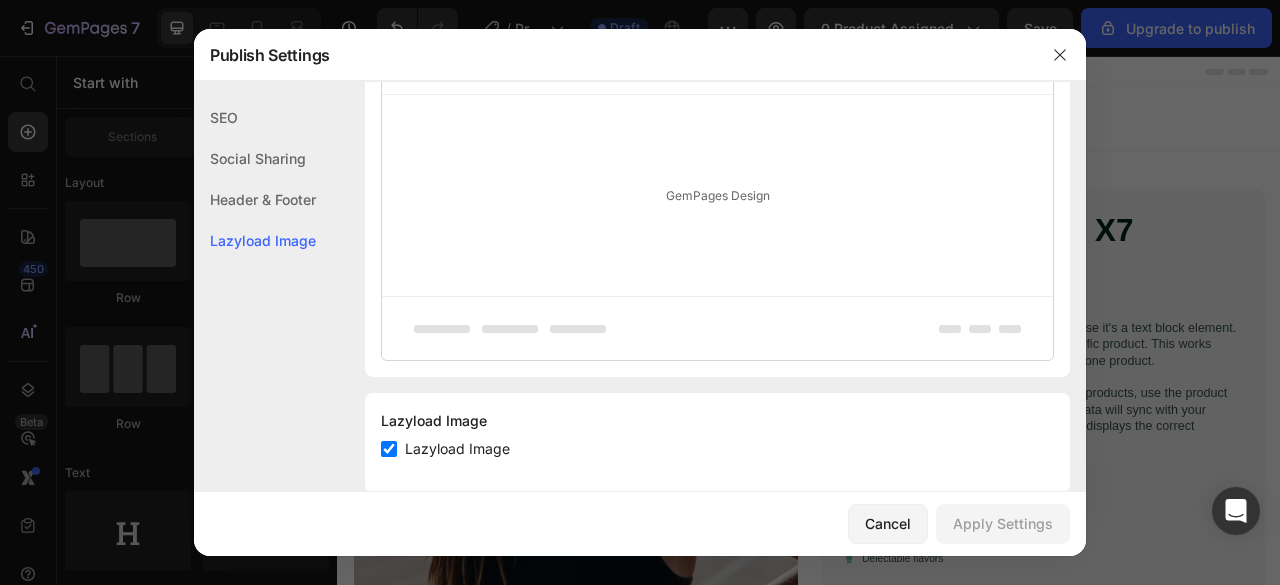 scroll, scrollTop: 529, scrollLeft: 0, axis: vertical 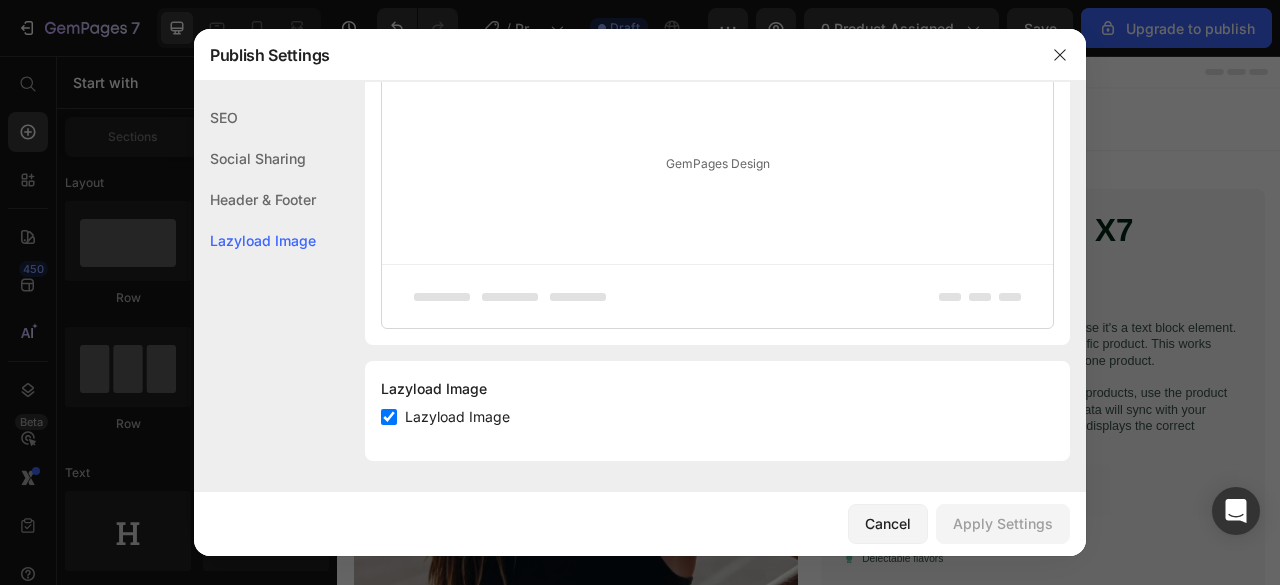 click on "Lazyload Image" at bounding box center (457, 417) 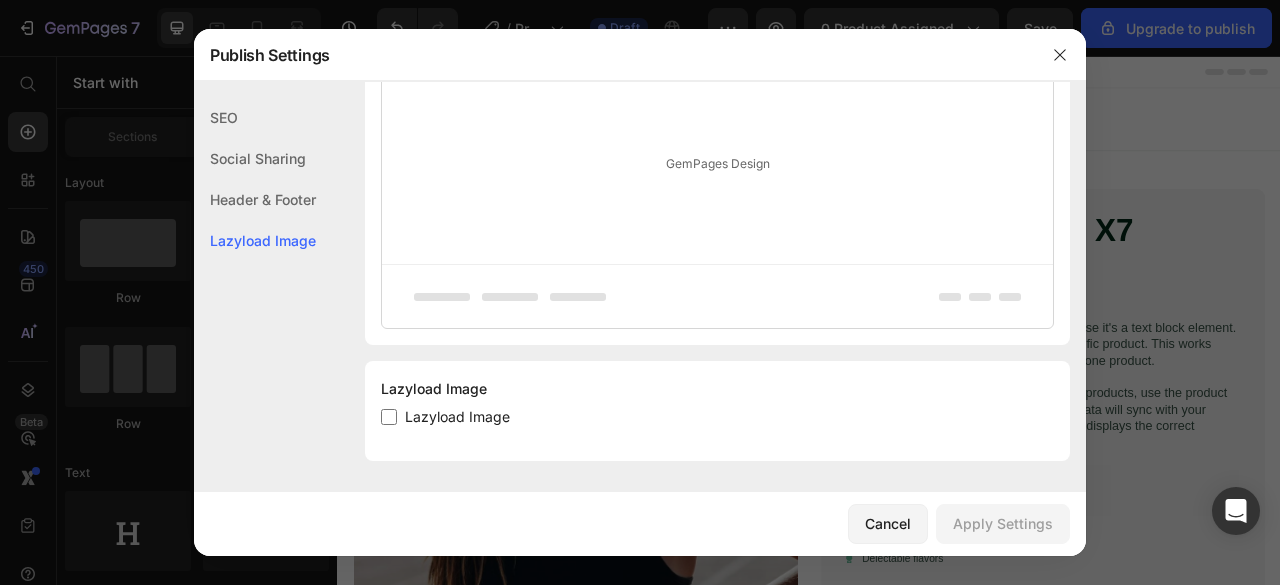 checkbox on "false" 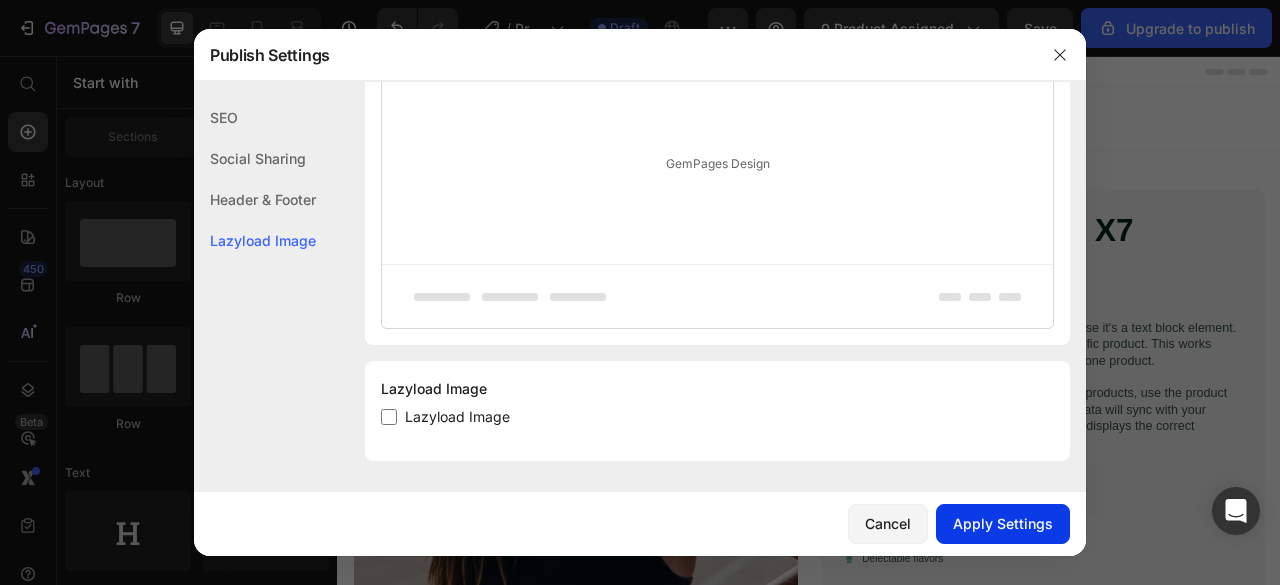 click on "Apply Settings" at bounding box center (1003, 523) 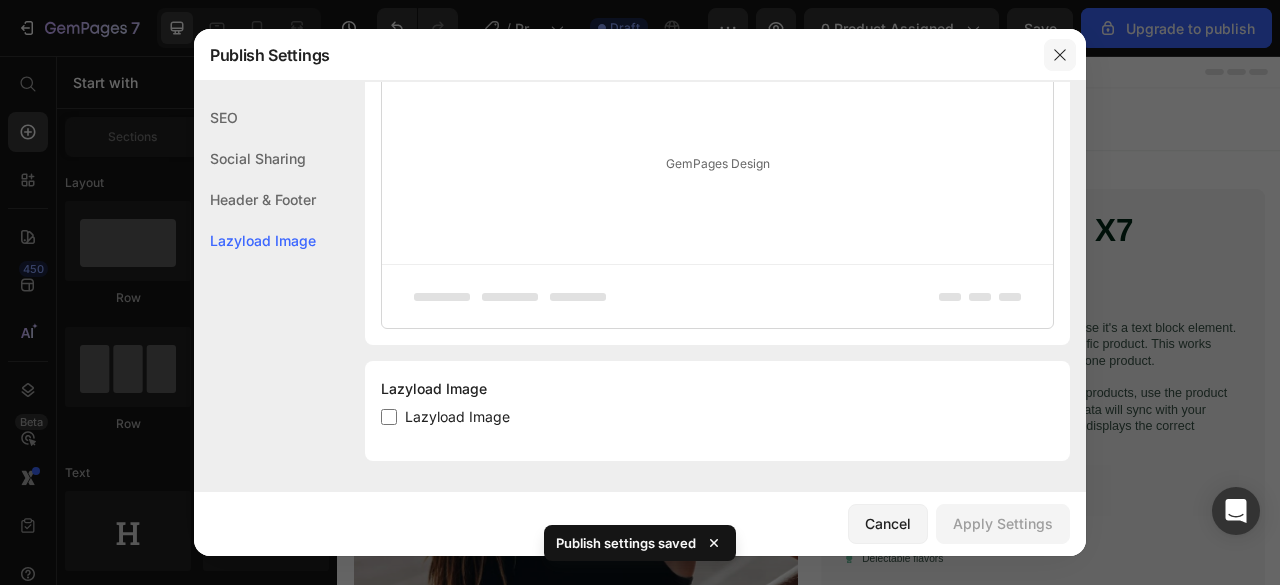 click 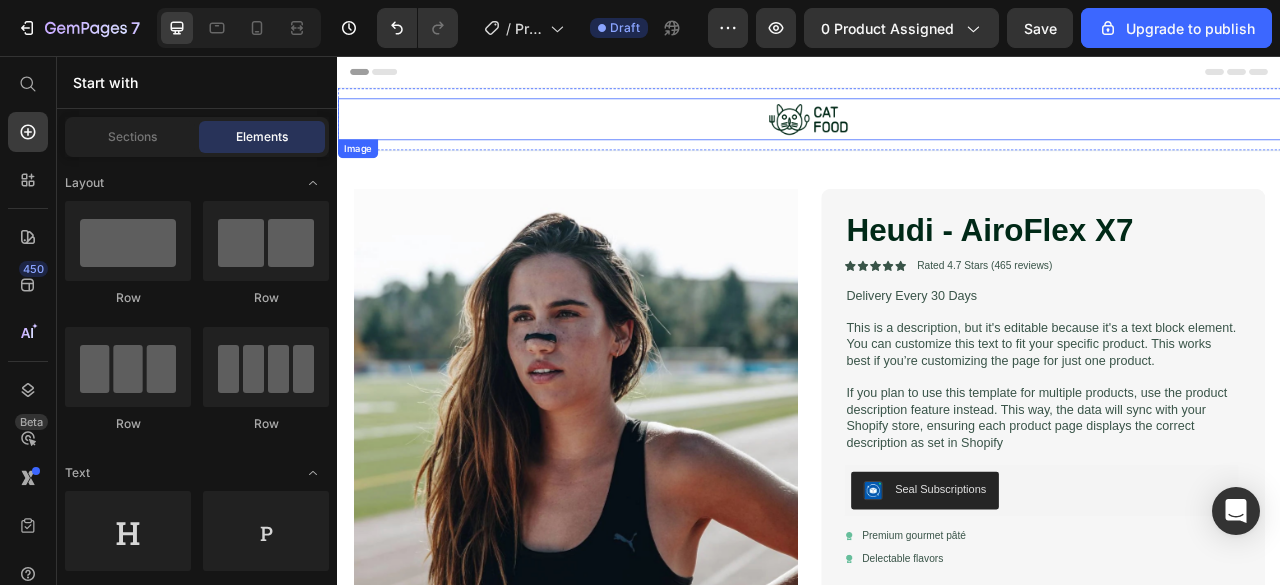 click at bounding box center (937, 136) 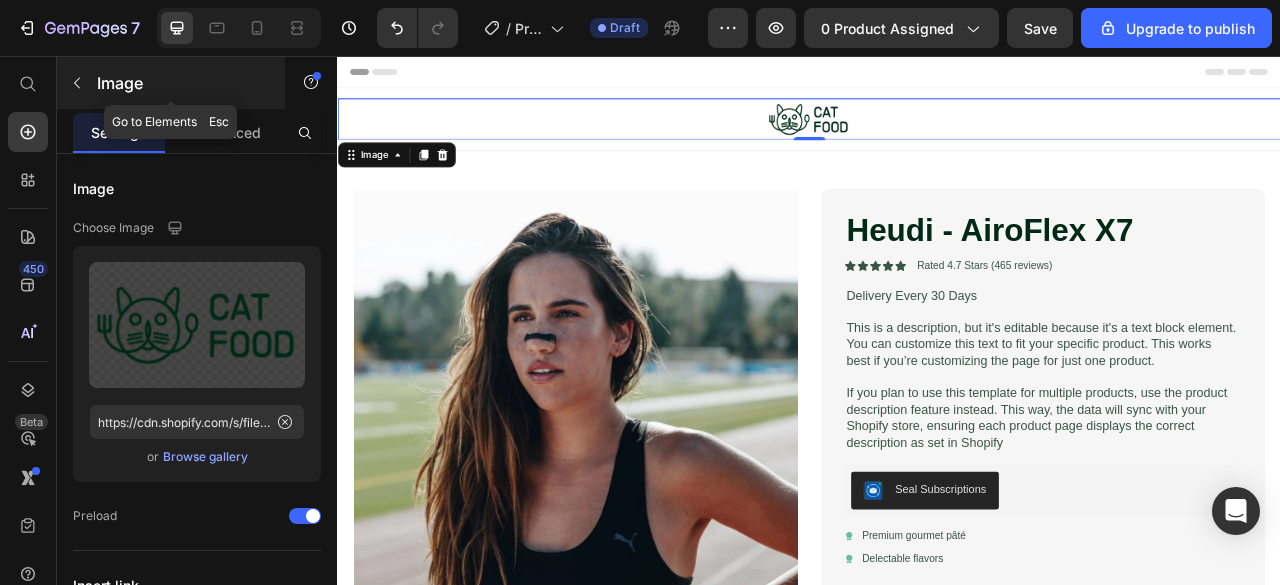 click 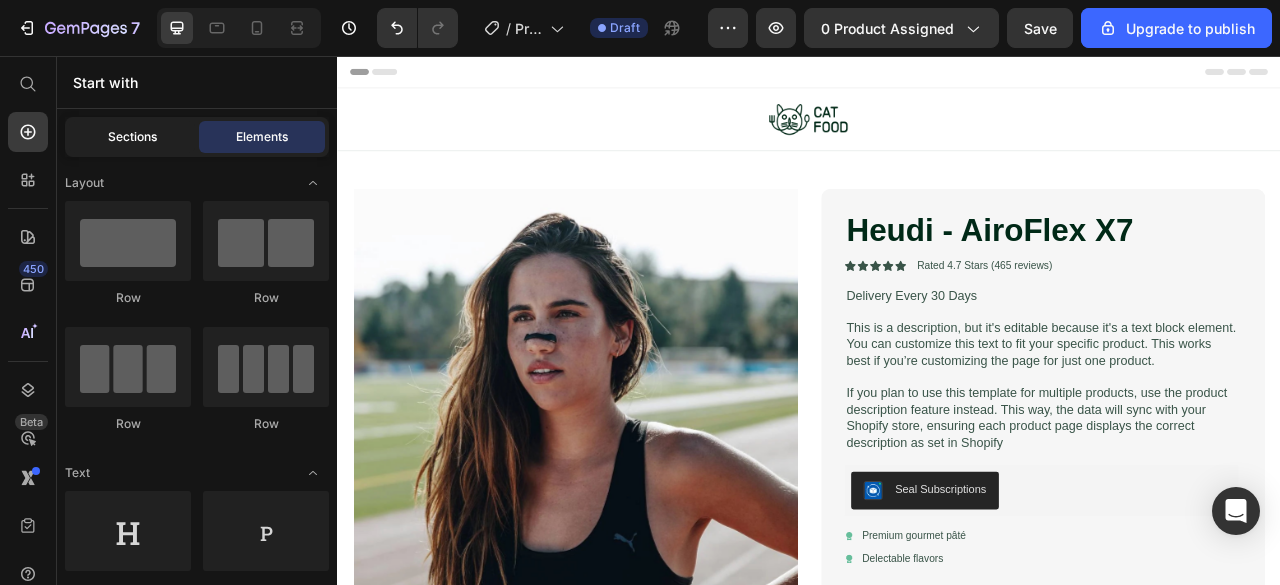 click on "Sections" 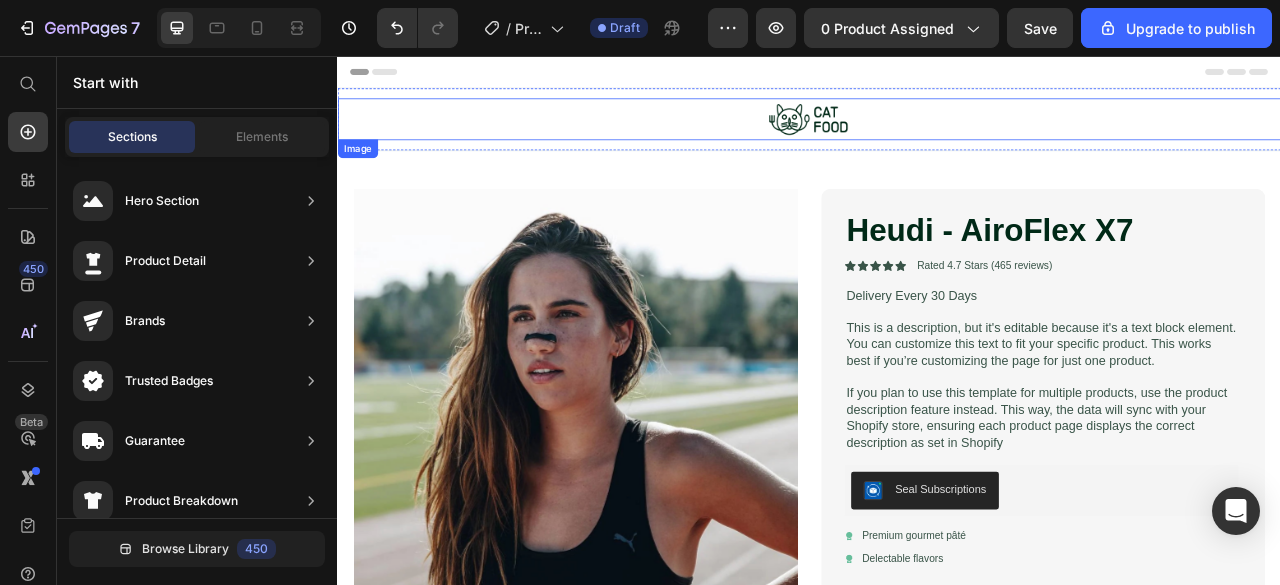 click at bounding box center (937, 136) 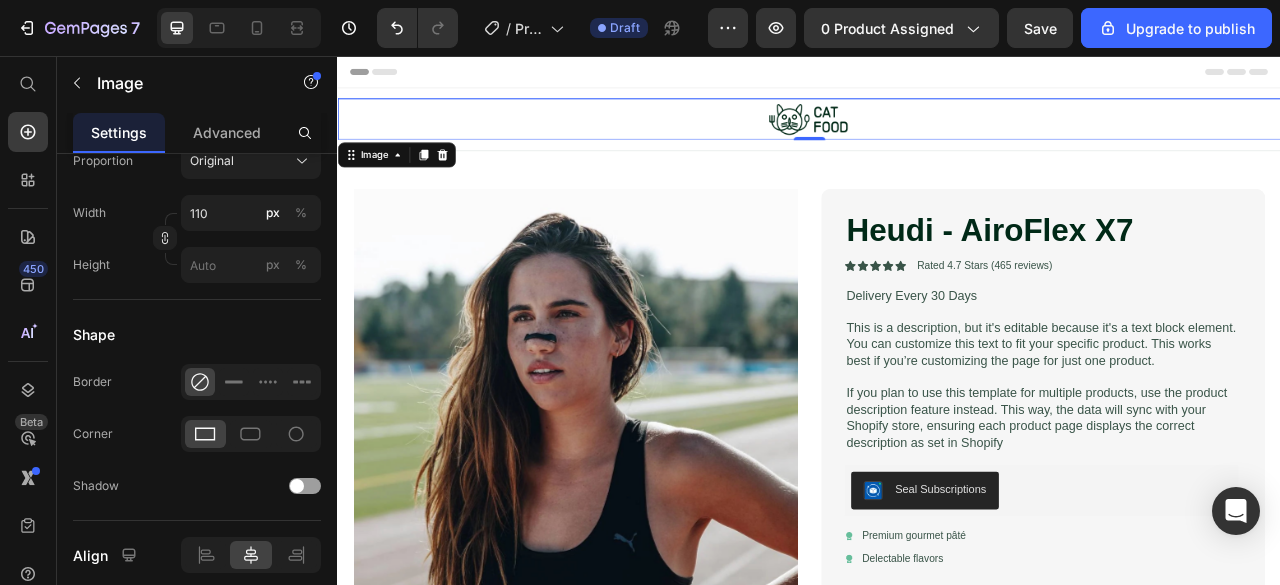 scroll, scrollTop: 980, scrollLeft: 0, axis: vertical 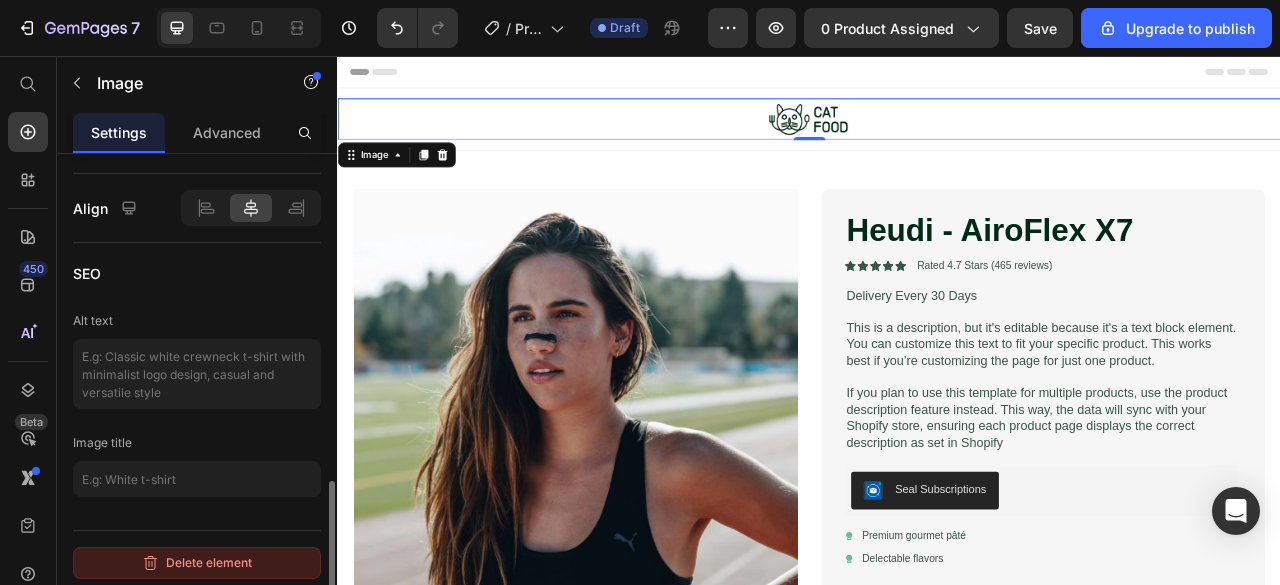 click on "Delete element" at bounding box center (197, 563) 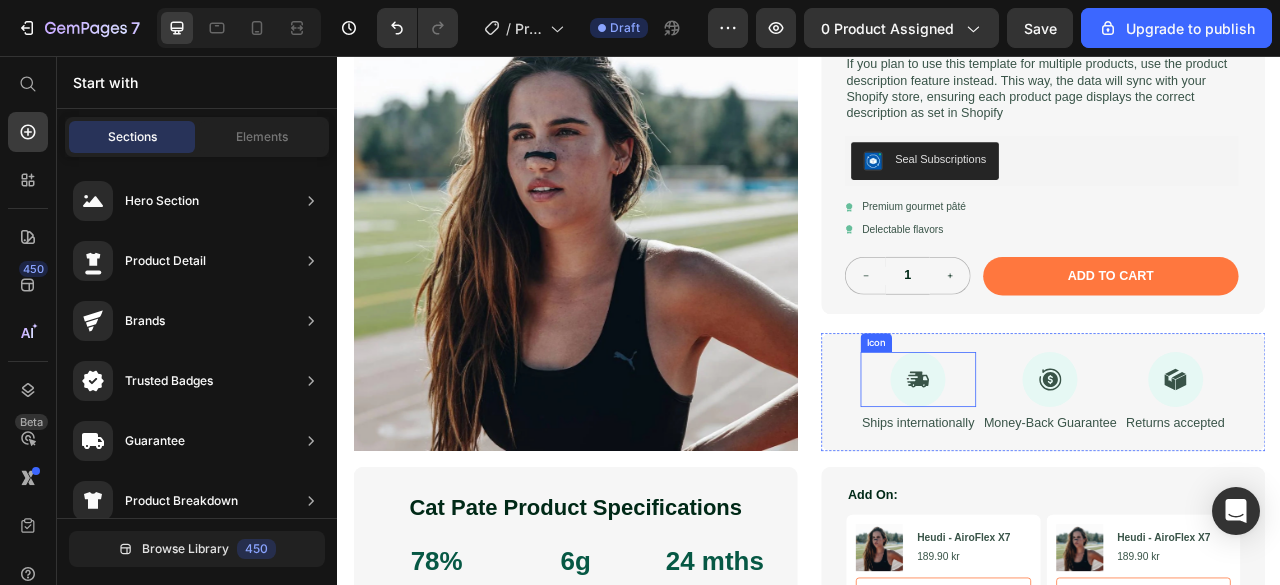 scroll, scrollTop: 435, scrollLeft: 0, axis: vertical 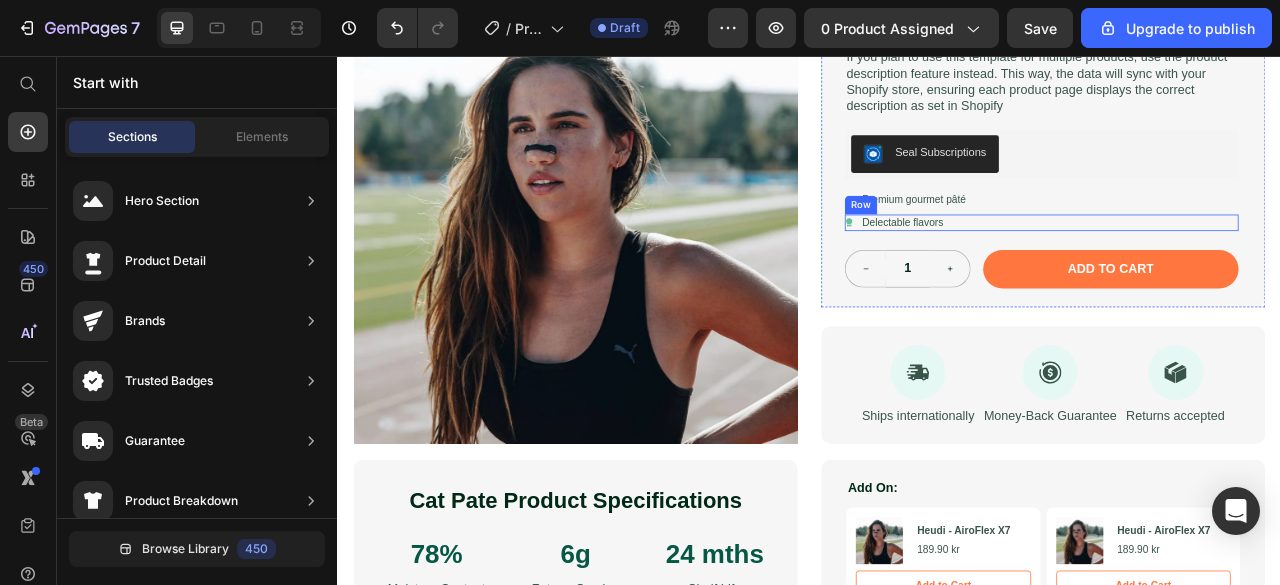 click on "Icon Delectable flavors Text Block Row" at bounding box center [1232, 268] 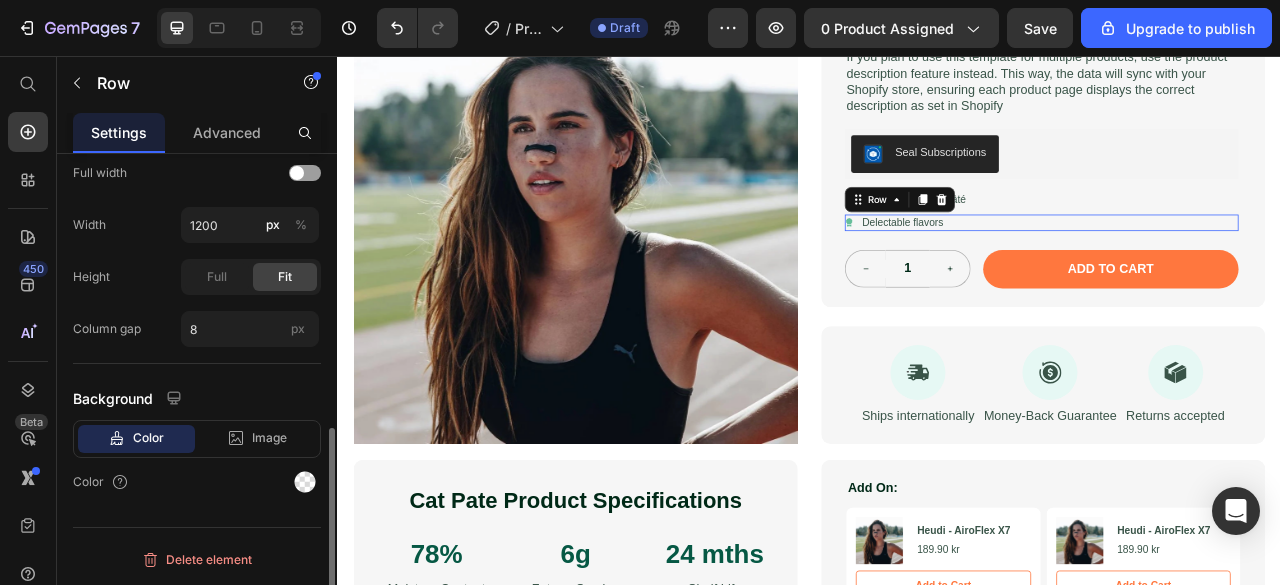 scroll, scrollTop: 0, scrollLeft: 0, axis: both 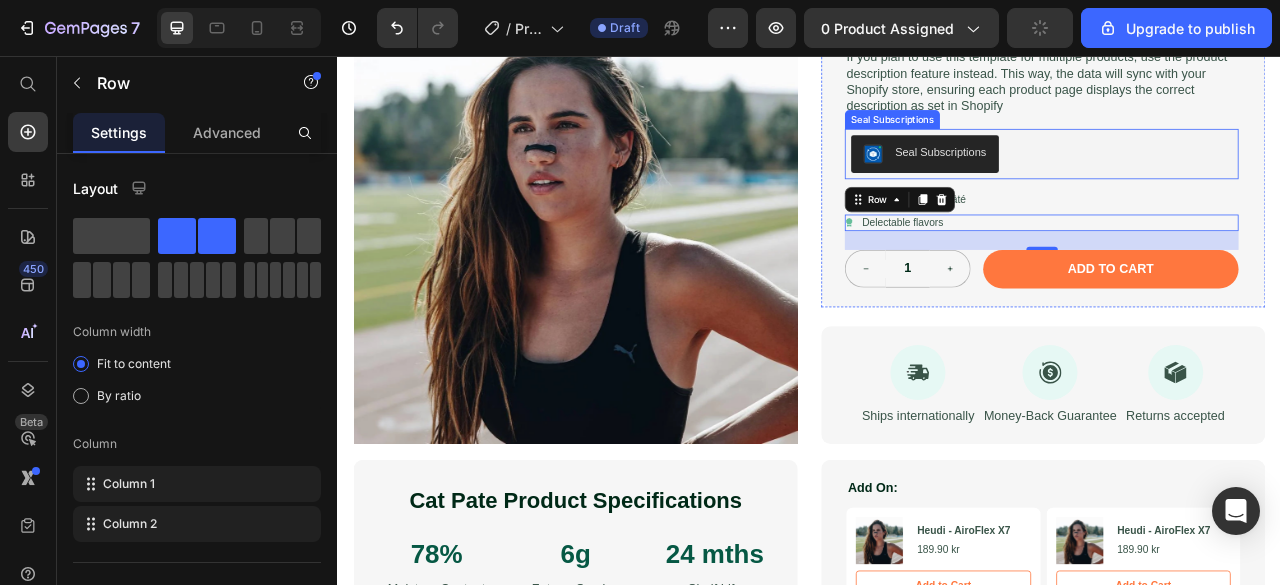 click on "Seal Subscriptions" at bounding box center [1232, 181] 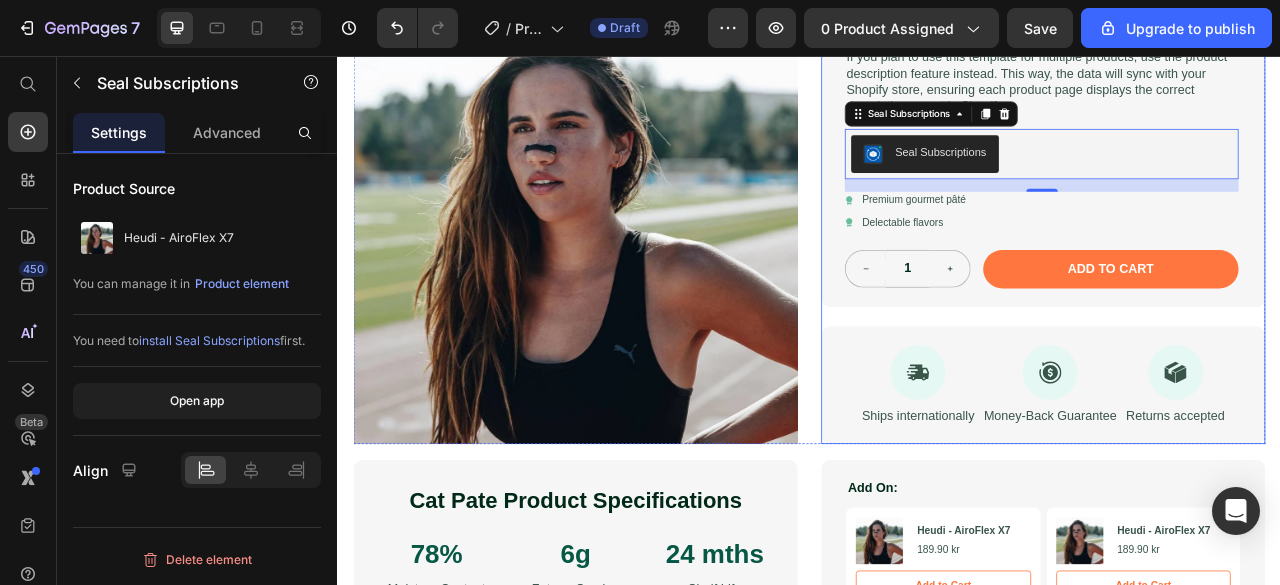 click on "Heudi - AiroFlex X7 Product Title
Icon
Icon
Icon
Icon
Icon Icon List Rated 4.7 Stars (465 reviews) Text Block Row Delivery Every 30 Days Text Block This is a description, but it's editable because it's a text block element. You can customize this text to fit your specific product. This works best if you’re customizing the page for just one product.   If you plan to use this template for multiple products, use the product description feature instead. This way, the data will sync with your Shopify store, ensuring each product page displays the correct description as set in Shopify Text Block Seal Subscriptions Seal Subscriptions   16
Icon Premium gourmet pâté Text Block Row
Icon Delectable flavors Text Block Row 1 Product Quantity Add to cart Add to Cart Row Row
Icon Ships internationally Text Block
Icon Money-Back Guarantee Text Block
Icon Row" at bounding box center (1234, 173) 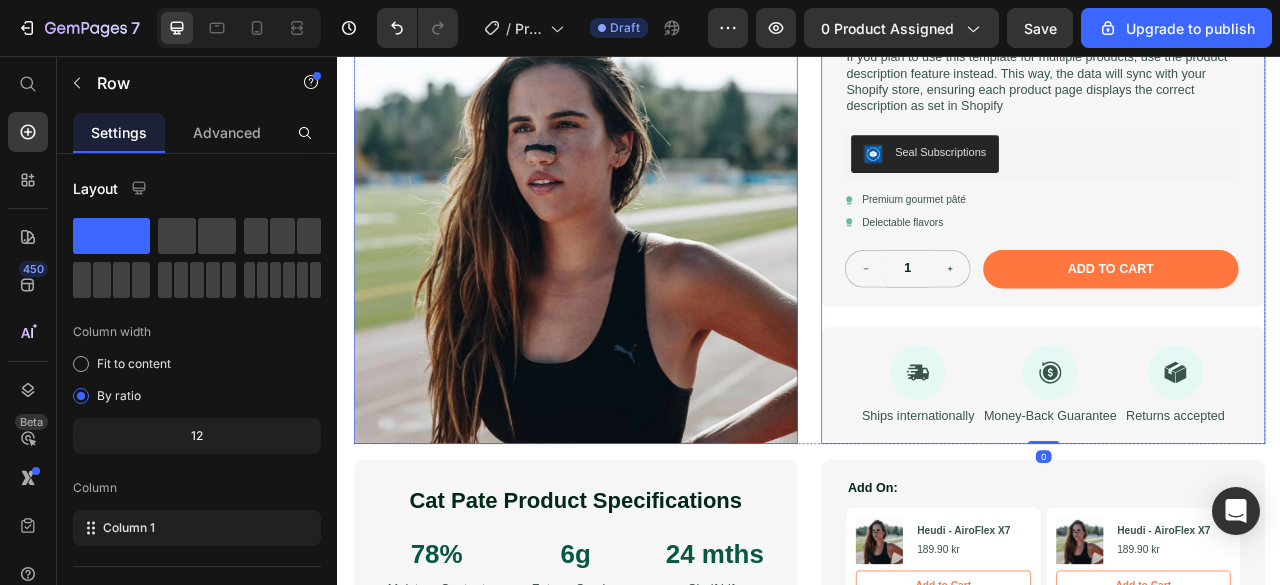 scroll, scrollTop: 440, scrollLeft: 0, axis: vertical 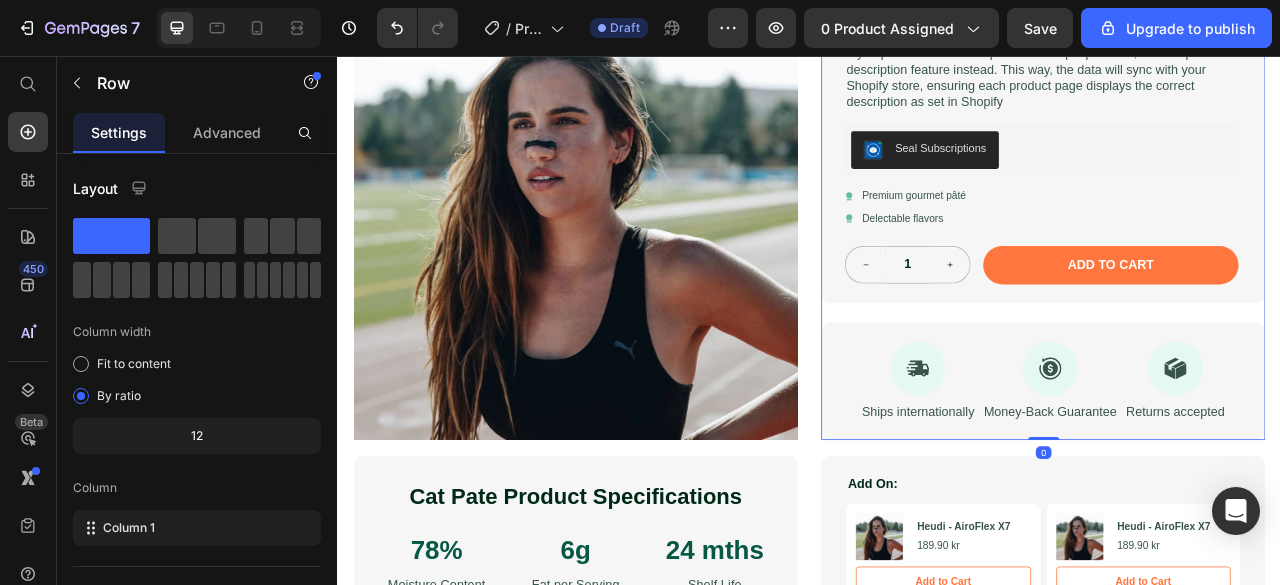 drag, startPoint x: 1227, startPoint y: 541, endPoint x: 1254, endPoint y: 467, distance: 78.77182 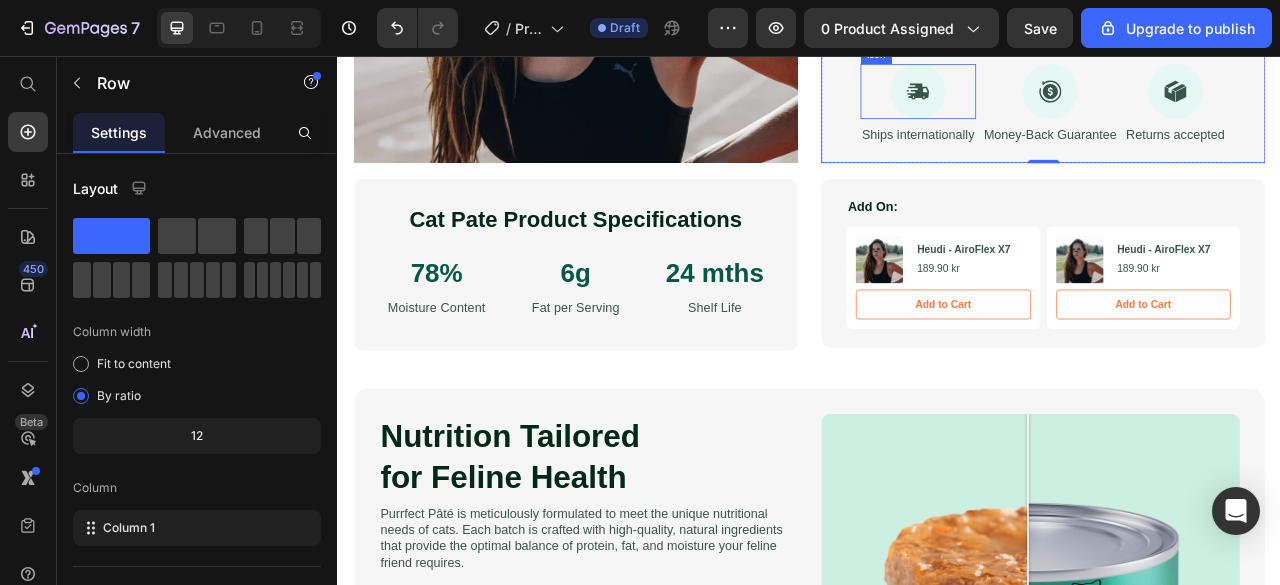scroll, scrollTop: 794, scrollLeft: 0, axis: vertical 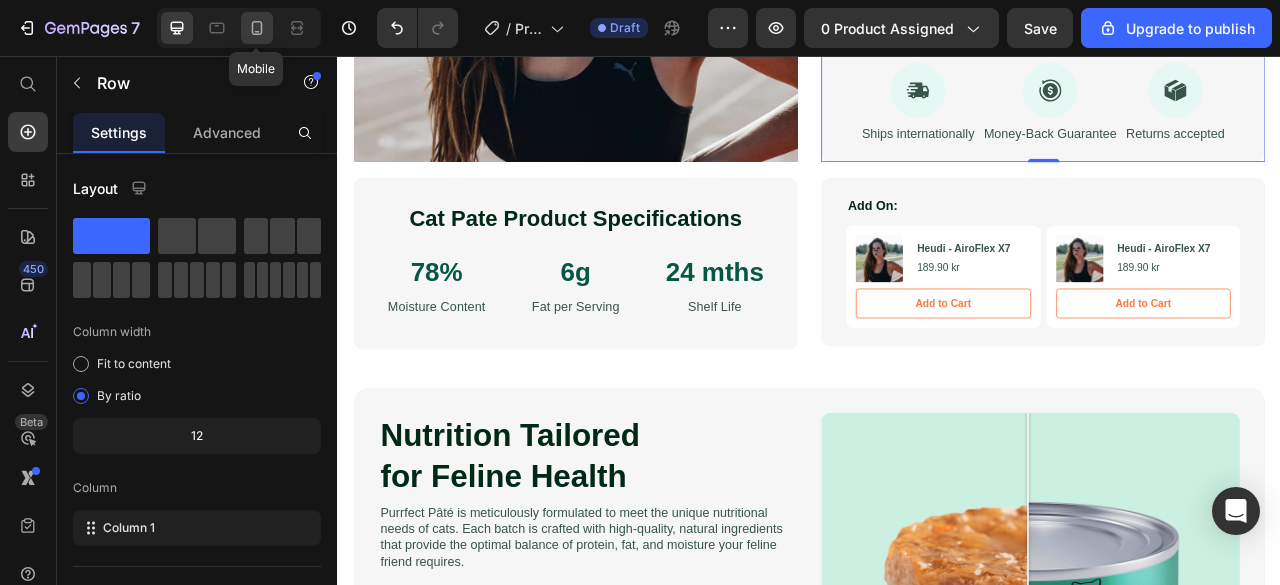 click 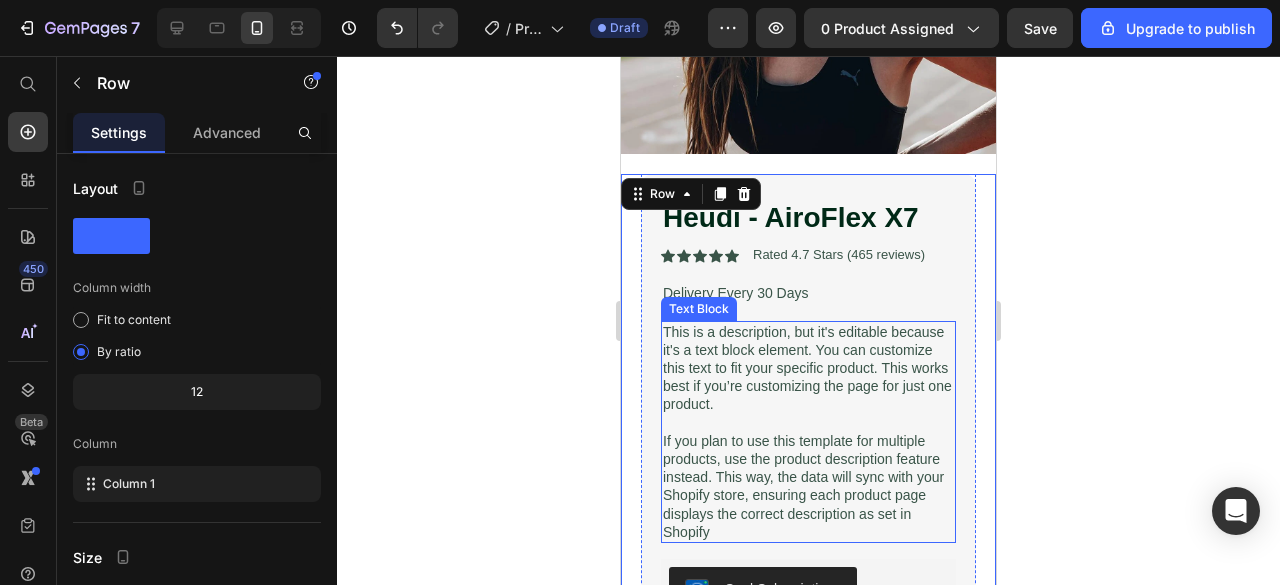 scroll, scrollTop: 396, scrollLeft: 0, axis: vertical 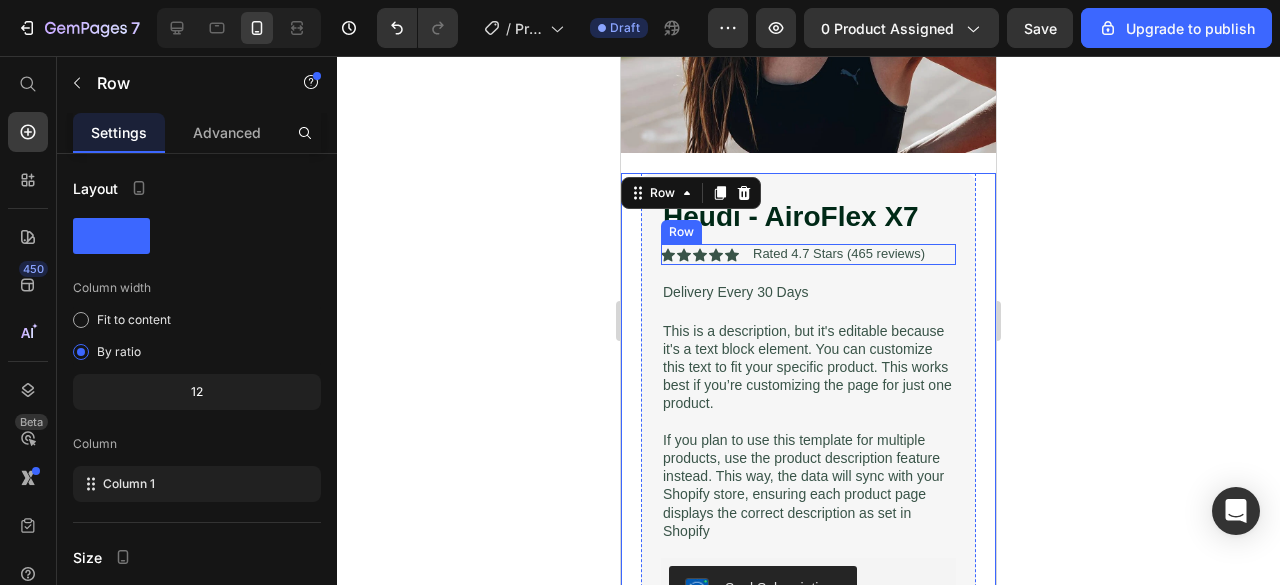 click on "Icon
Icon
Icon
Icon
Icon Icon List Rated 4.7 Stars (465 reviews) Text Block Row" at bounding box center (808, 254) 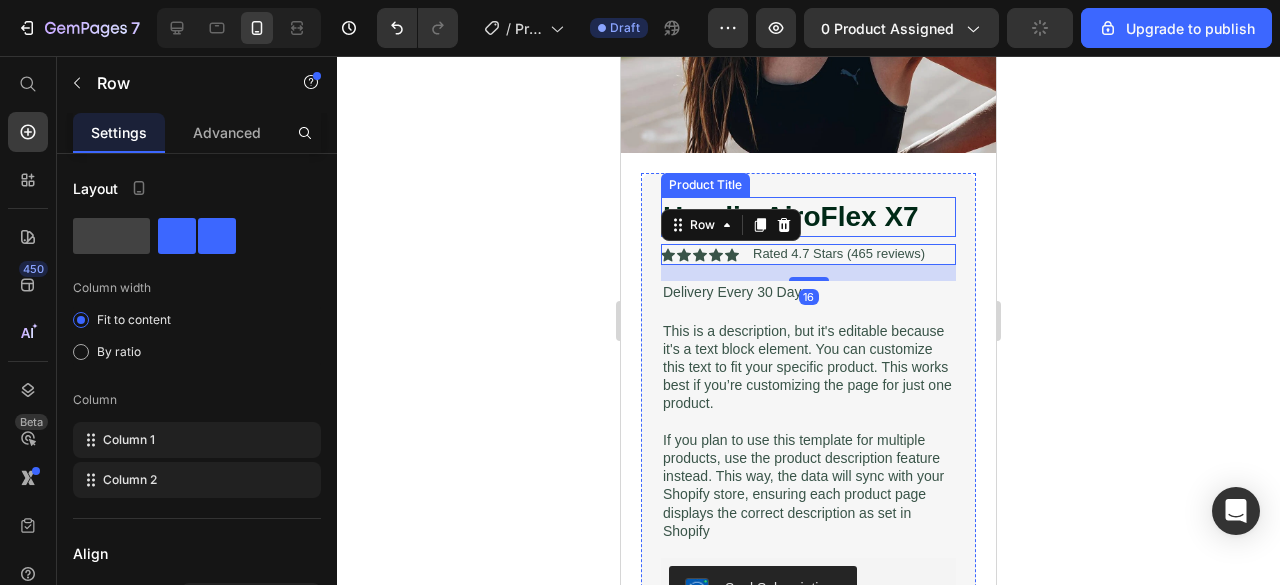 click on "Heudi - AiroFlex X7" at bounding box center [808, 217] 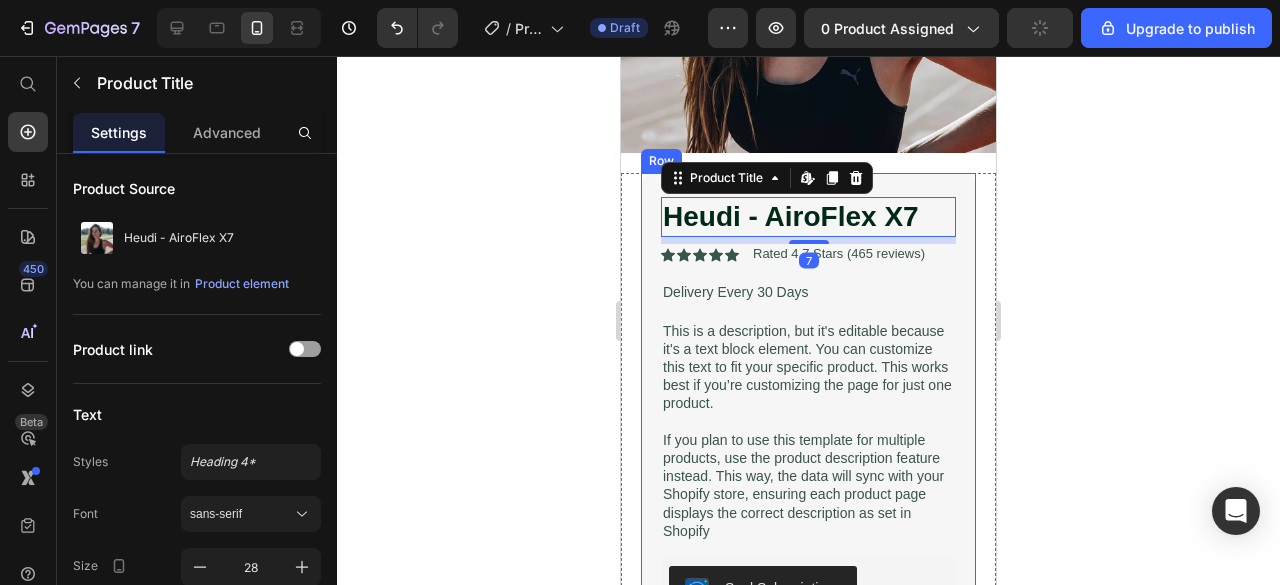 click on "Heudi - AiroFlex X7 Product Title   Edit content in Shopify 7
Icon
Icon
Icon
Icon
Icon Icon List Rated 4.7 Stars (465 reviews) Text Block Row Delivery Every 30 Days Text Block This is a description, but it's editable because it's a text block element. You can customize this text to fit your specific product. This works best if you’re customizing the page for just one product.   If you plan to use this template for multiple products, use the product description feature instead. This way, the data will sync with your Shopify store, ensuring each product page displays the correct description as set in Shopify Text Block Seal Subscriptions Seal Subscriptions
Icon Premium gourmet pâté Text Block Row
Icon Delectable flavors Text Block Row 1 Product Quantity Add to cart Add to Cart Row Row" at bounding box center [808, 500] 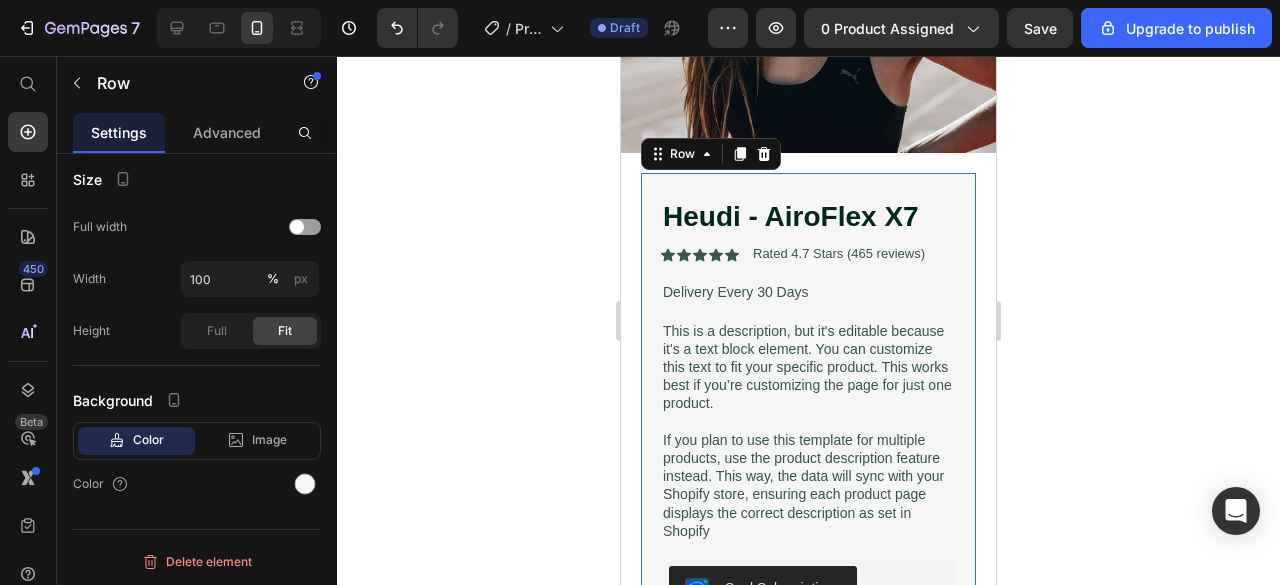 scroll, scrollTop: 0, scrollLeft: 0, axis: both 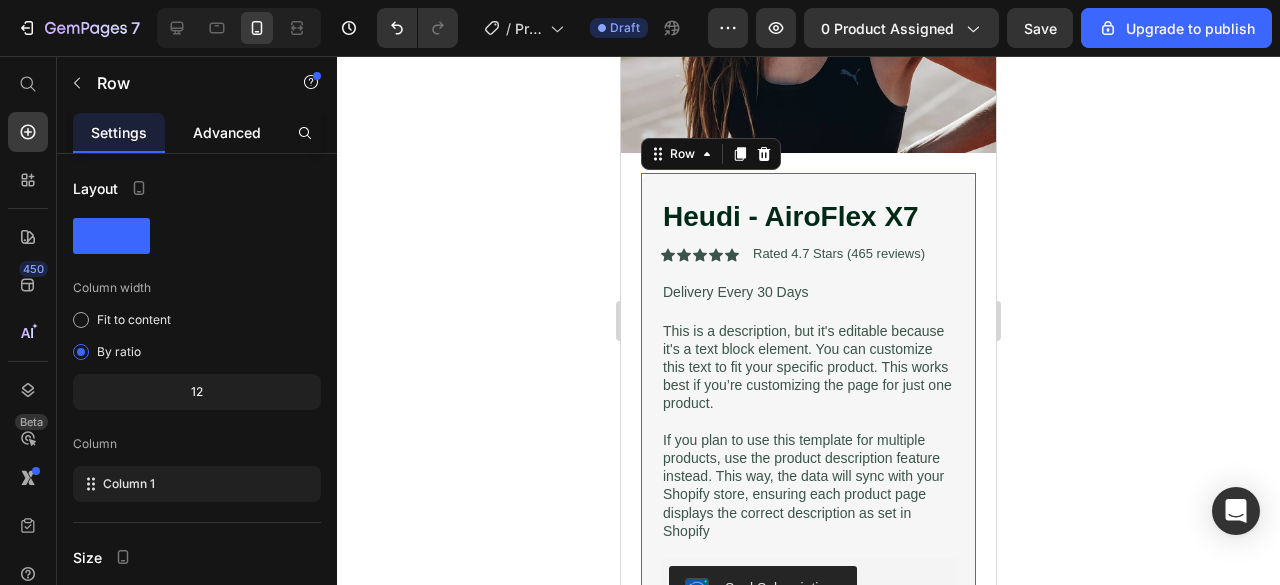 click on "Advanced" 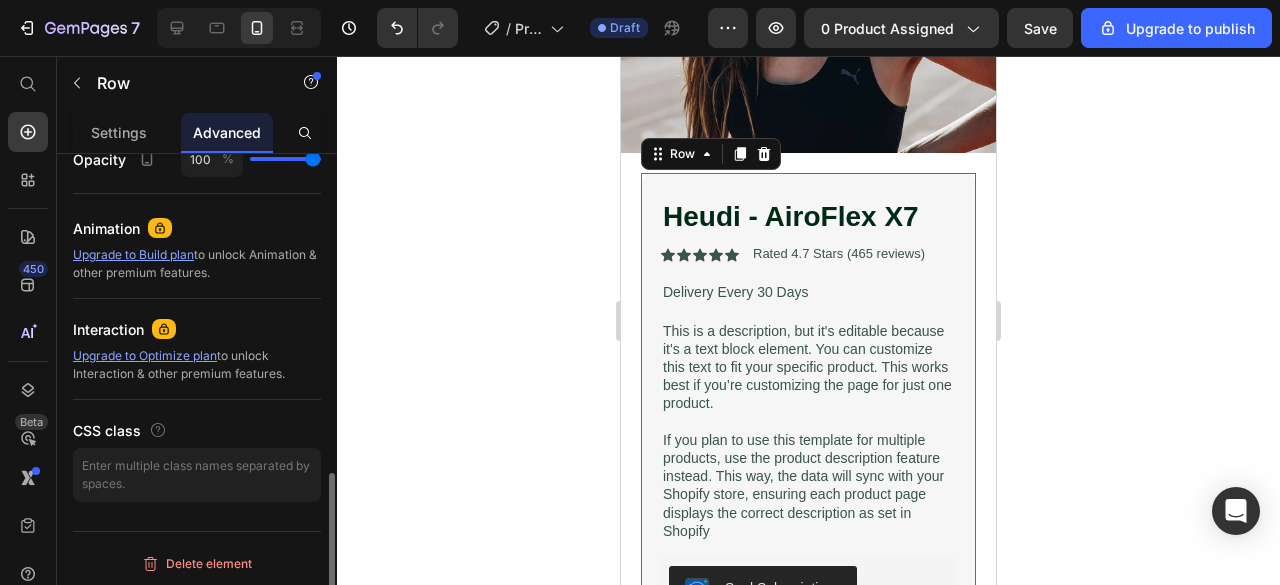 scroll, scrollTop: 917, scrollLeft: 0, axis: vertical 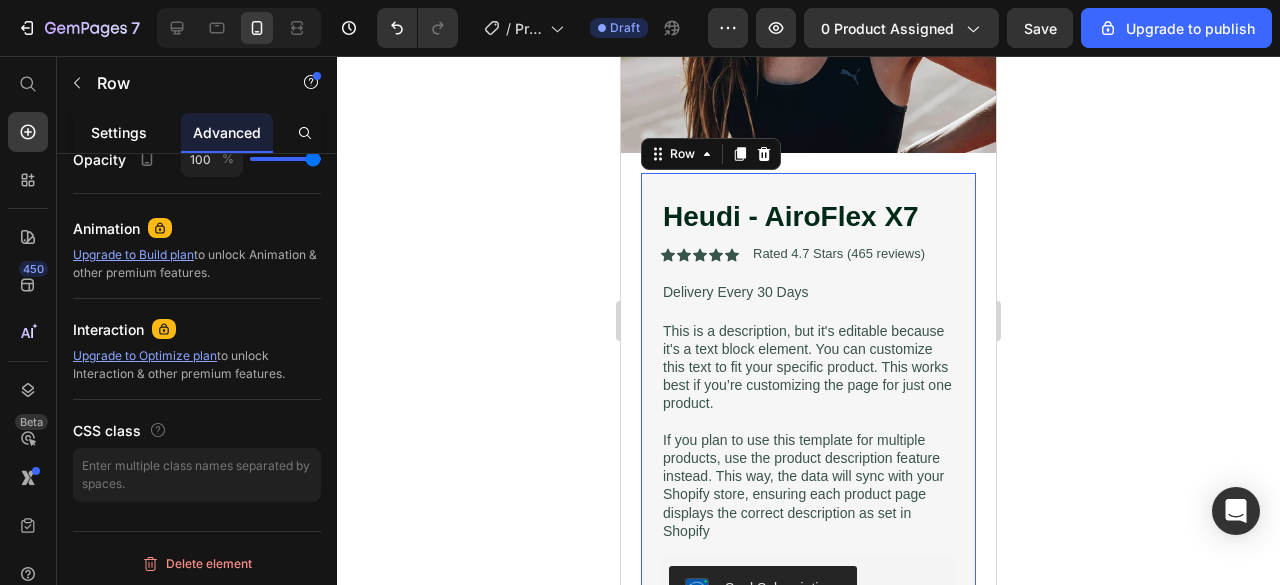 click on "Settings" 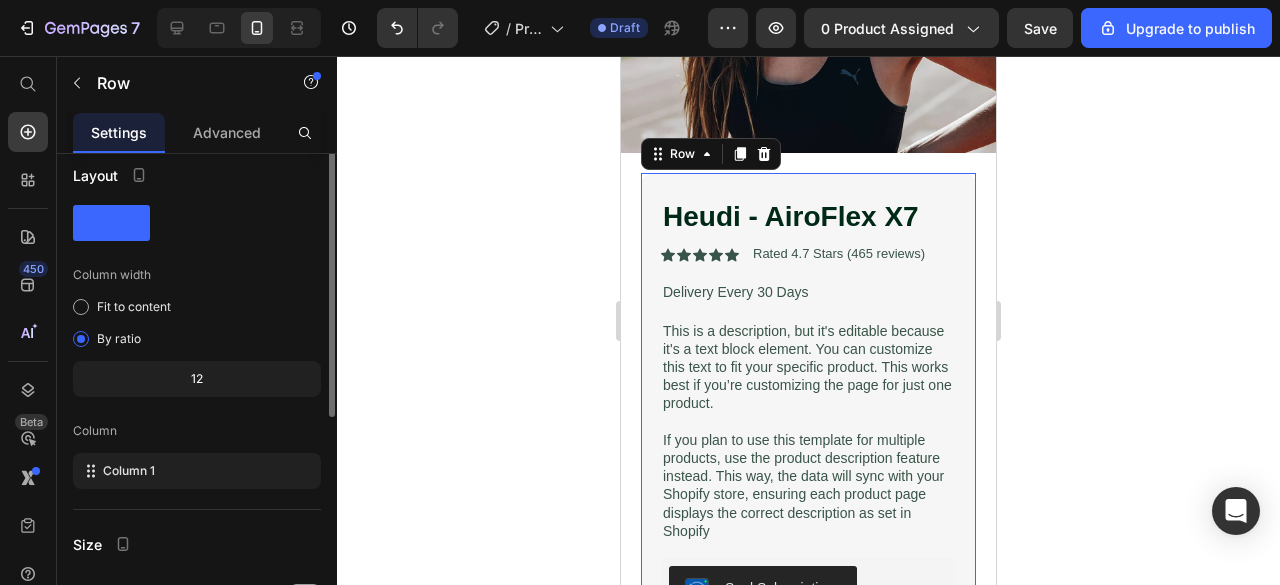 scroll, scrollTop: 0, scrollLeft: 0, axis: both 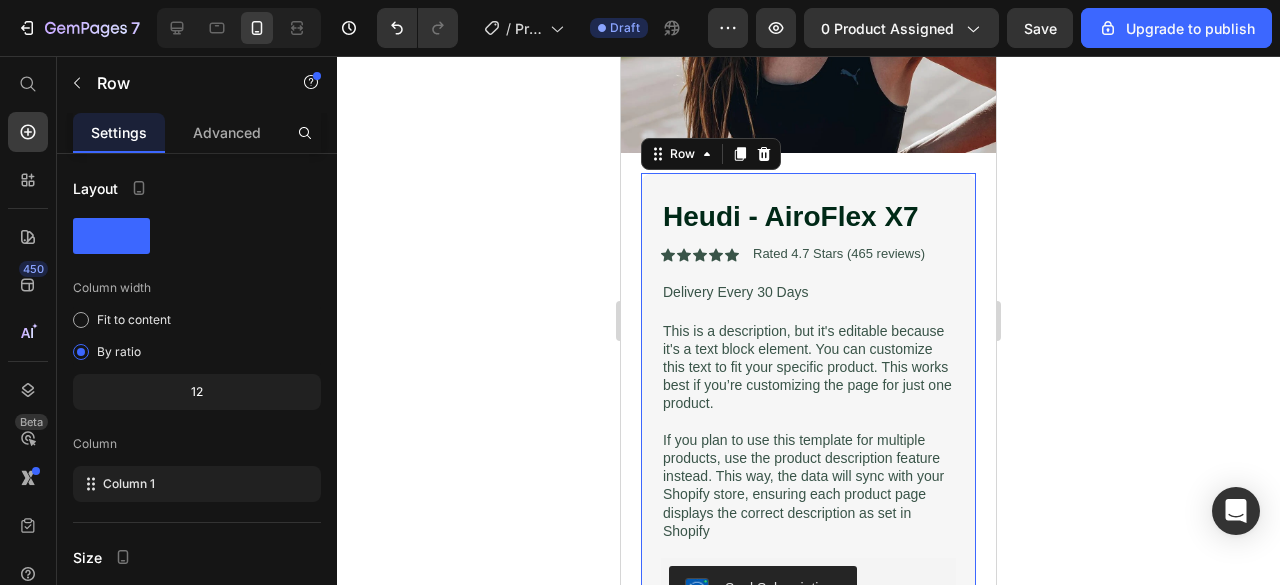 click on "450 Beta" at bounding box center (28, 320) 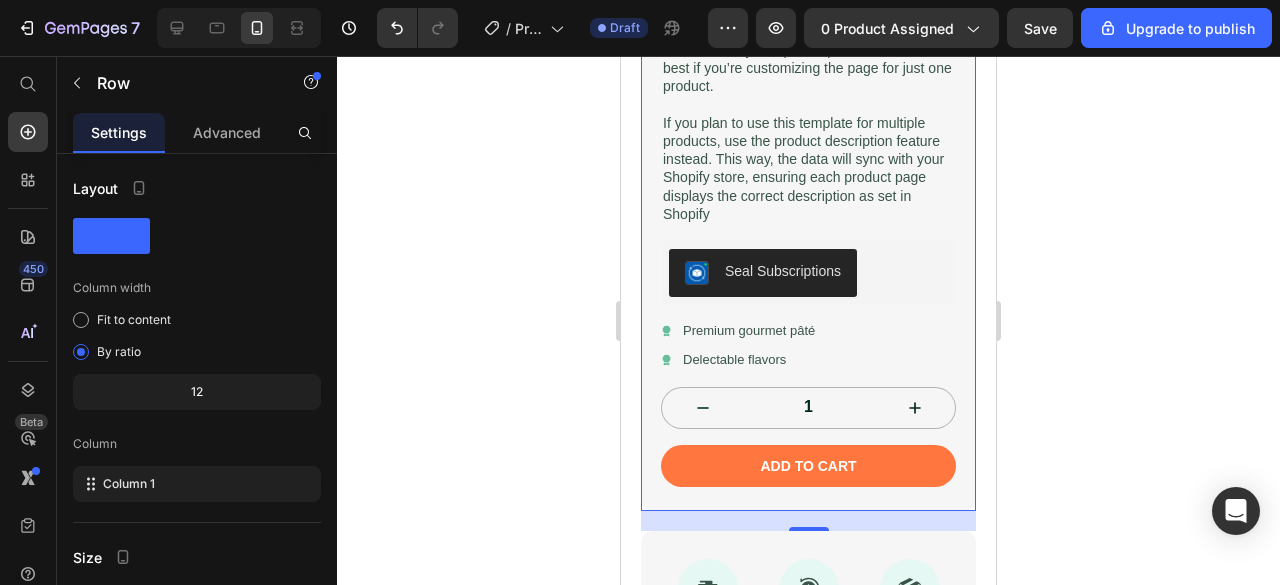scroll, scrollTop: 919, scrollLeft: 0, axis: vertical 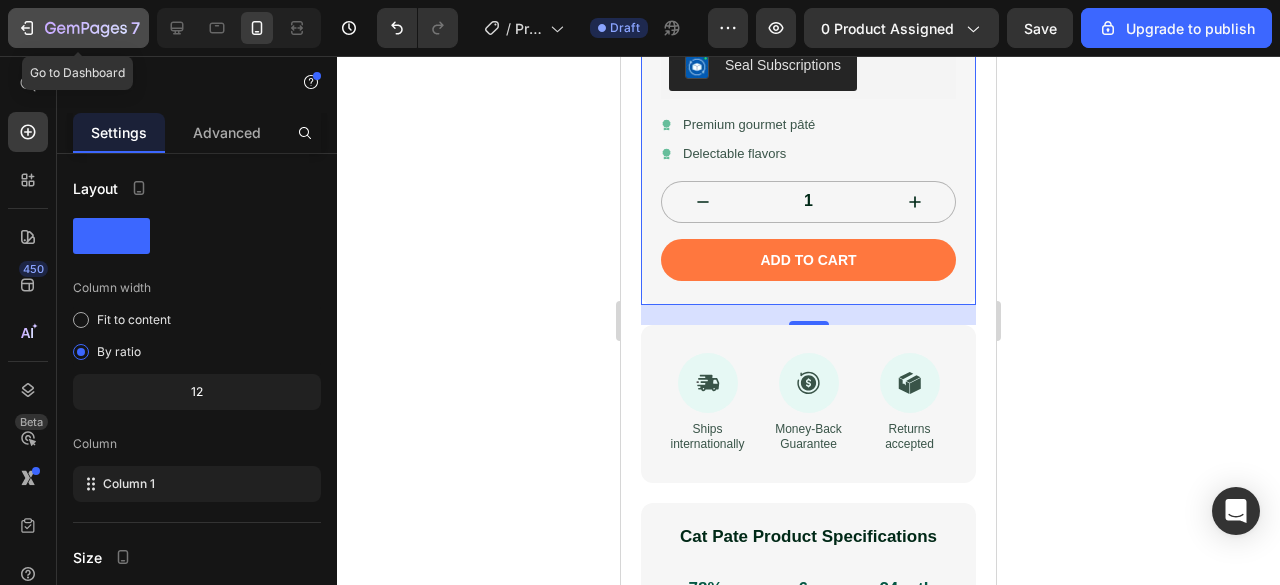 click on "7" 